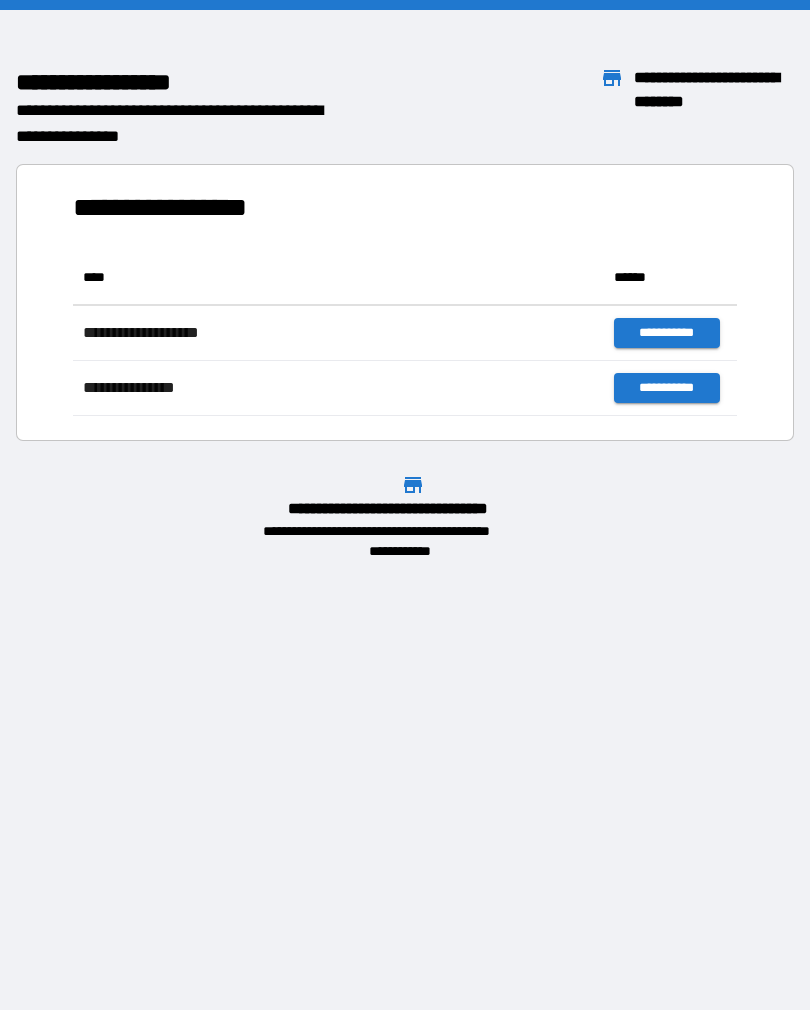 scroll, scrollTop: 0, scrollLeft: 0, axis: both 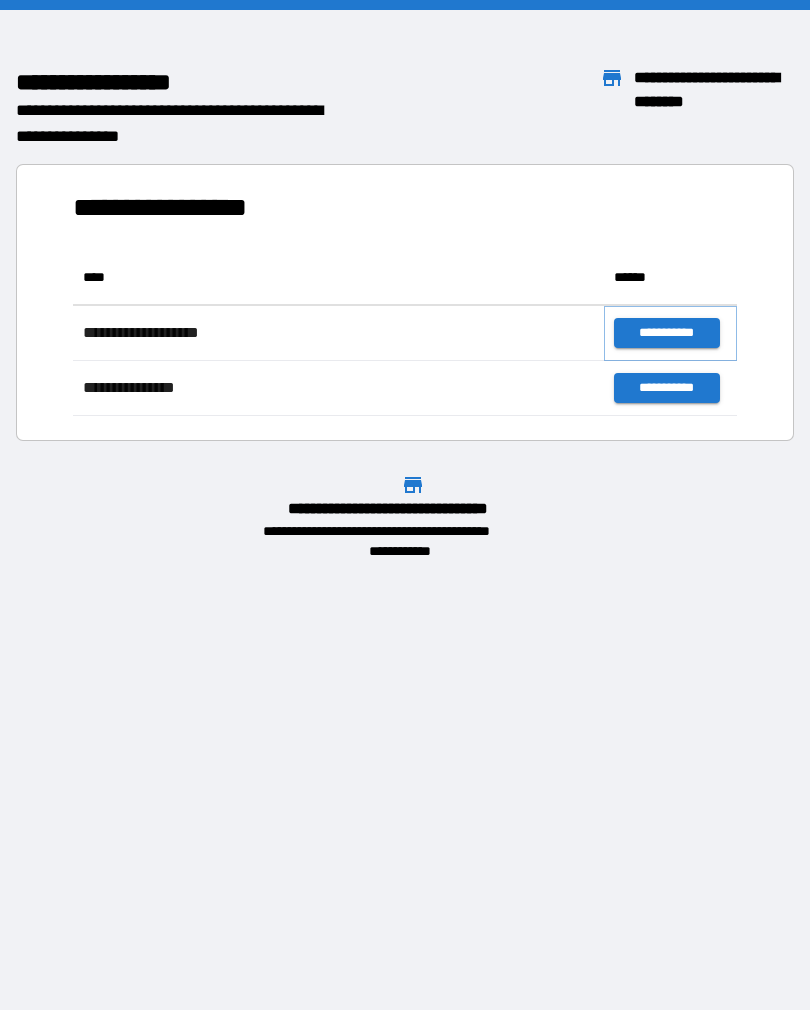 click on "**********" at bounding box center [666, 333] 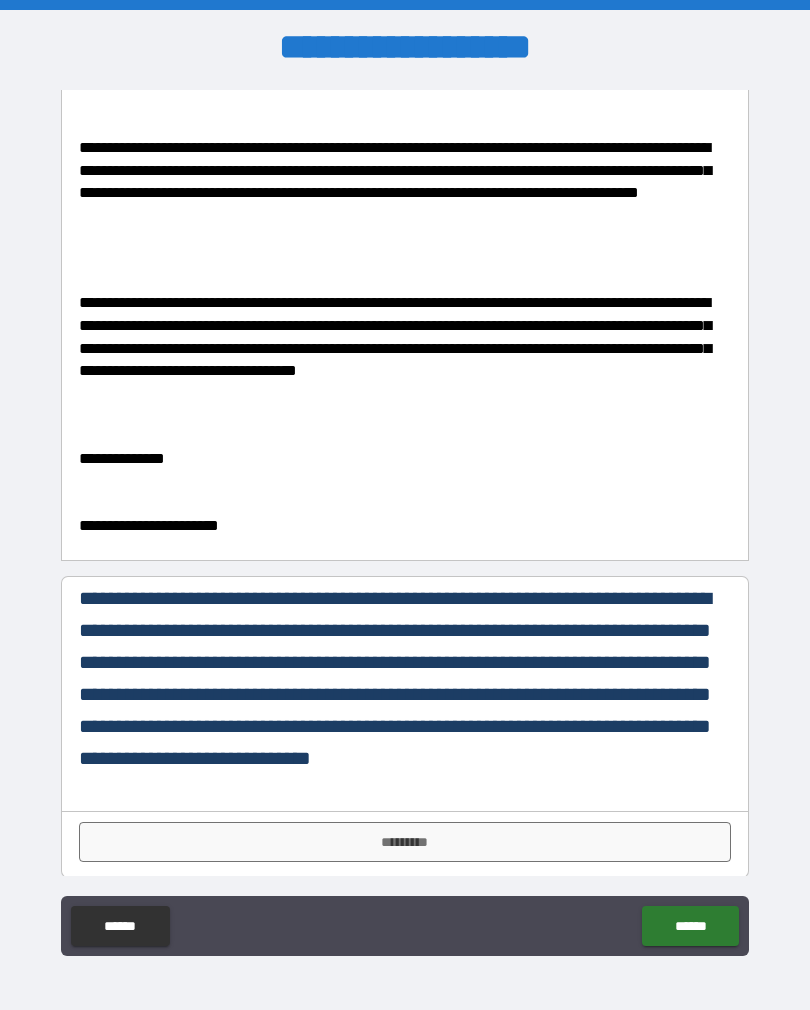 scroll, scrollTop: 249, scrollLeft: 0, axis: vertical 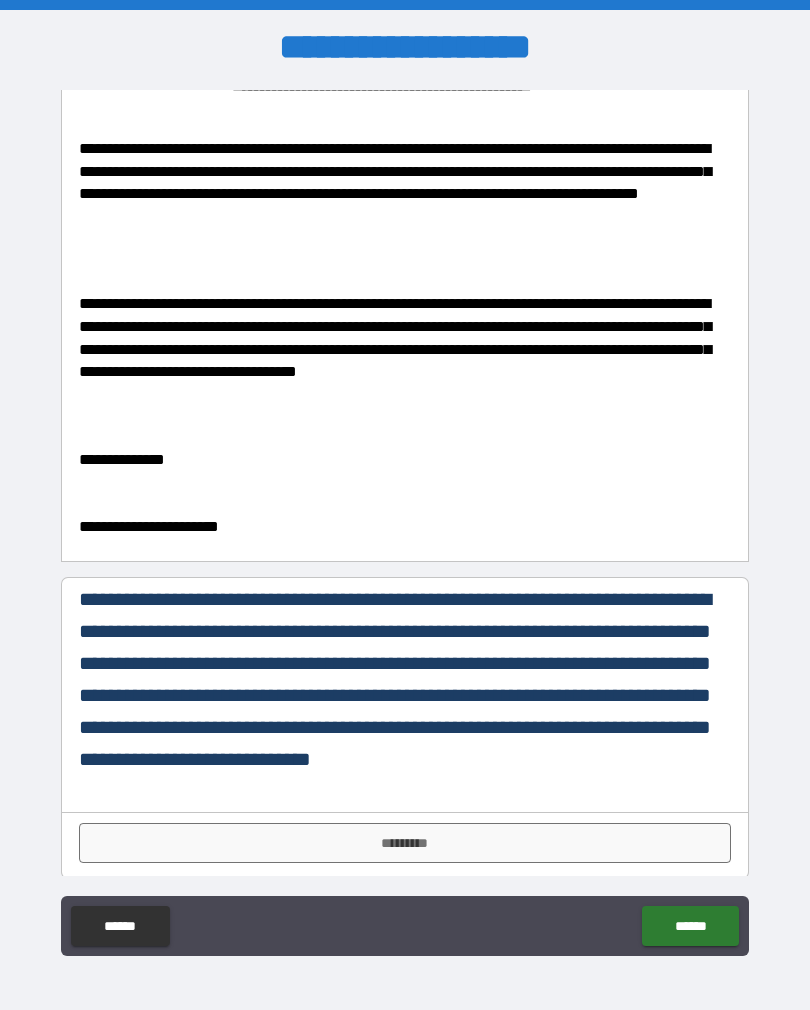 click on "*********" at bounding box center [405, 843] 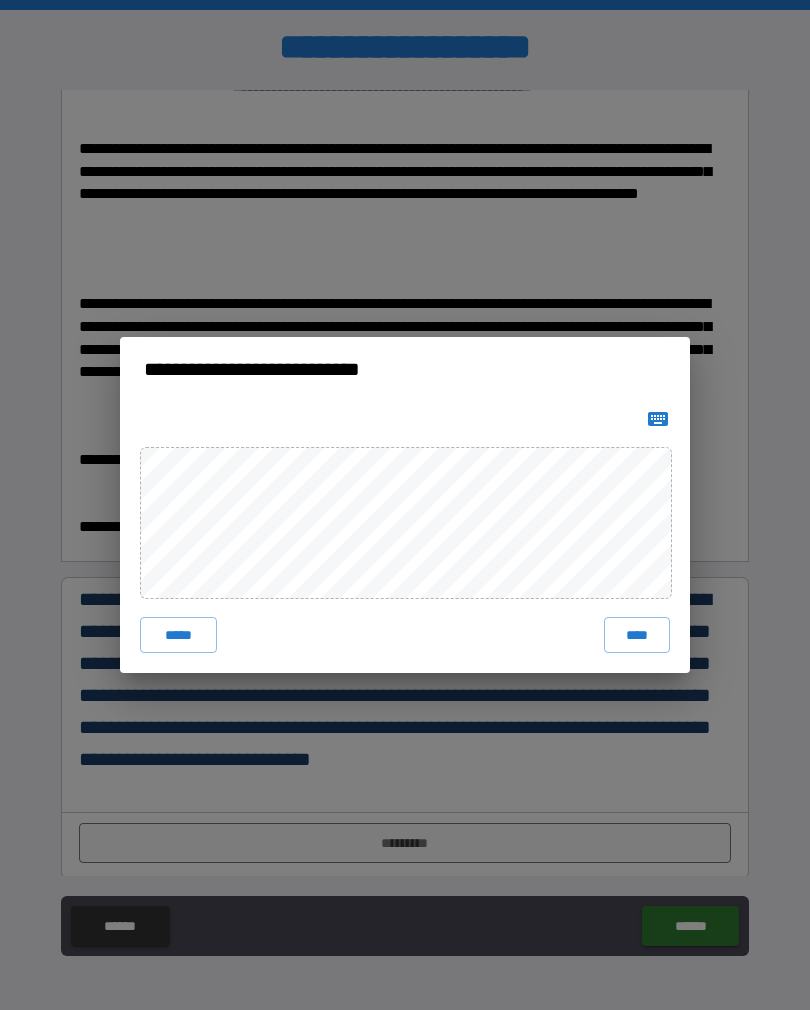 click on "****" at bounding box center [637, 635] 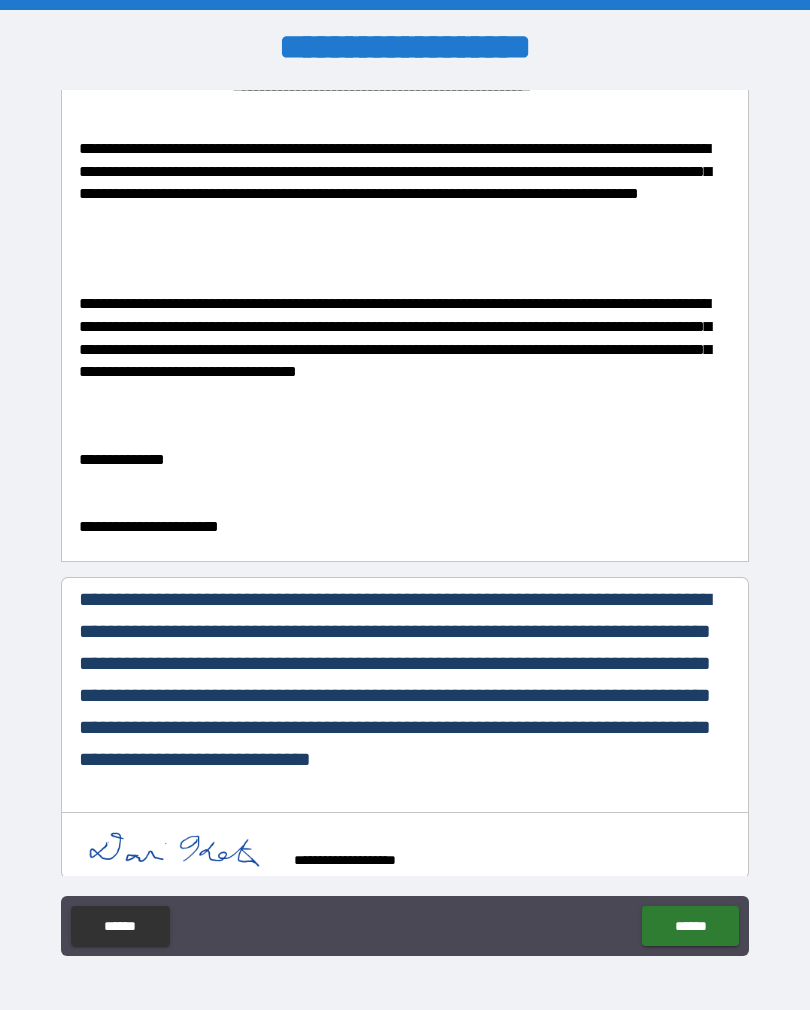 scroll, scrollTop: 239, scrollLeft: 0, axis: vertical 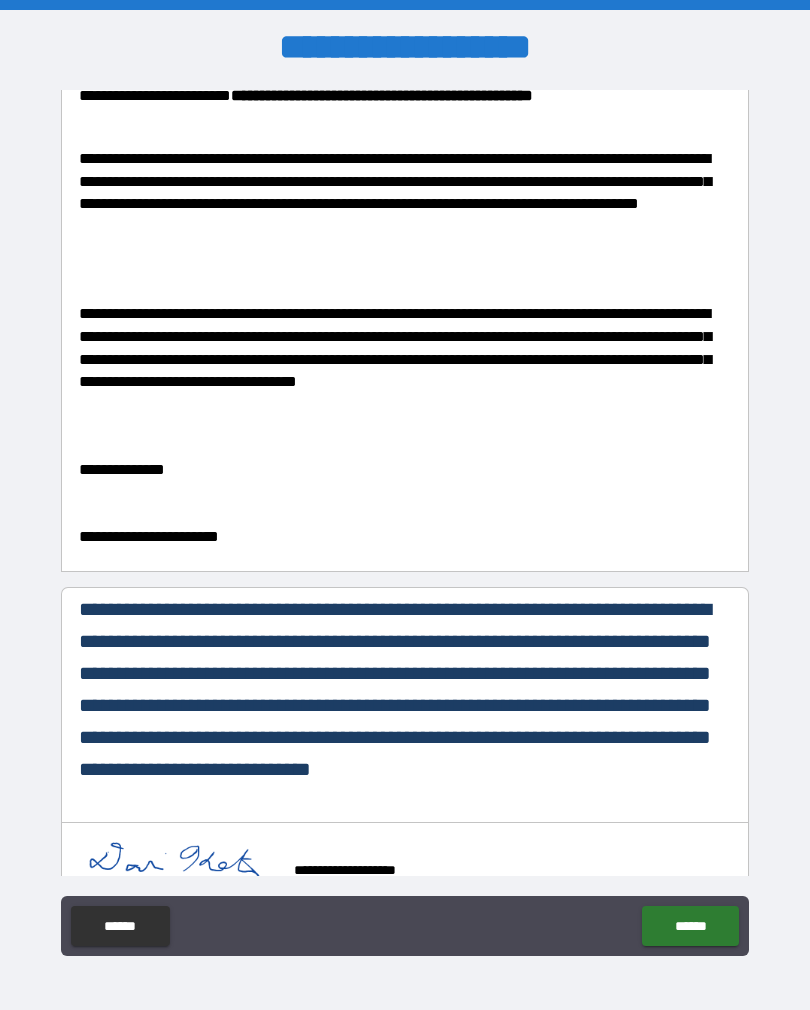 click on "******" at bounding box center (690, 926) 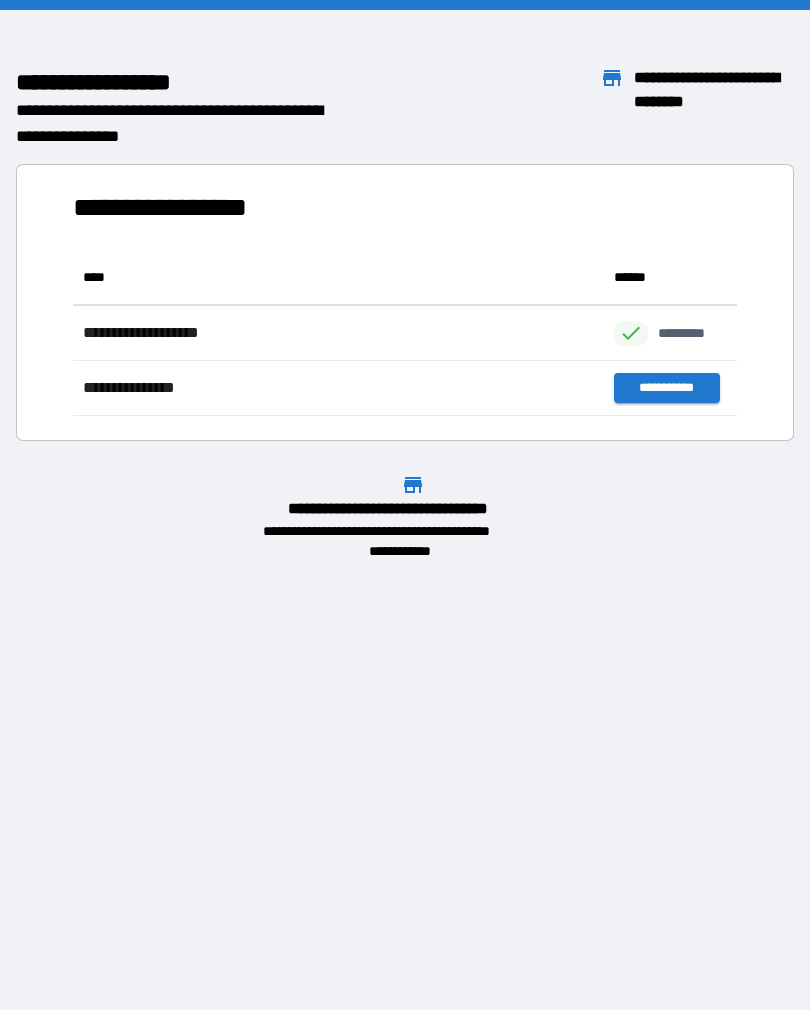 scroll, scrollTop: 1, scrollLeft: 1, axis: both 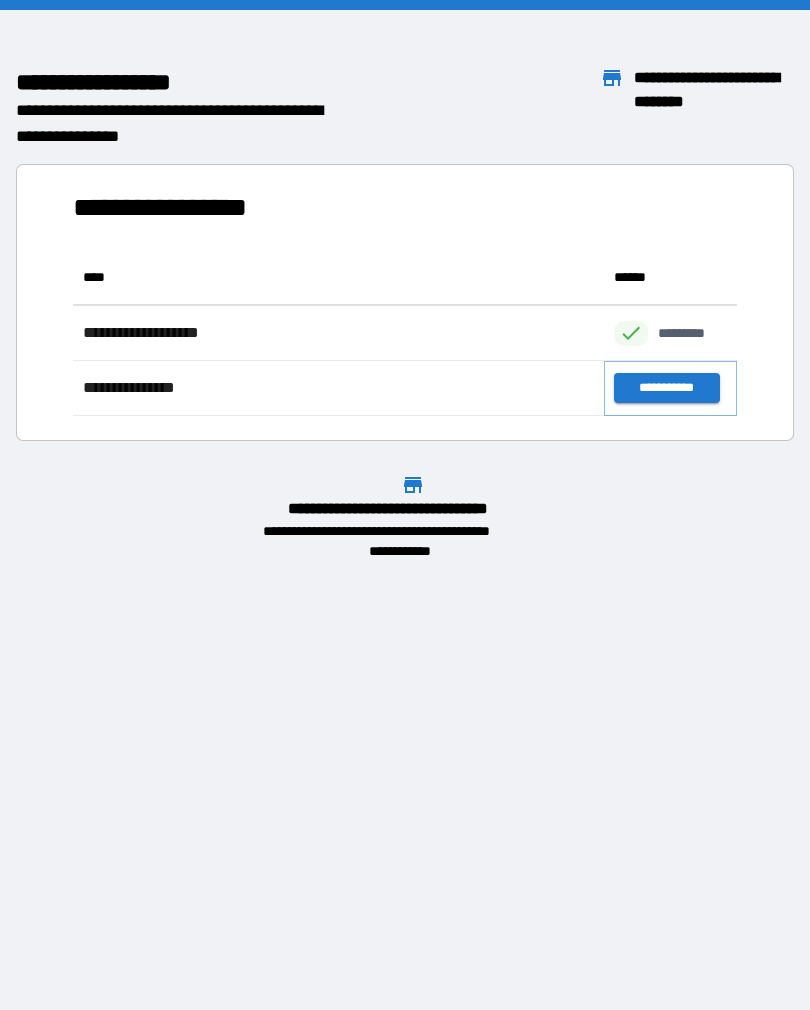 click on "**********" at bounding box center (666, 388) 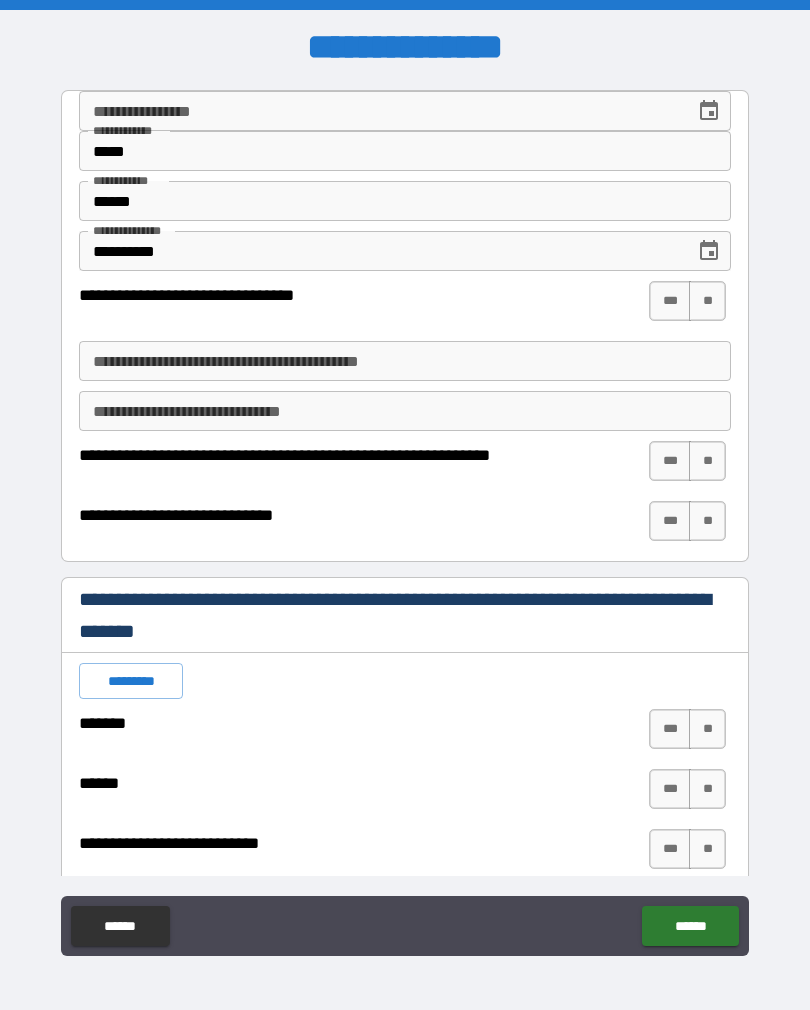 click on "***" at bounding box center (670, 301) 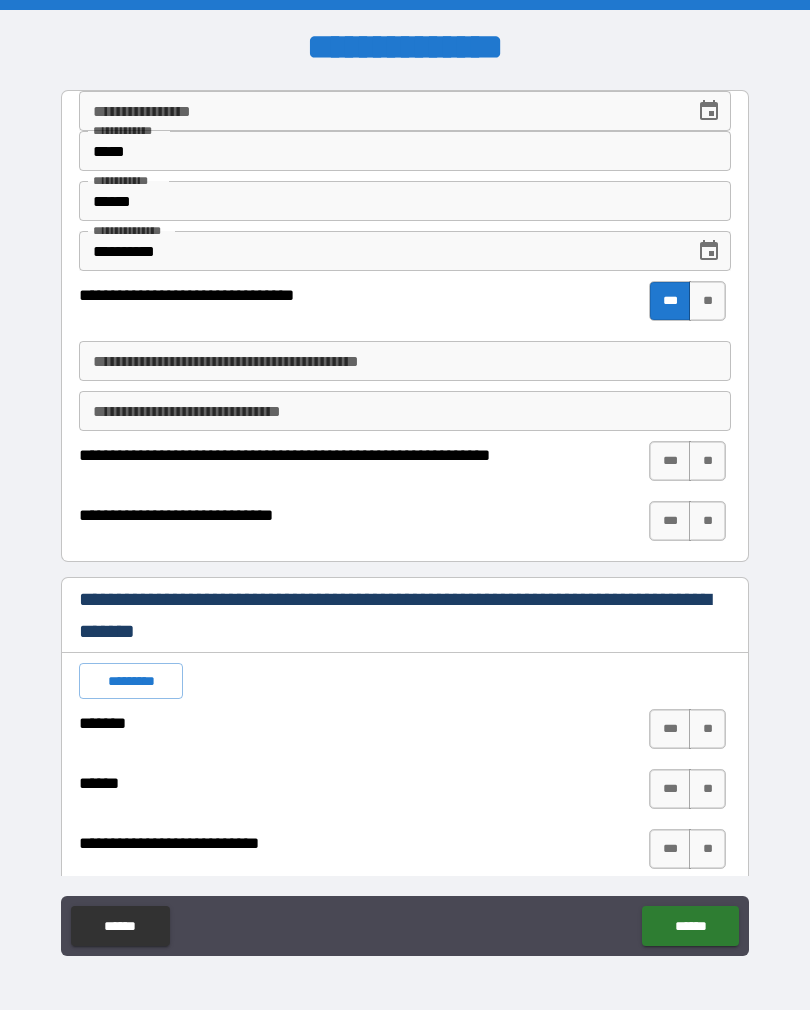 type on "*" 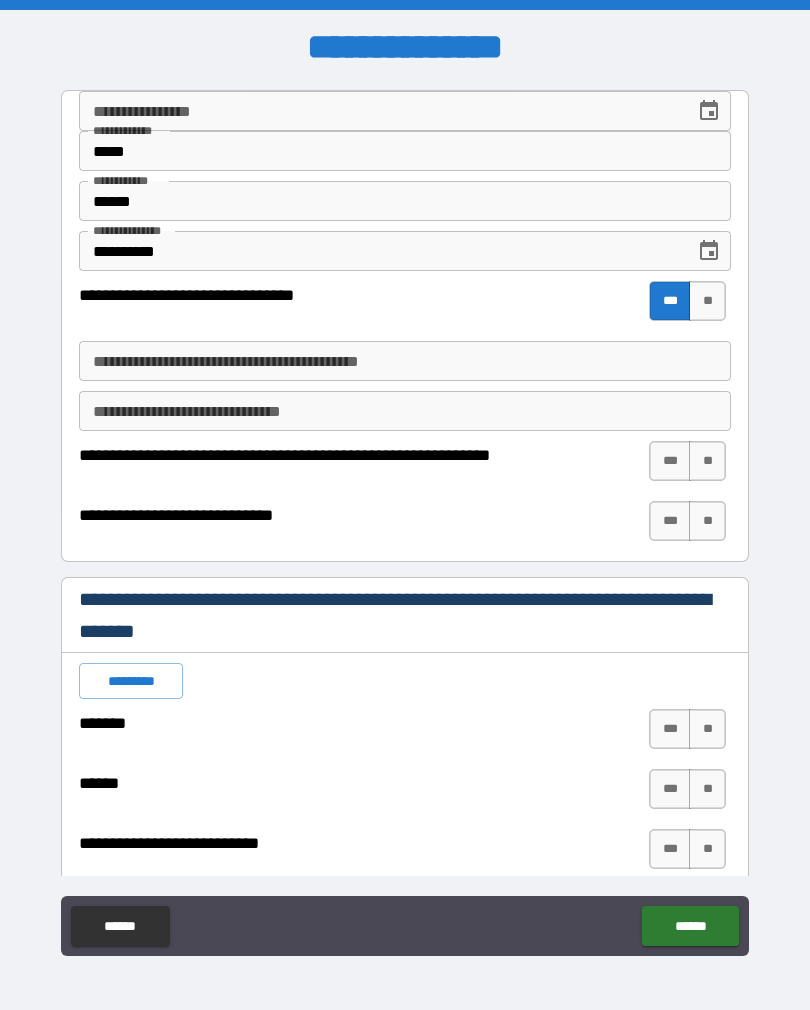 click on "[ADDRESS]" at bounding box center [405, 361] 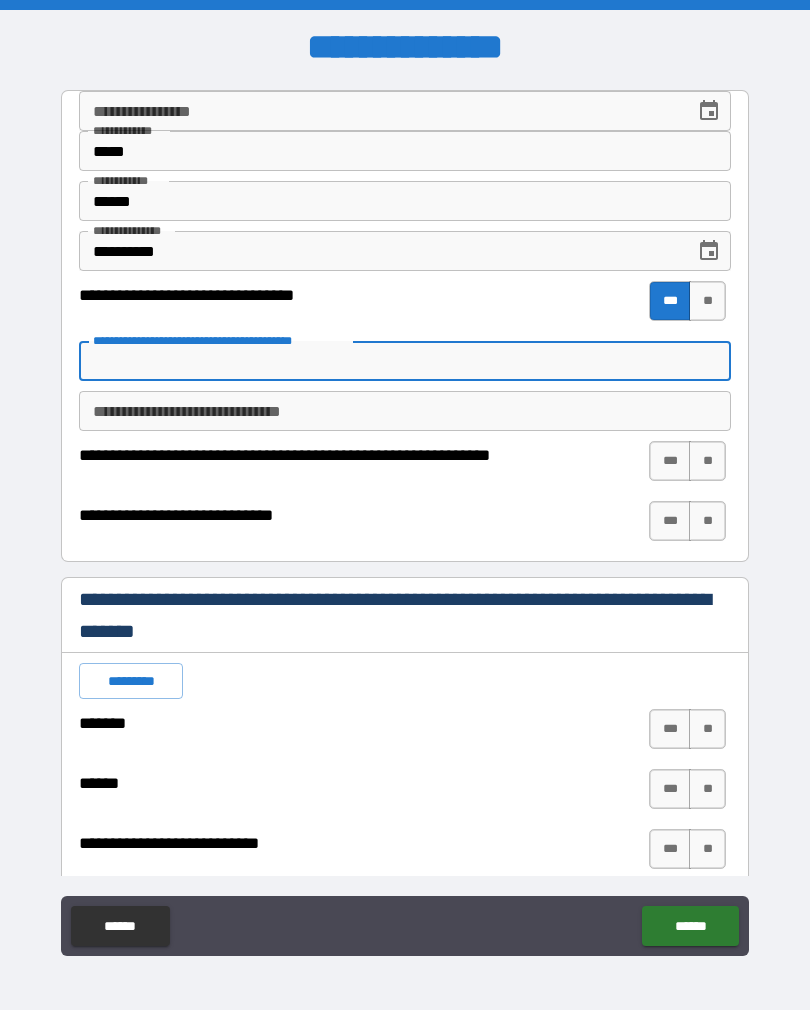 type on "*" 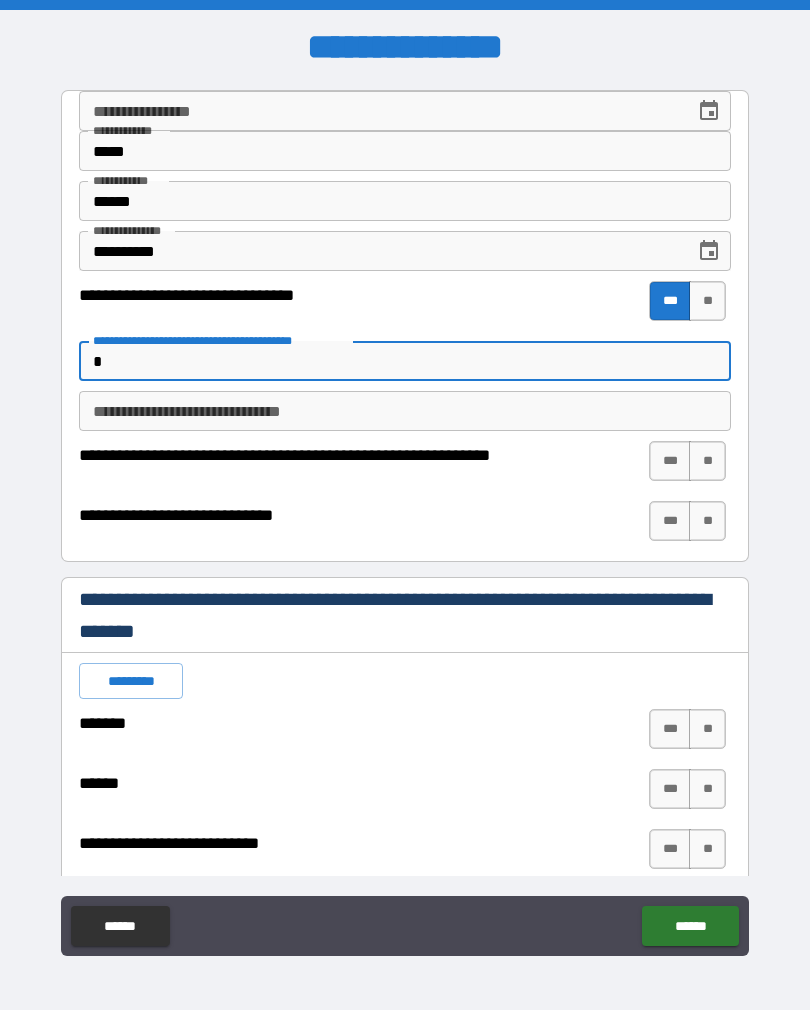 type on "*" 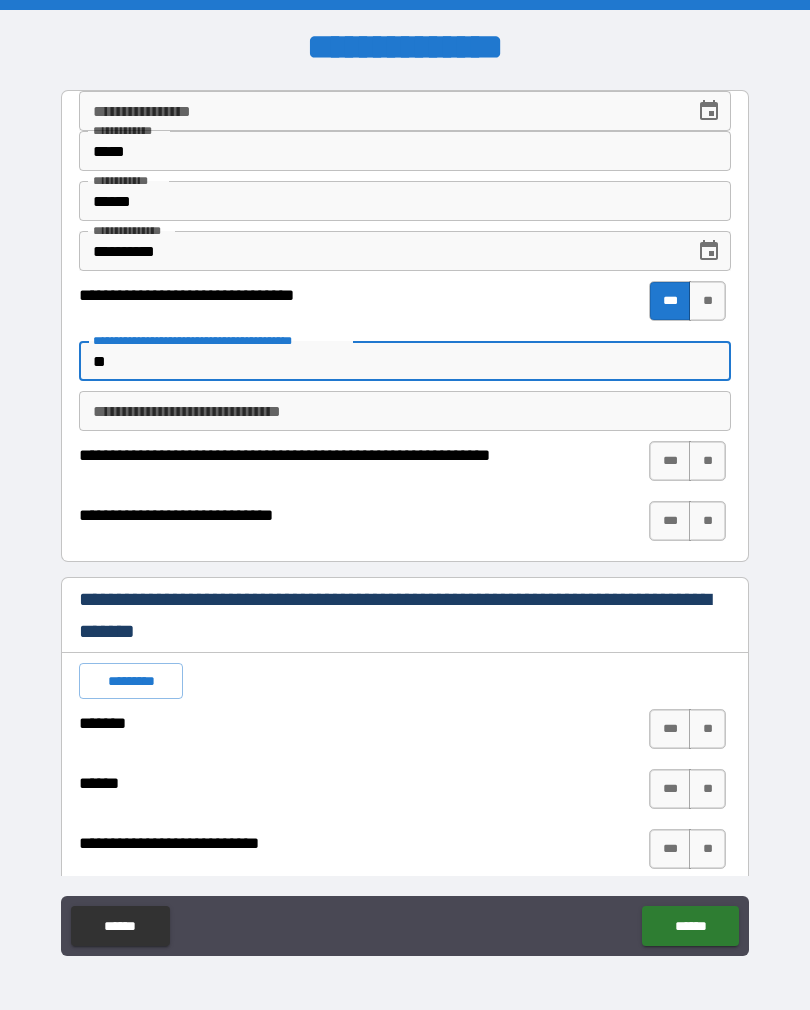 type on "*" 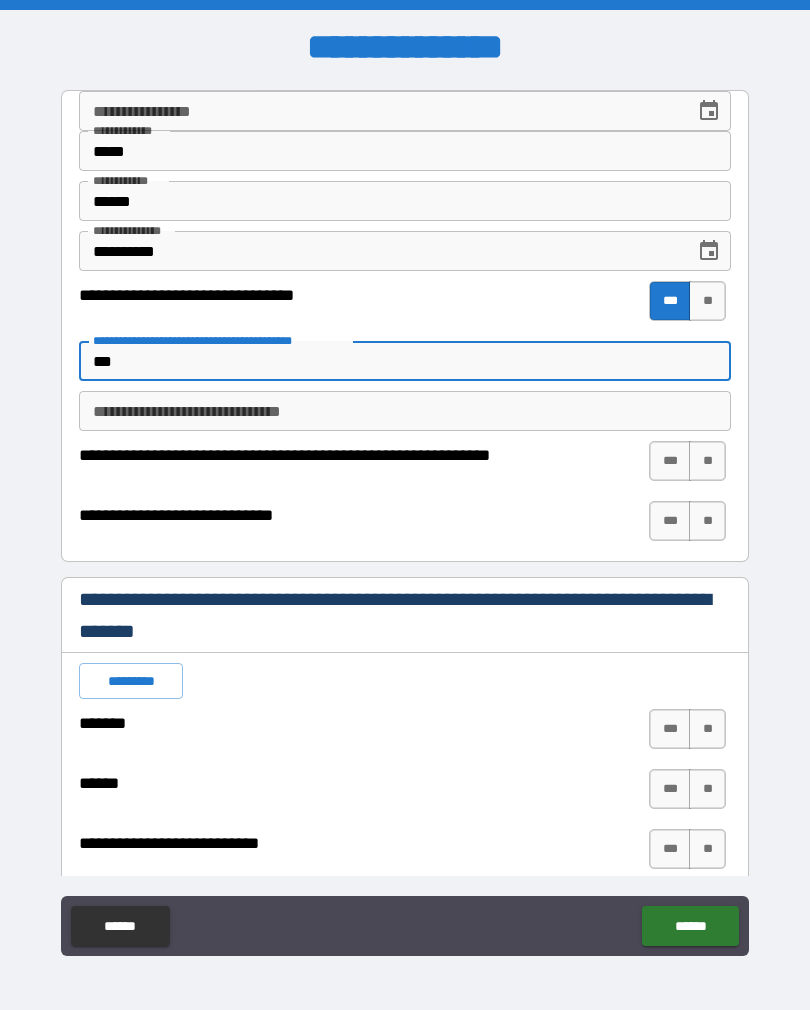 type on "*" 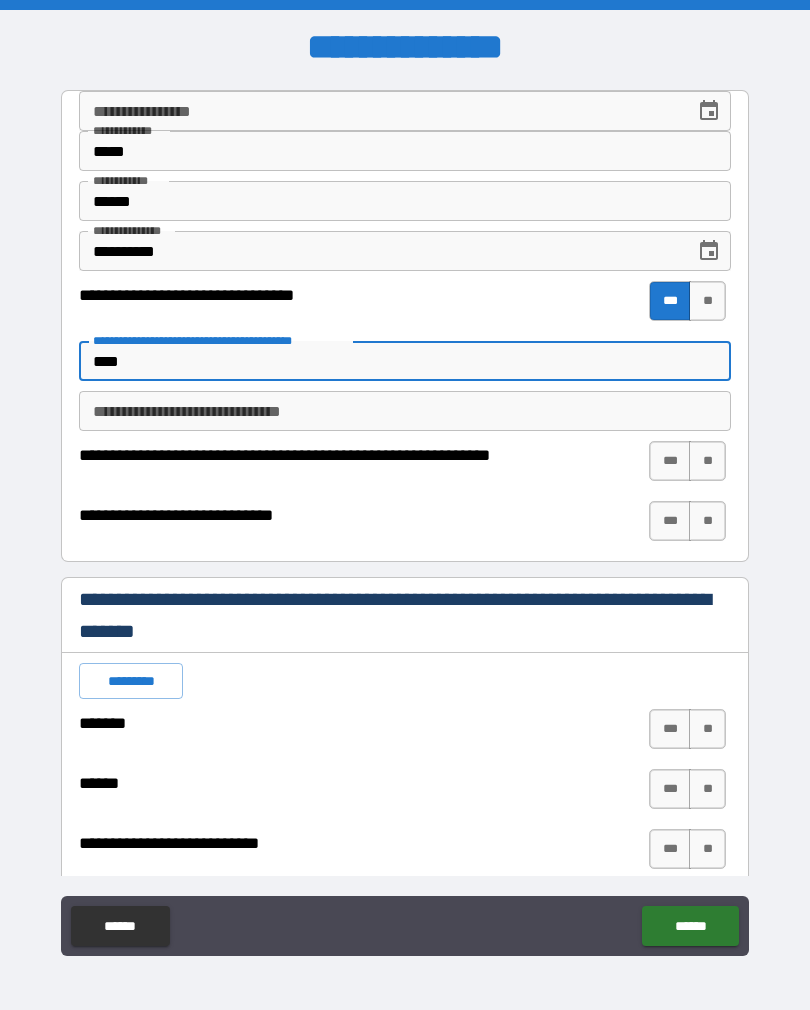type on "*" 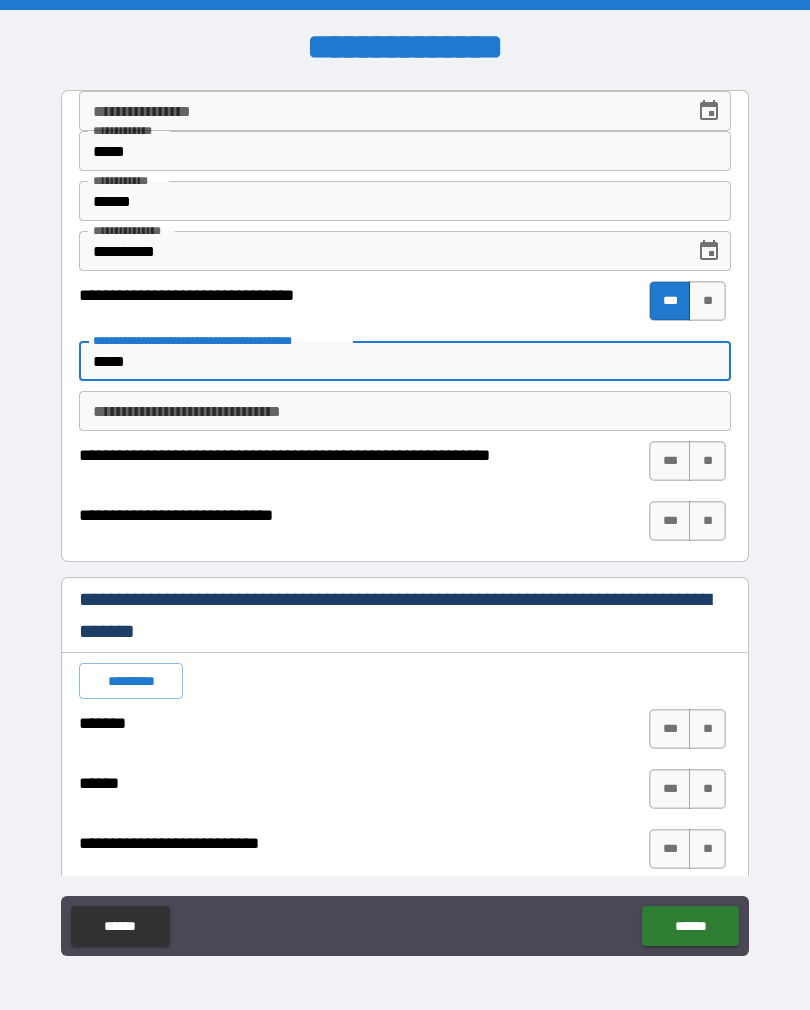 type on "*" 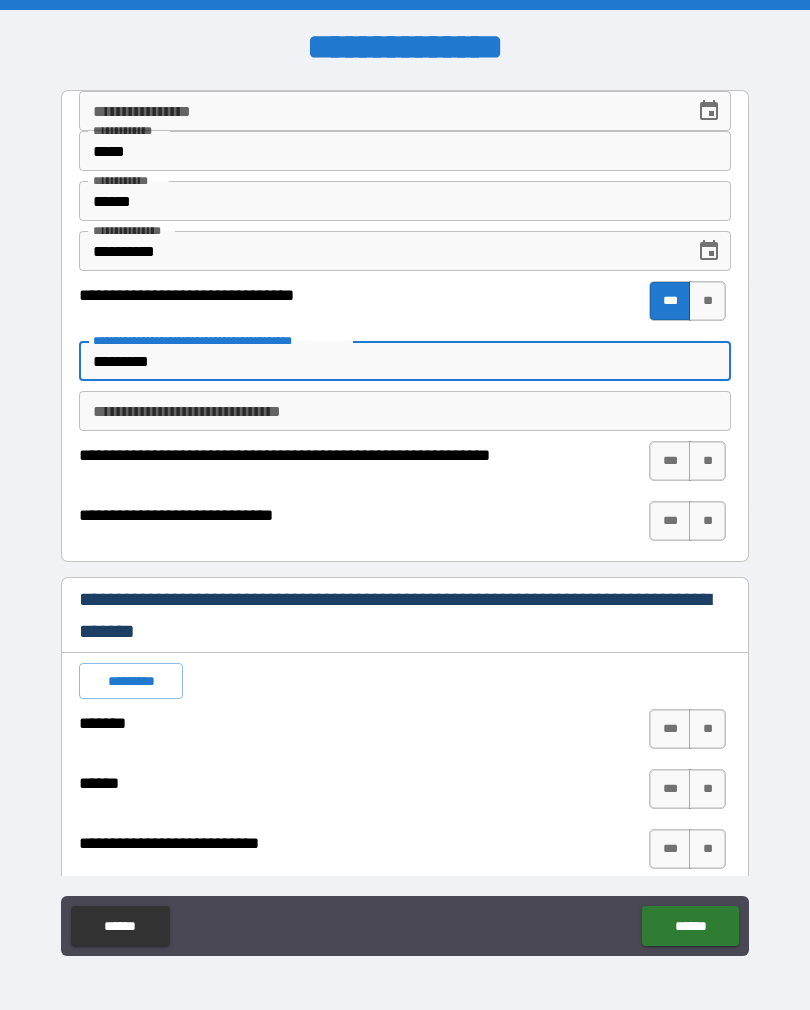 type on "*********" 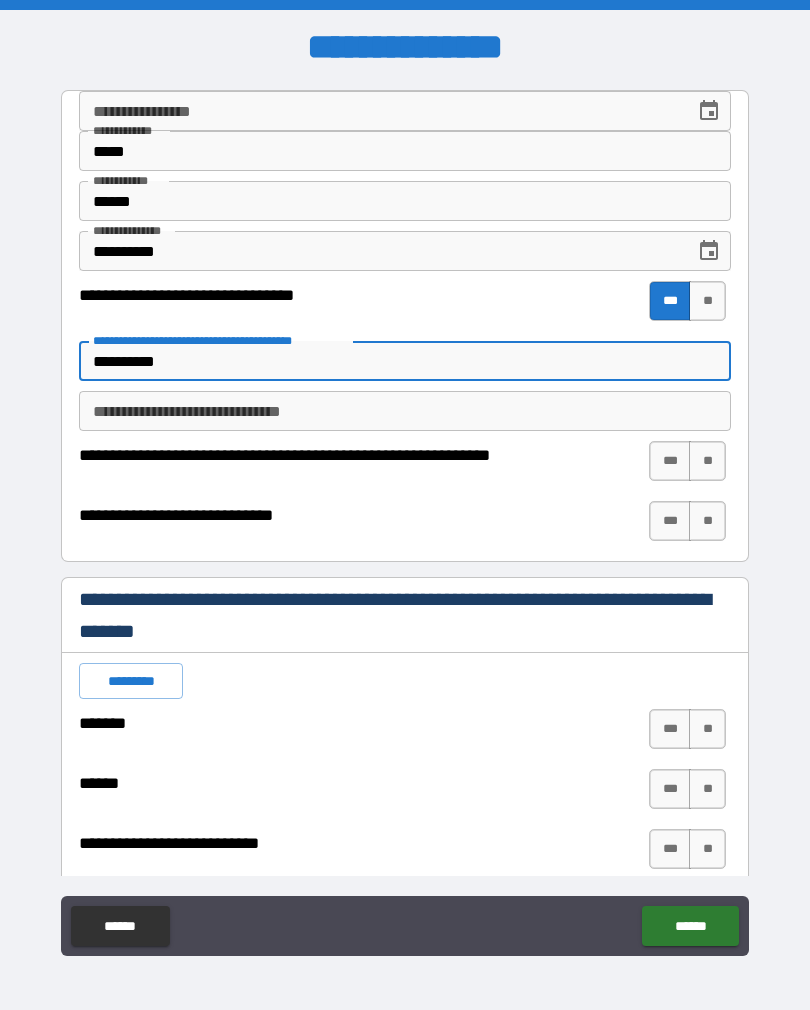 type on "*" 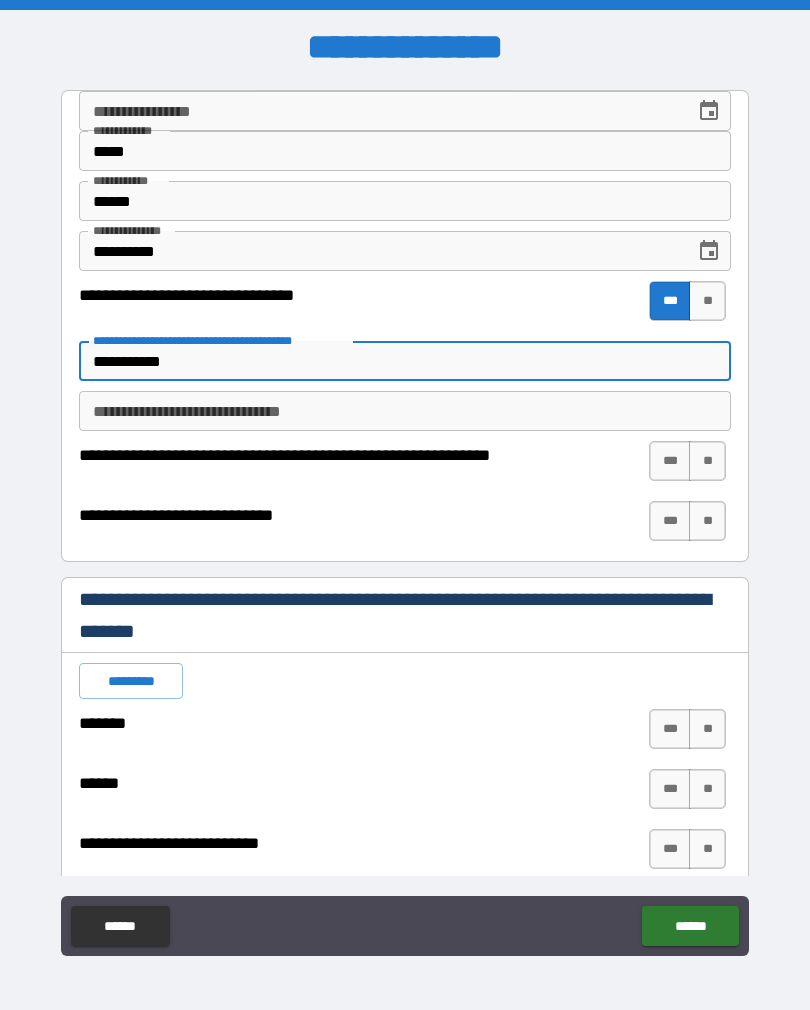 type on "*" 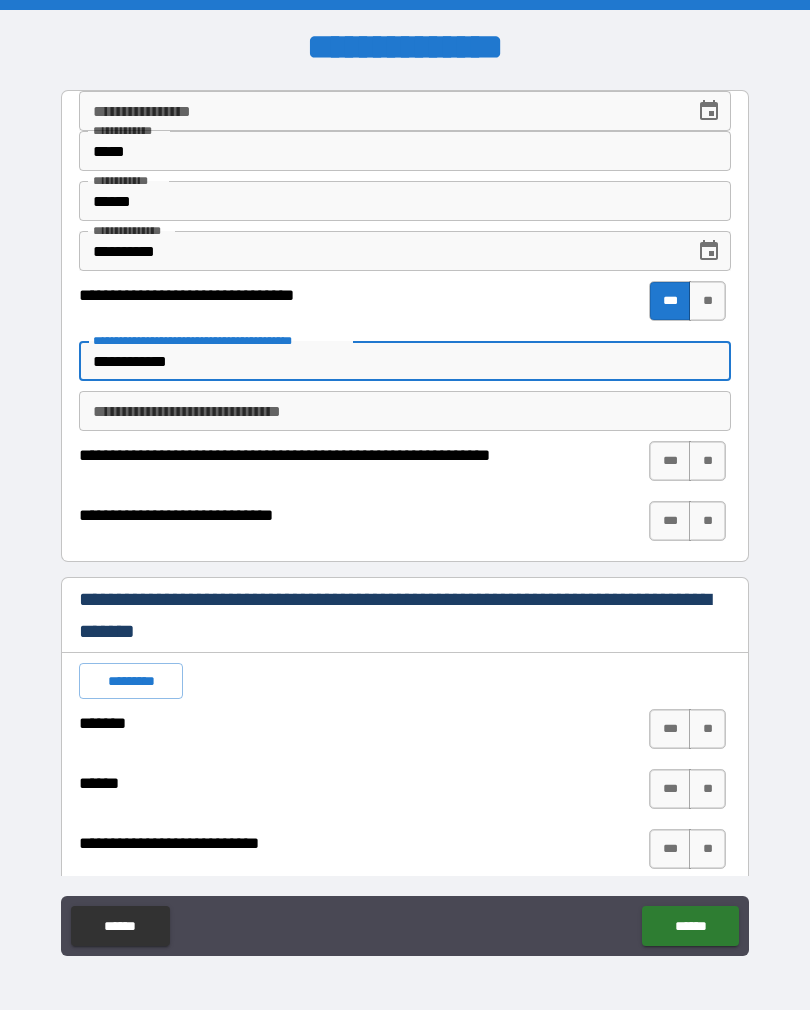 type on "*" 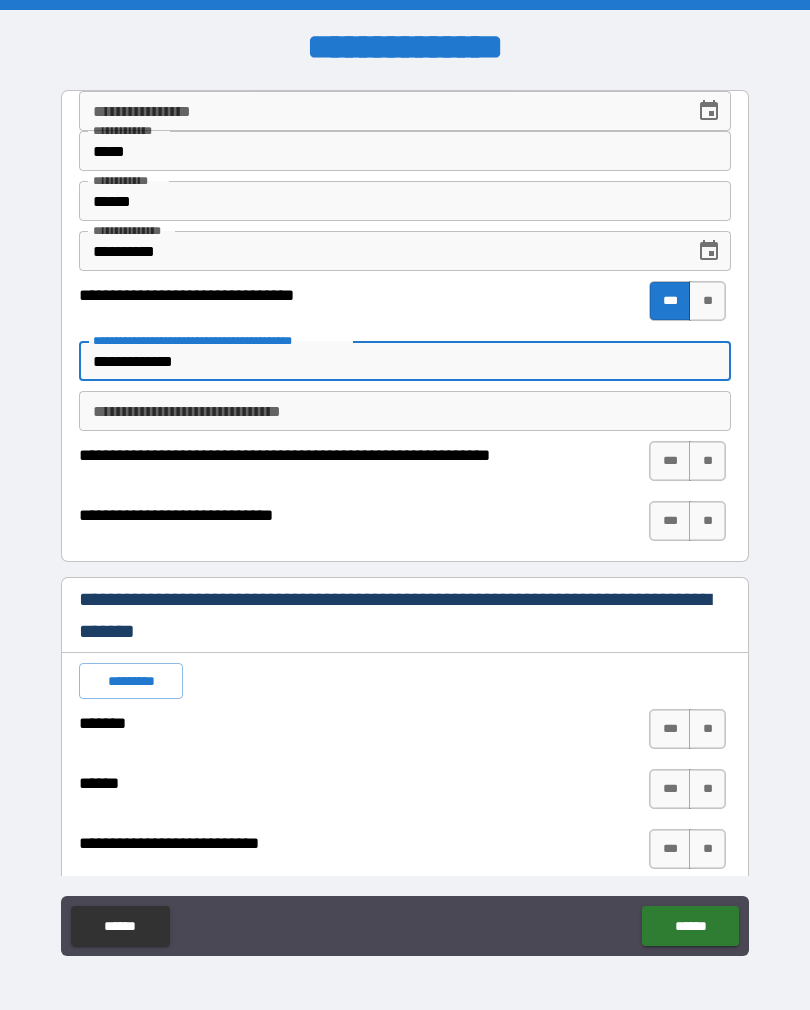 type on "*" 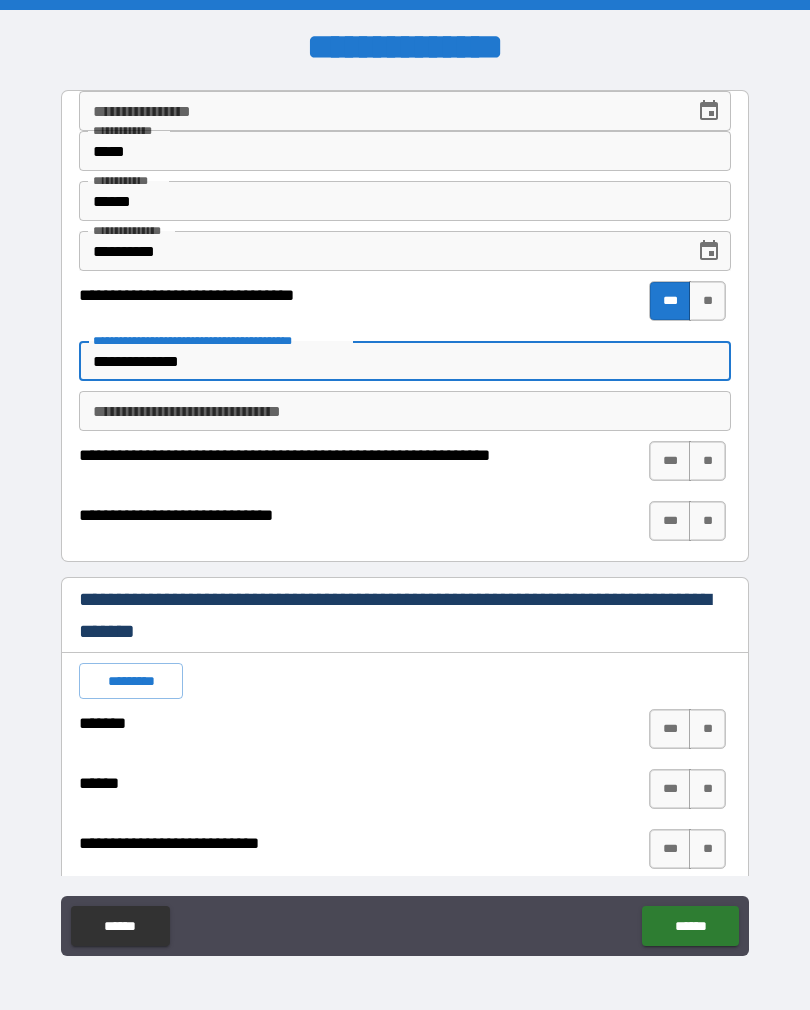 type on "*" 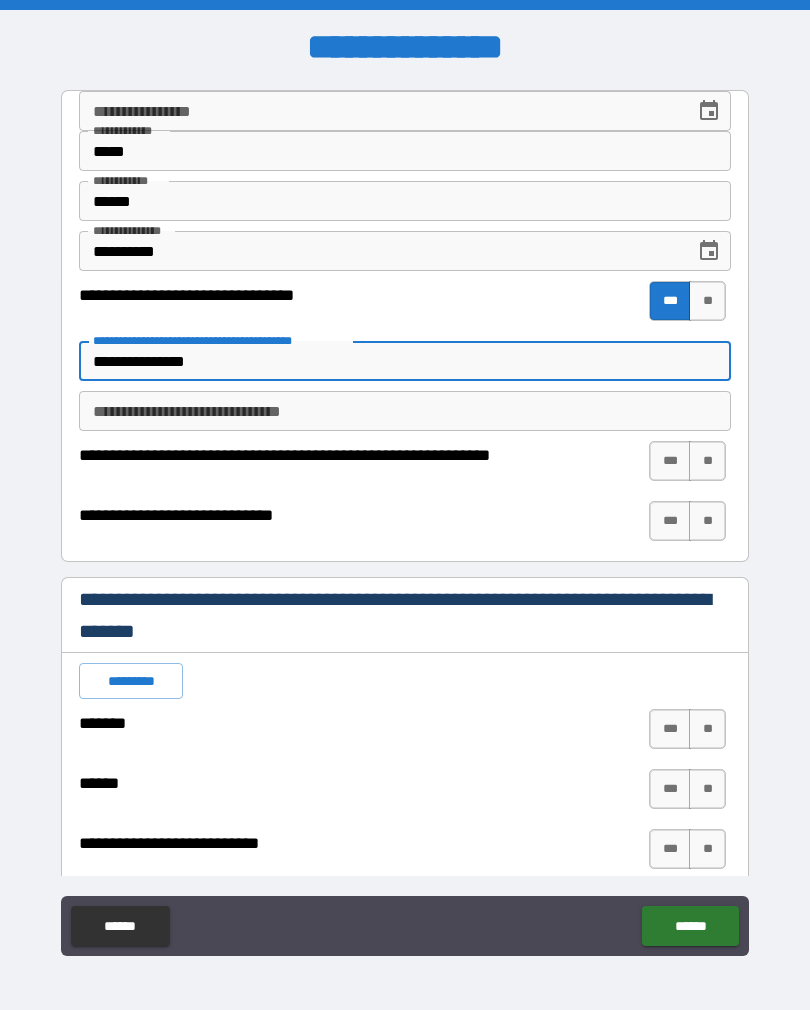 type on "*" 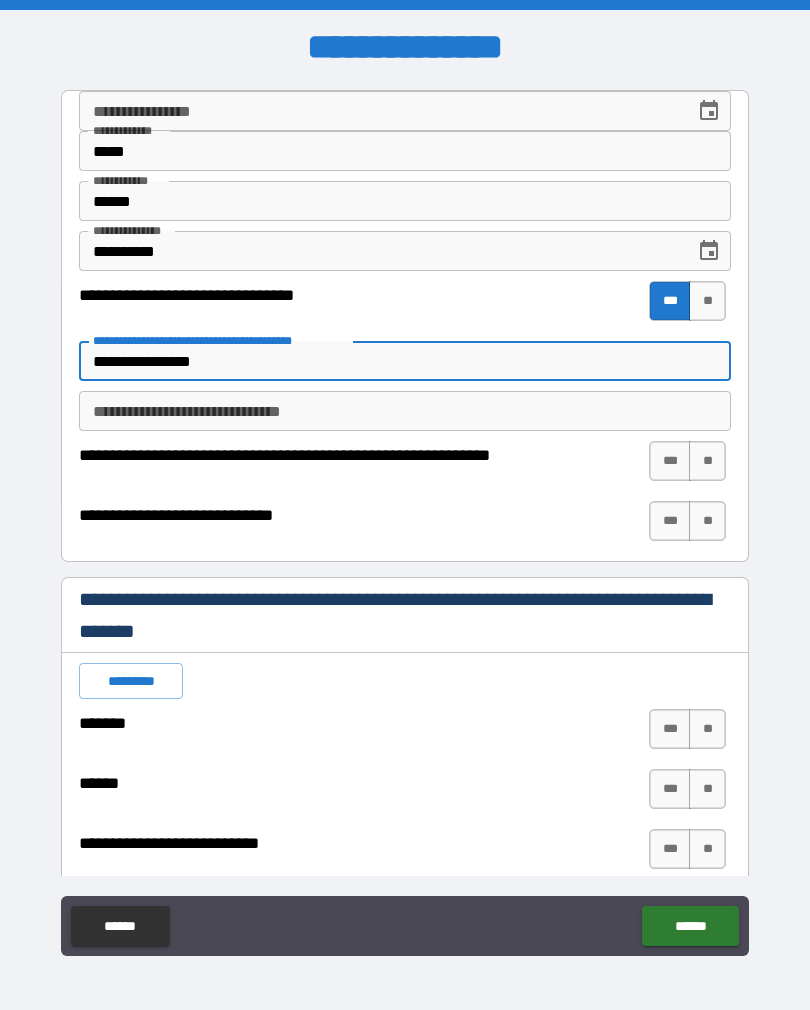 type on "*" 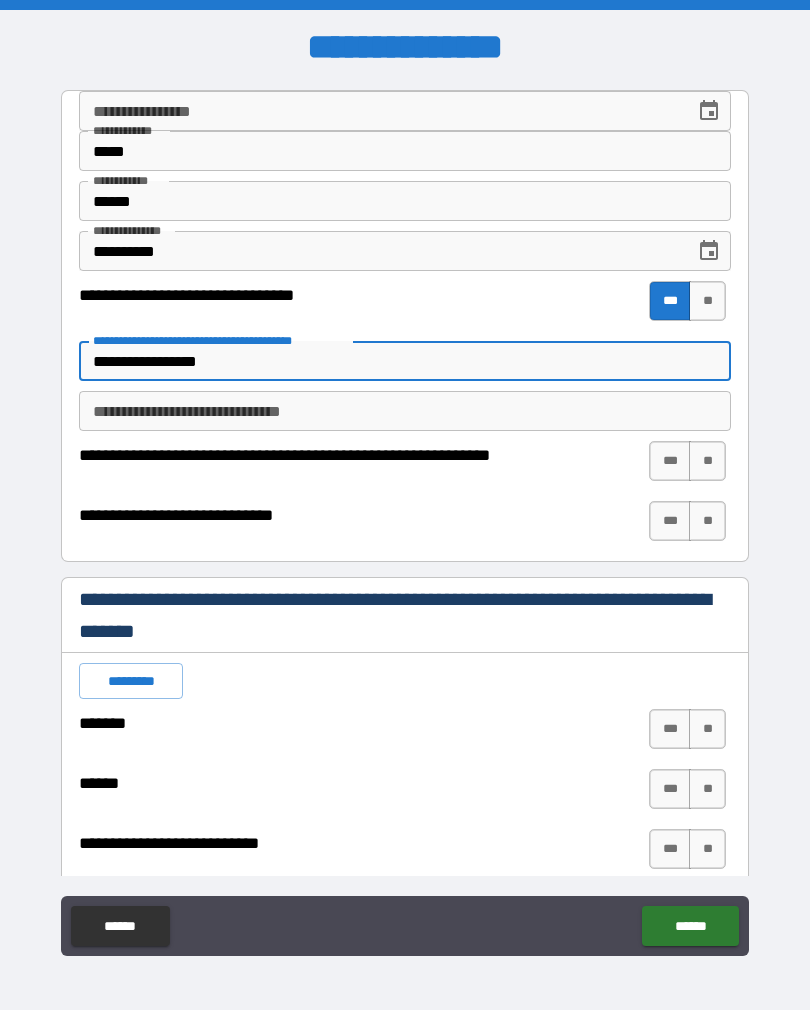 type on "*" 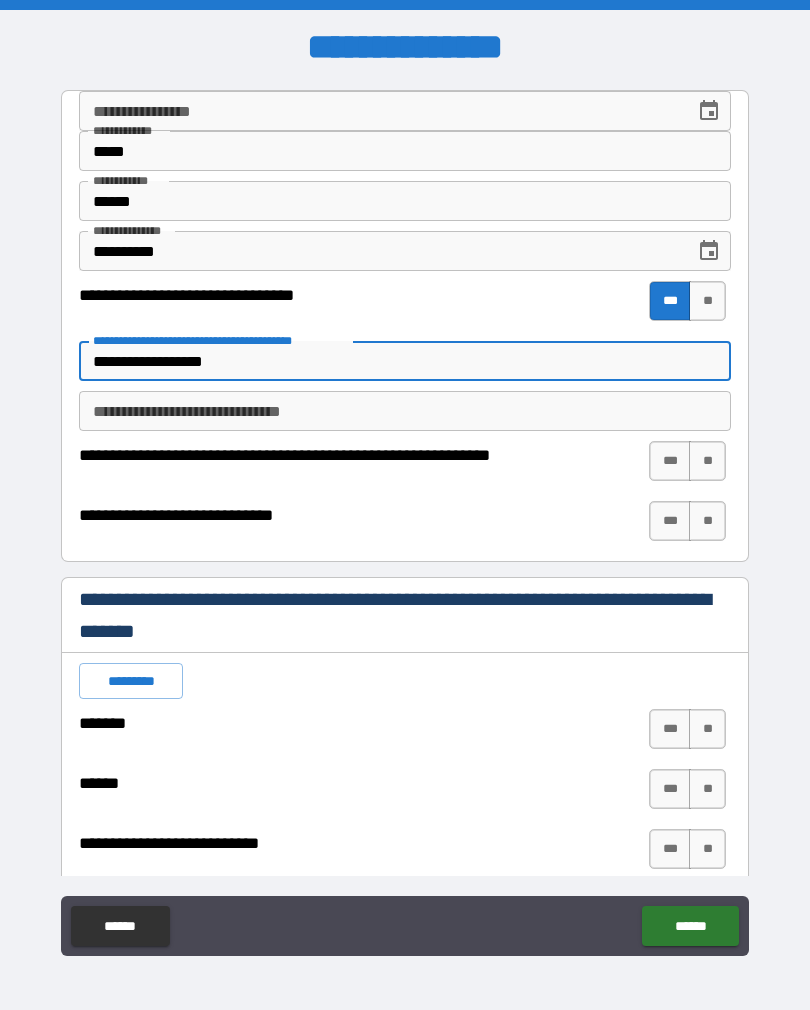 type on "*" 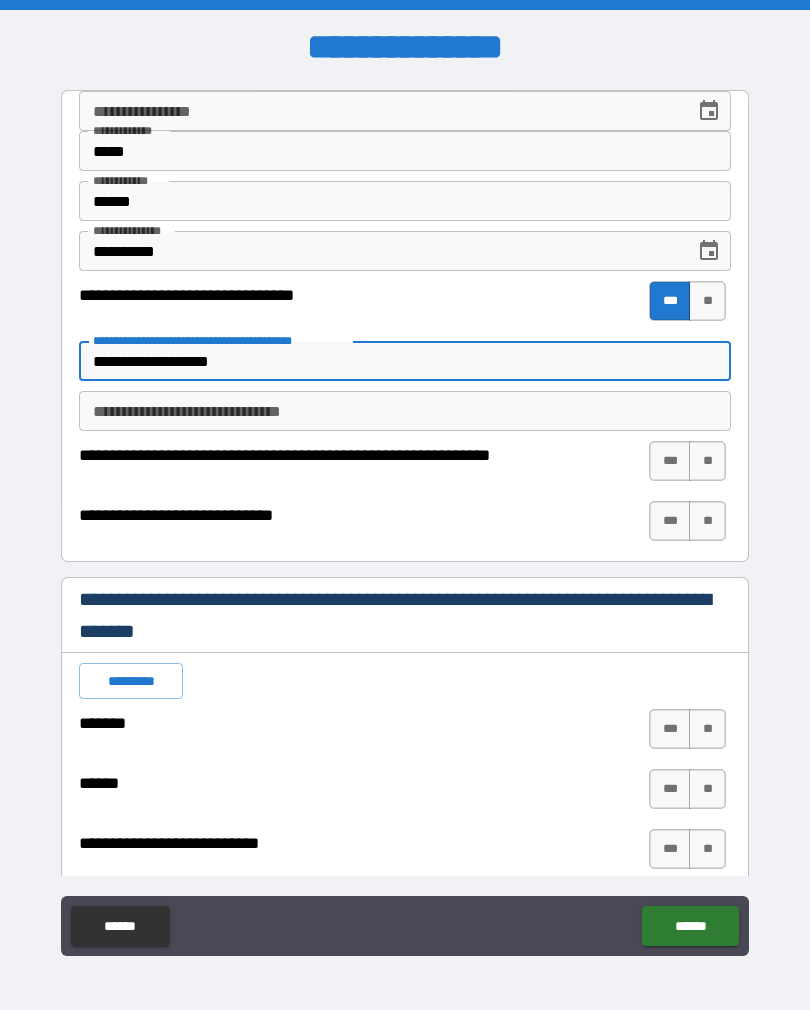 type on "*" 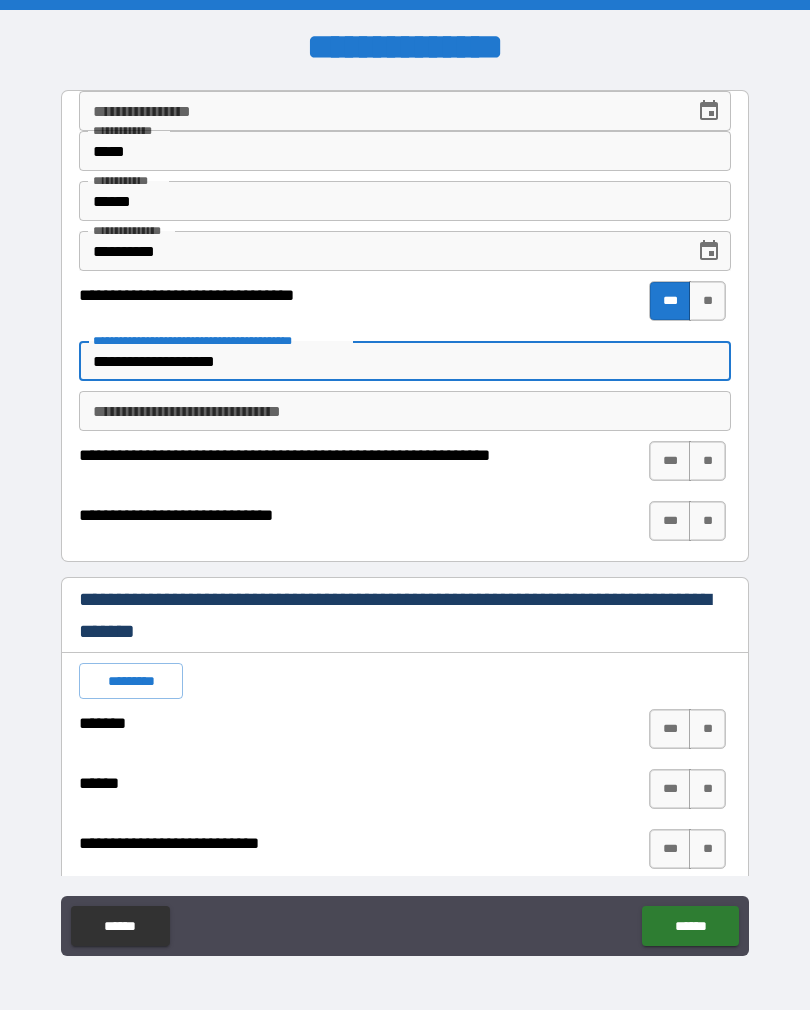 type on "*" 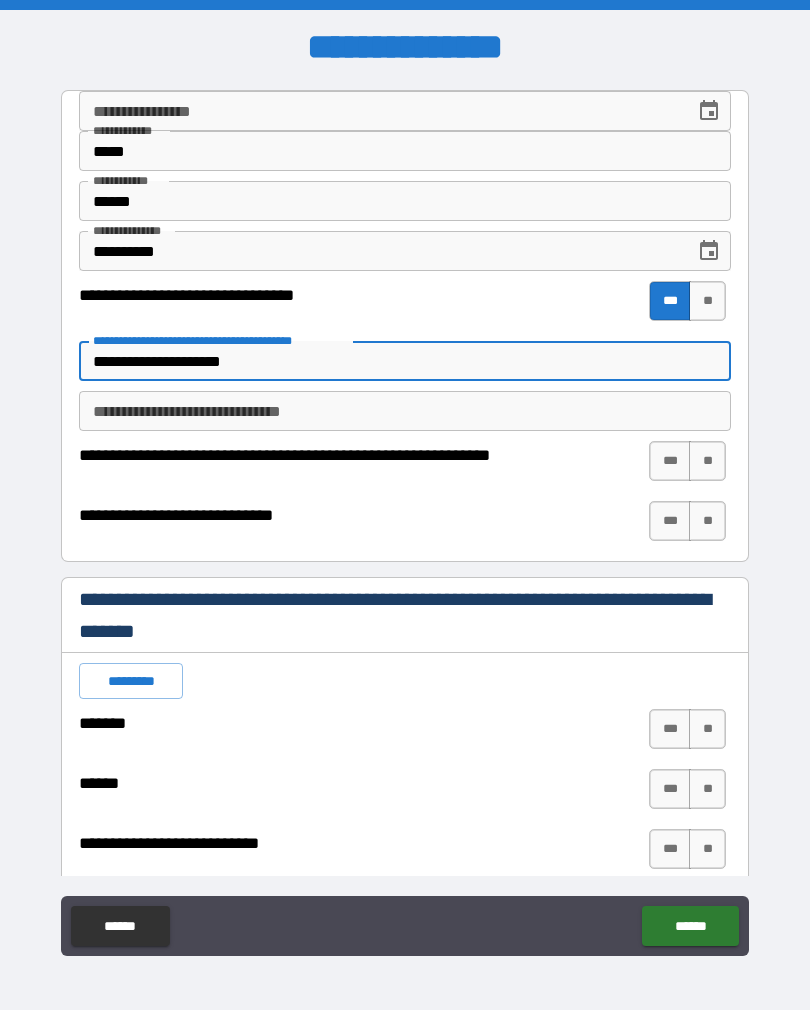 type on "*" 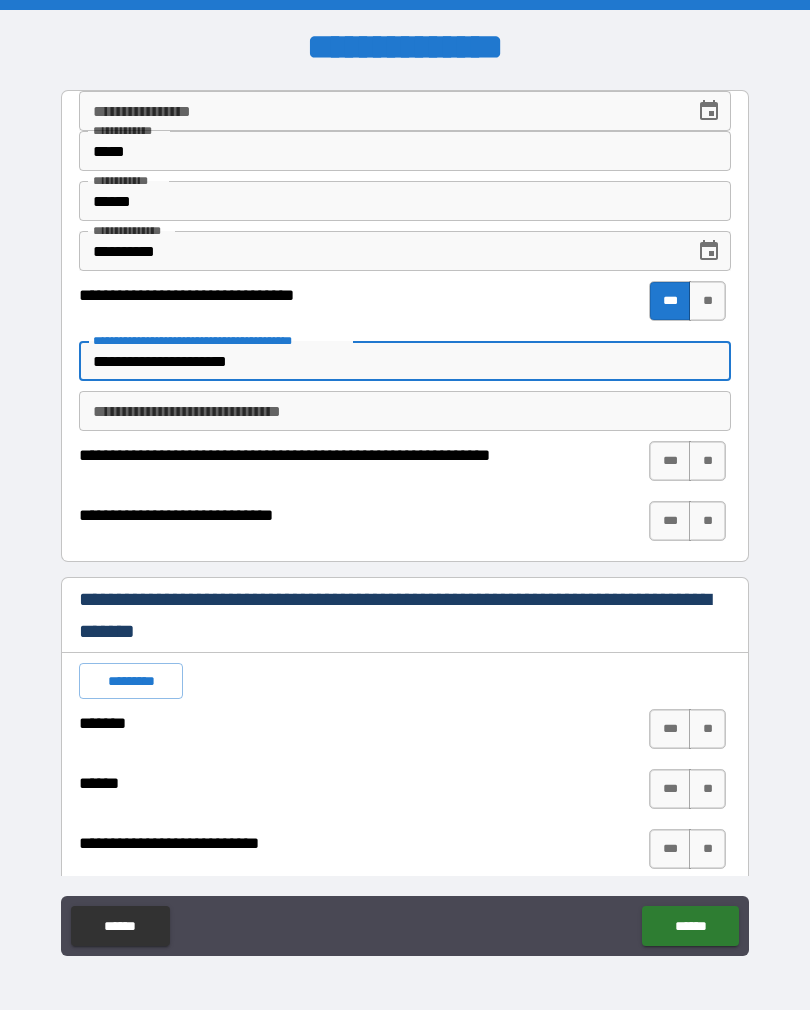 type on "*" 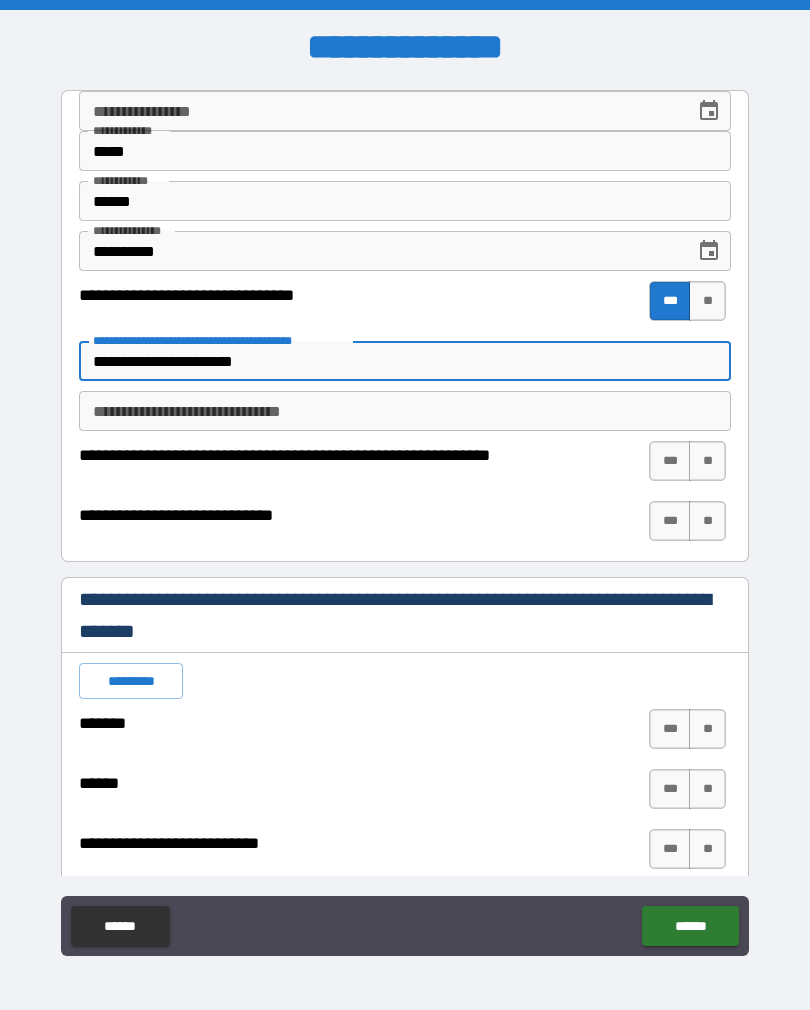 type on "*" 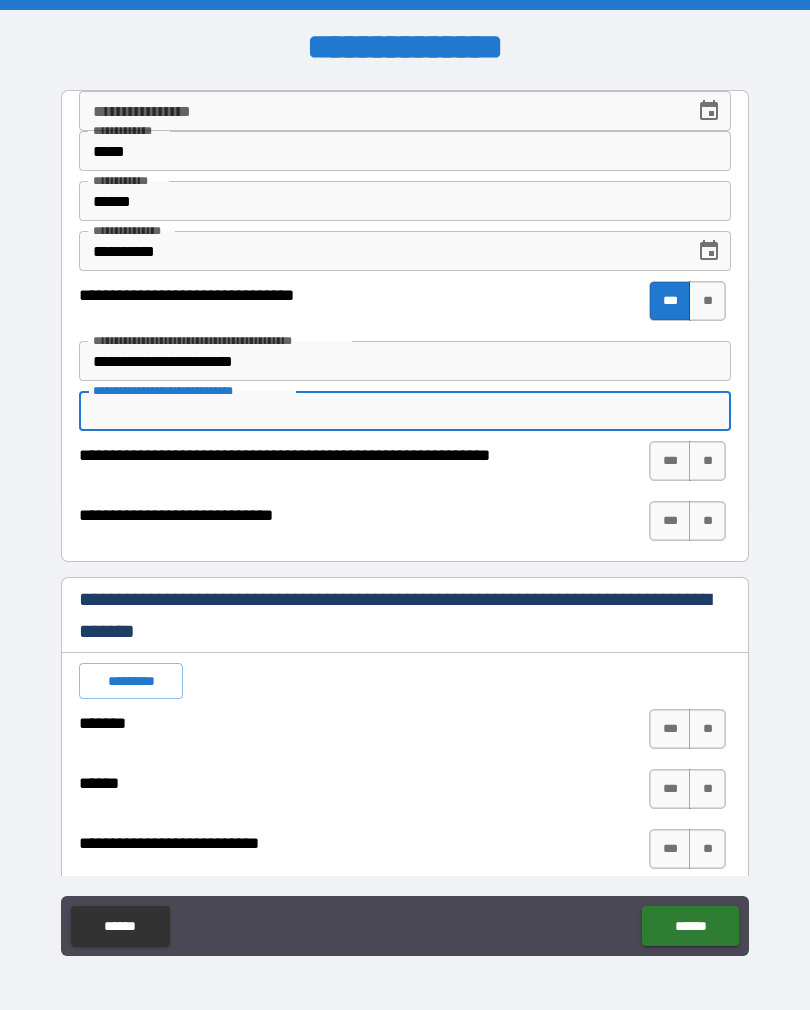 type on "*" 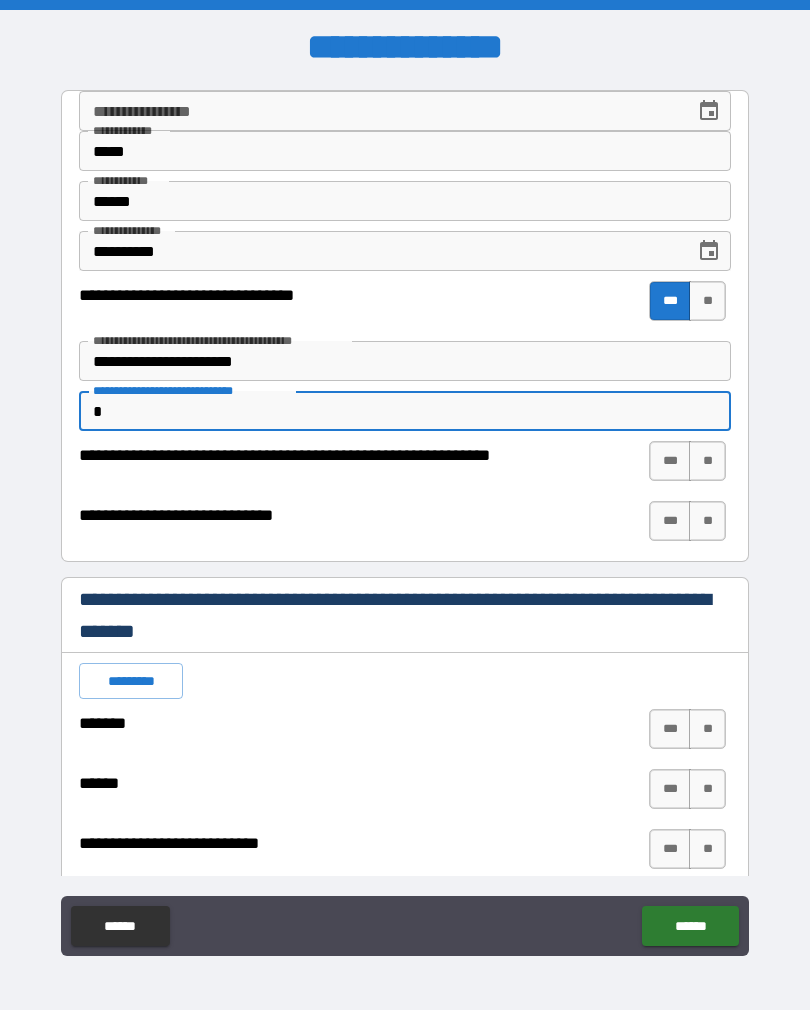 type on "*" 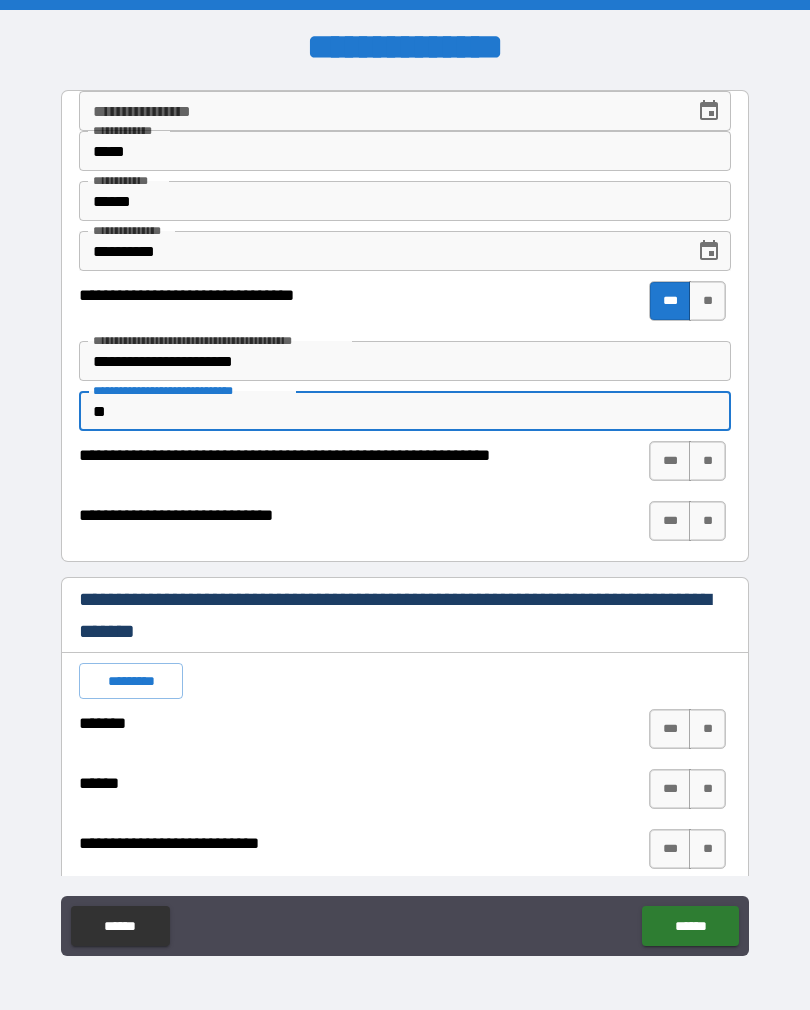 type on "*" 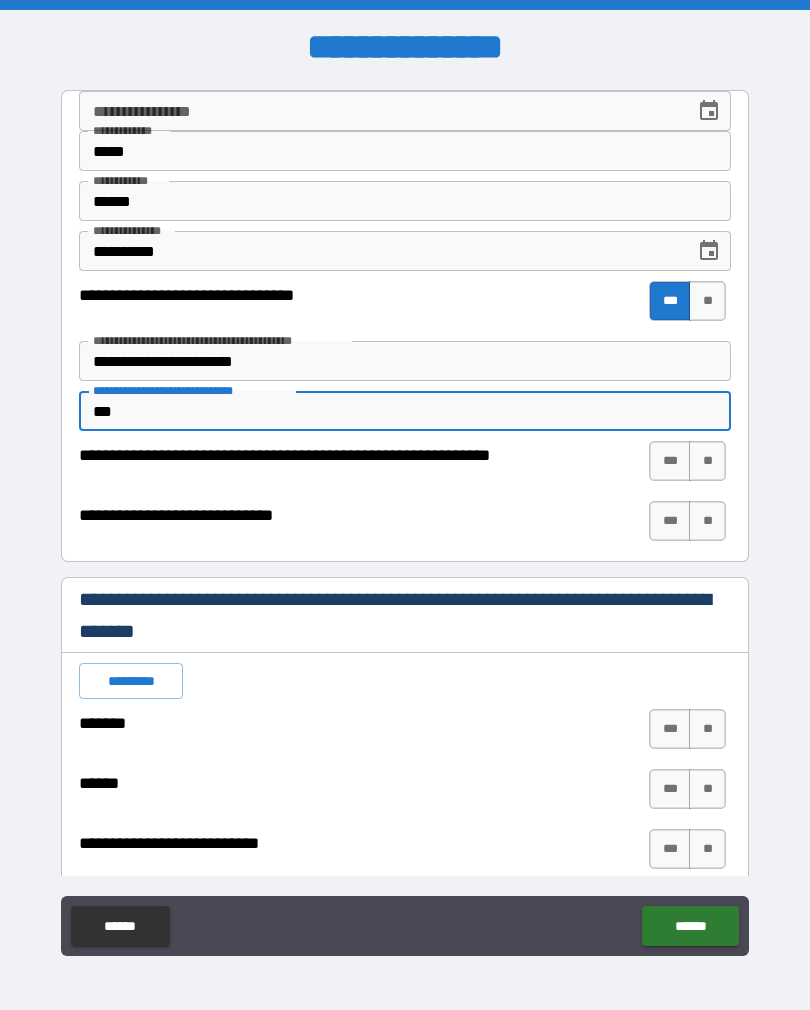 type on "*" 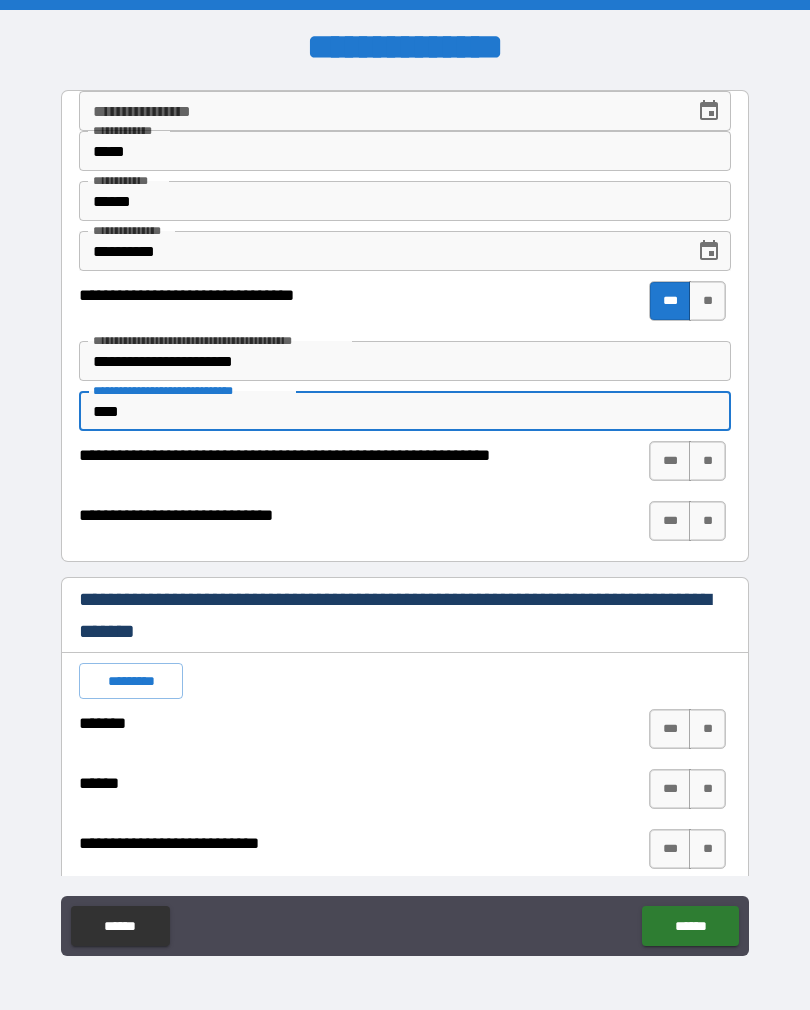 type on "*" 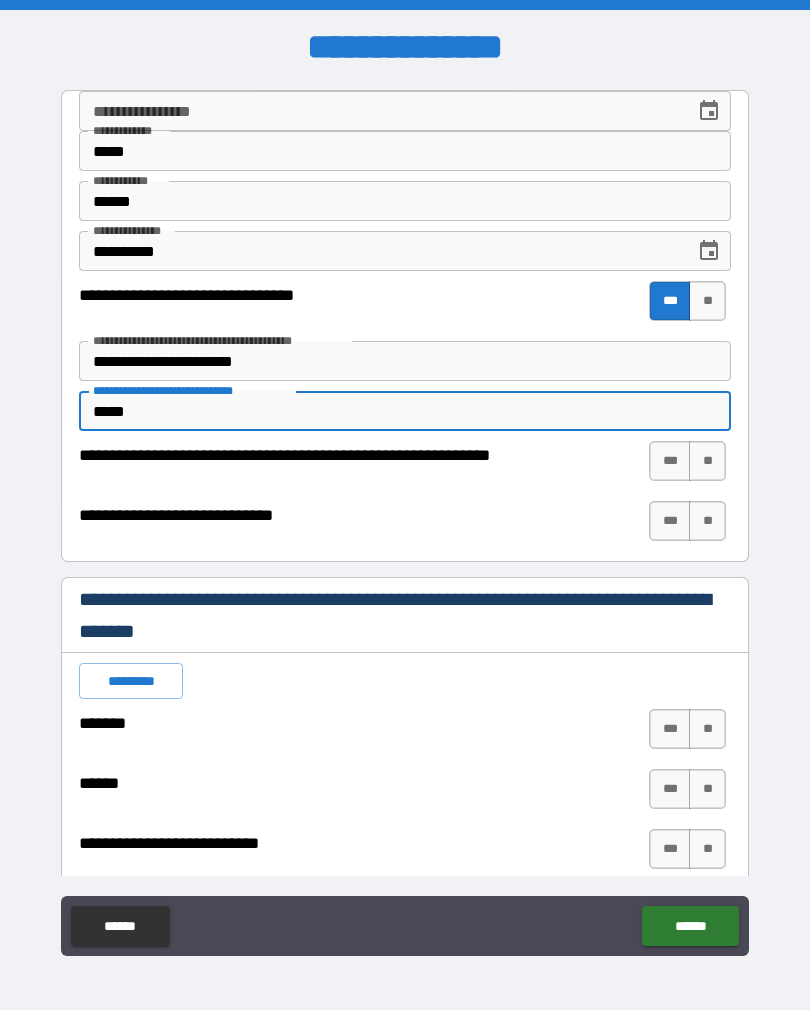 type on "*" 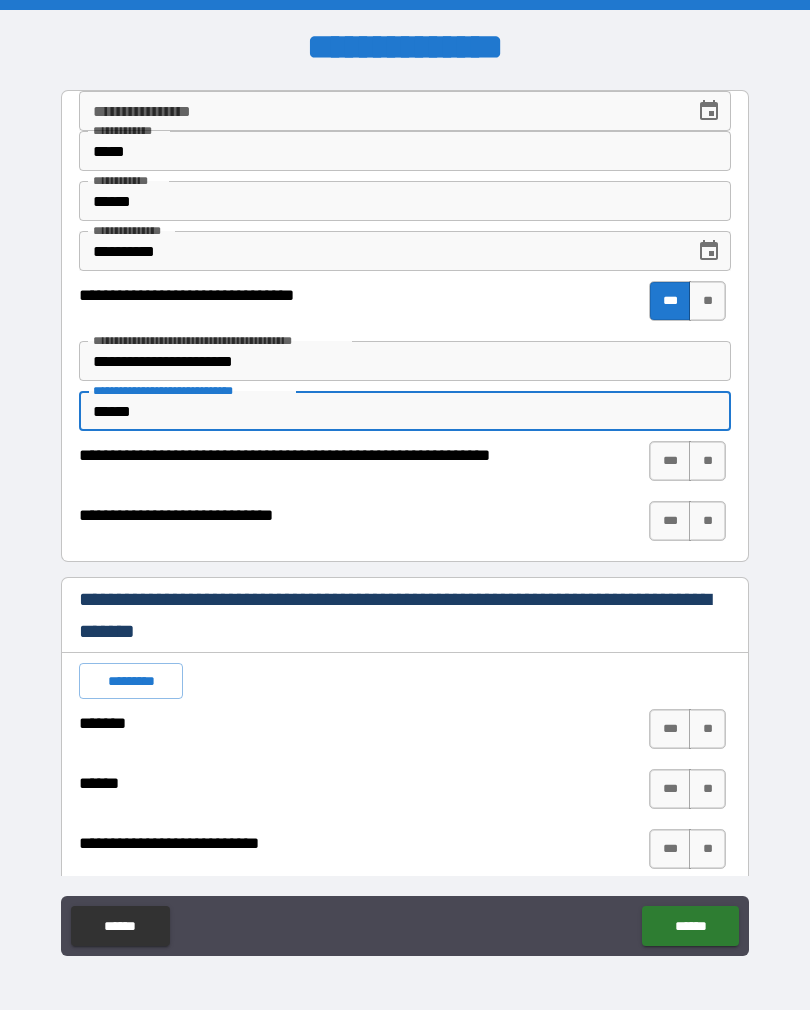type on "*" 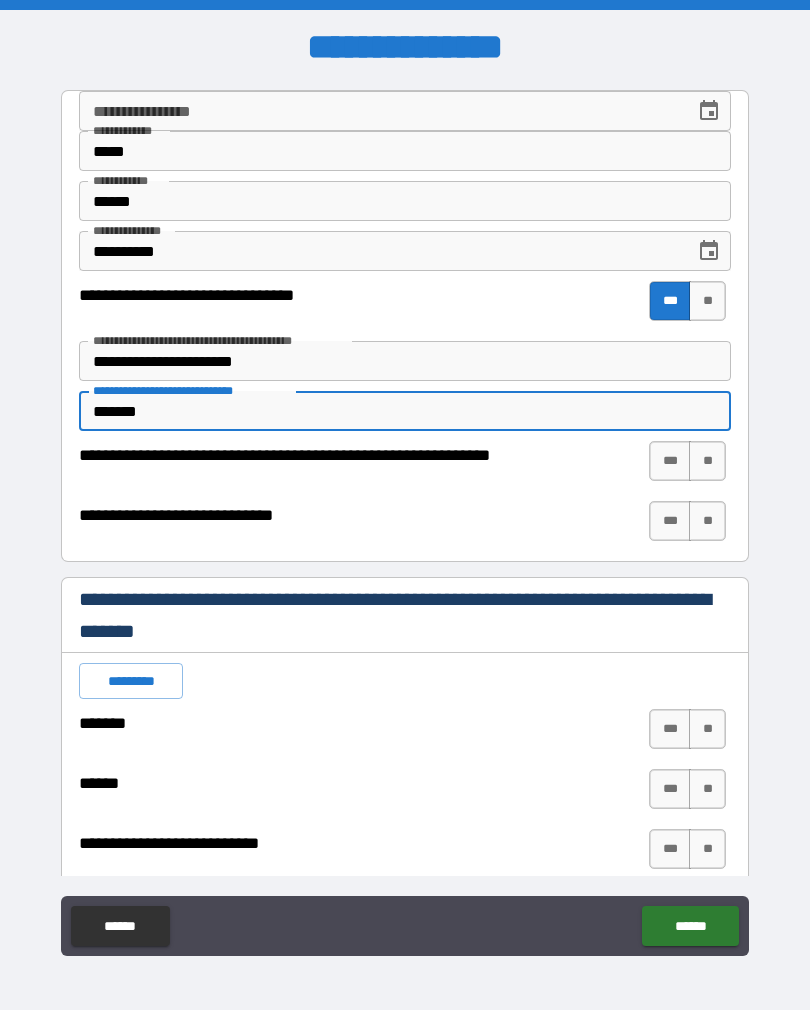 type on "*" 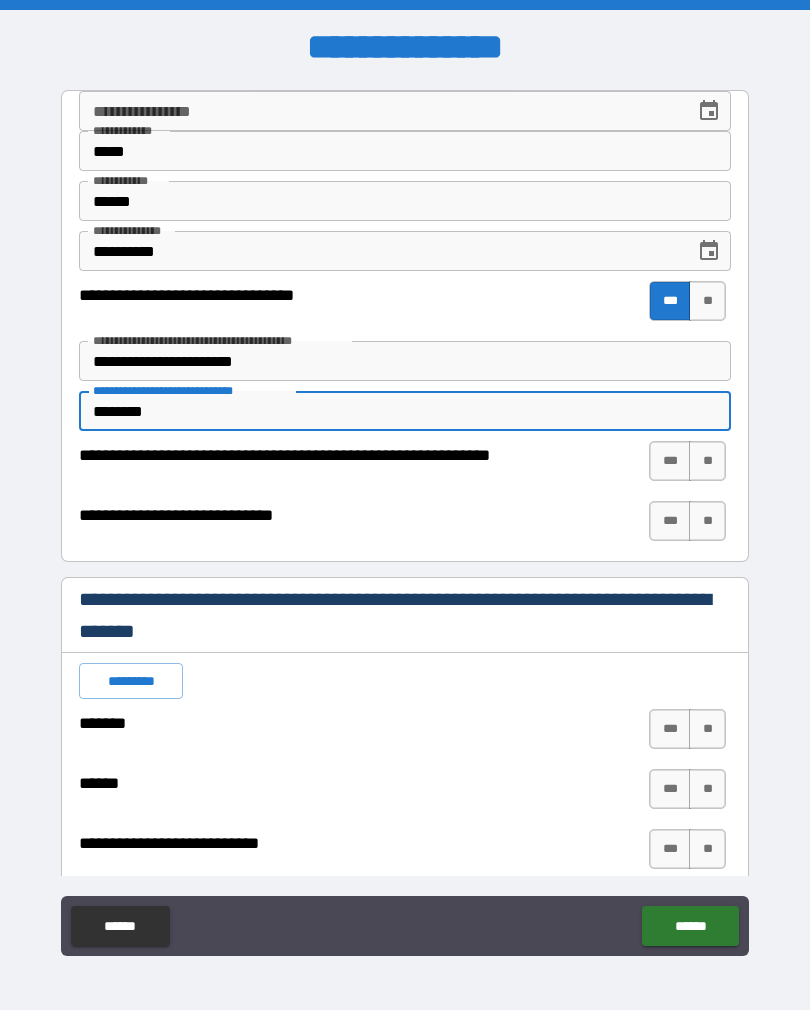 type on "*" 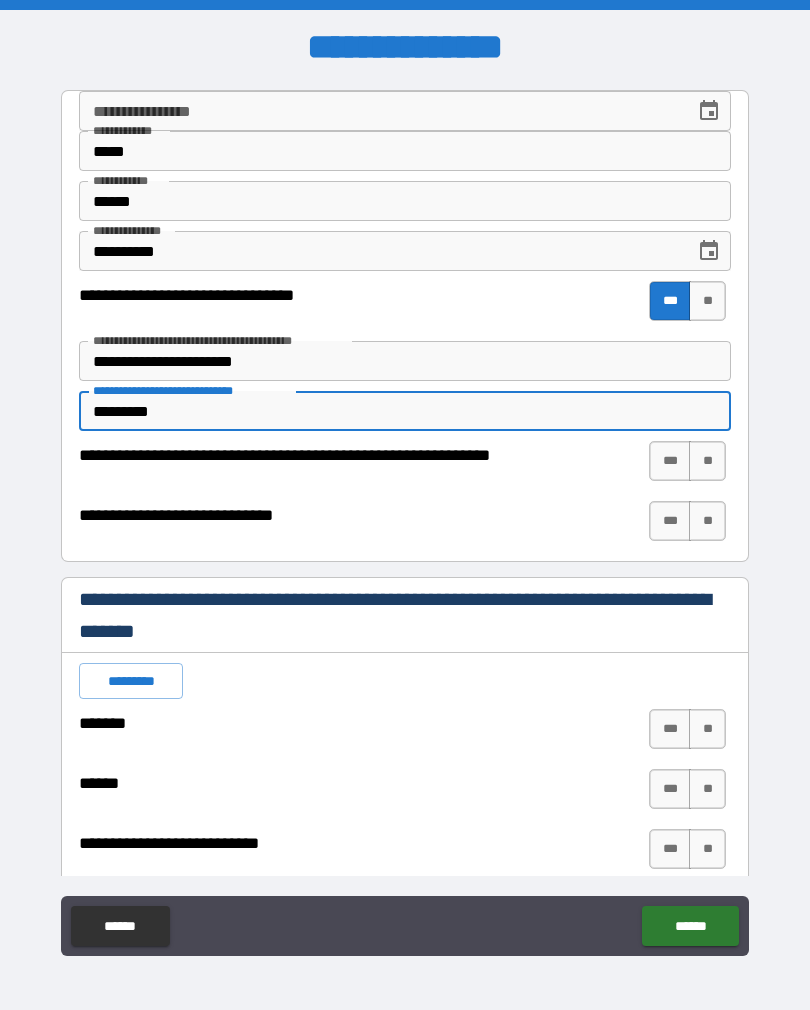 type on "*" 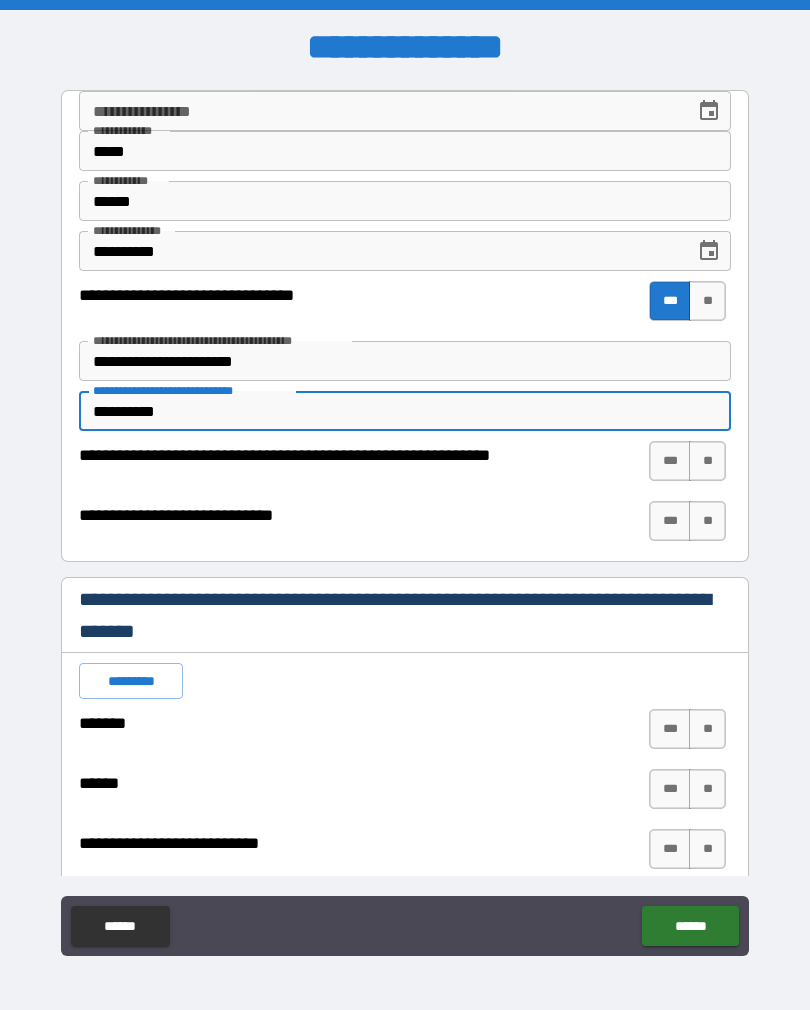 type on "*" 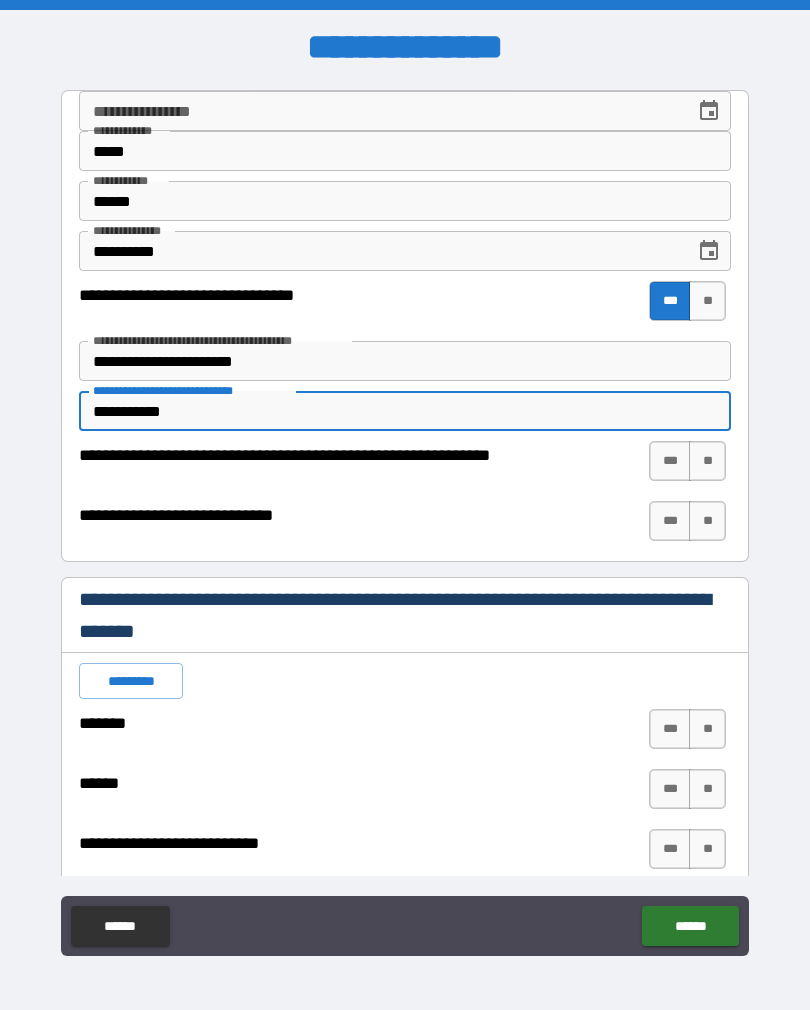 type on "*" 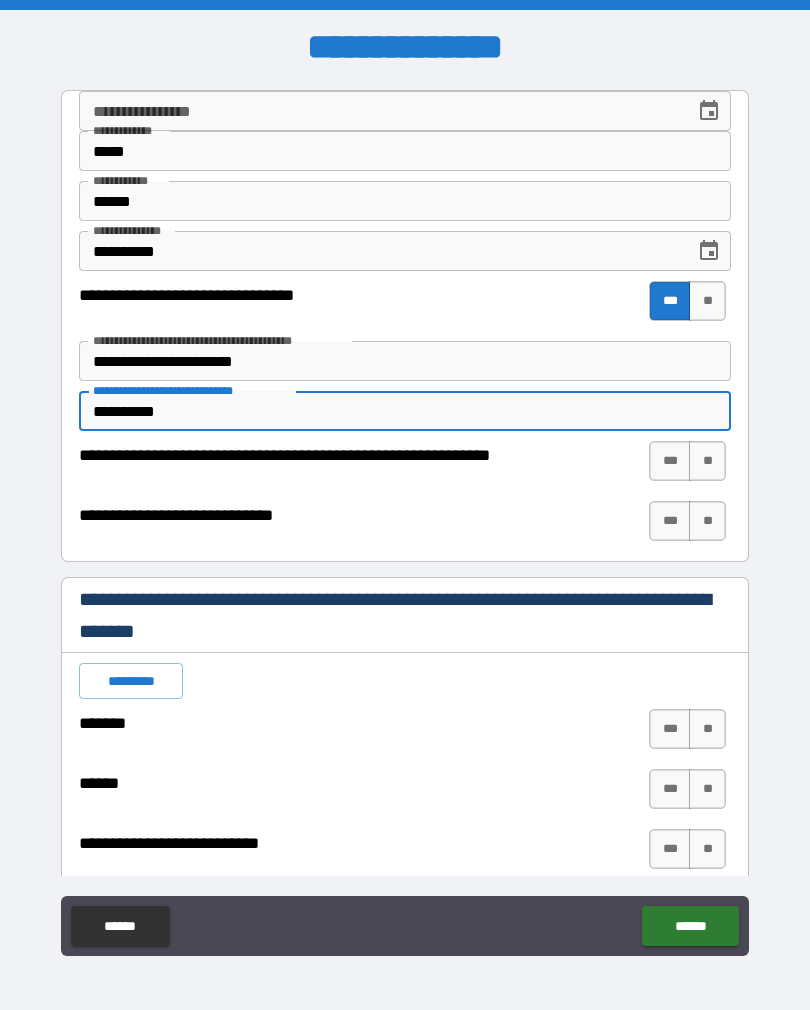 type on "*" 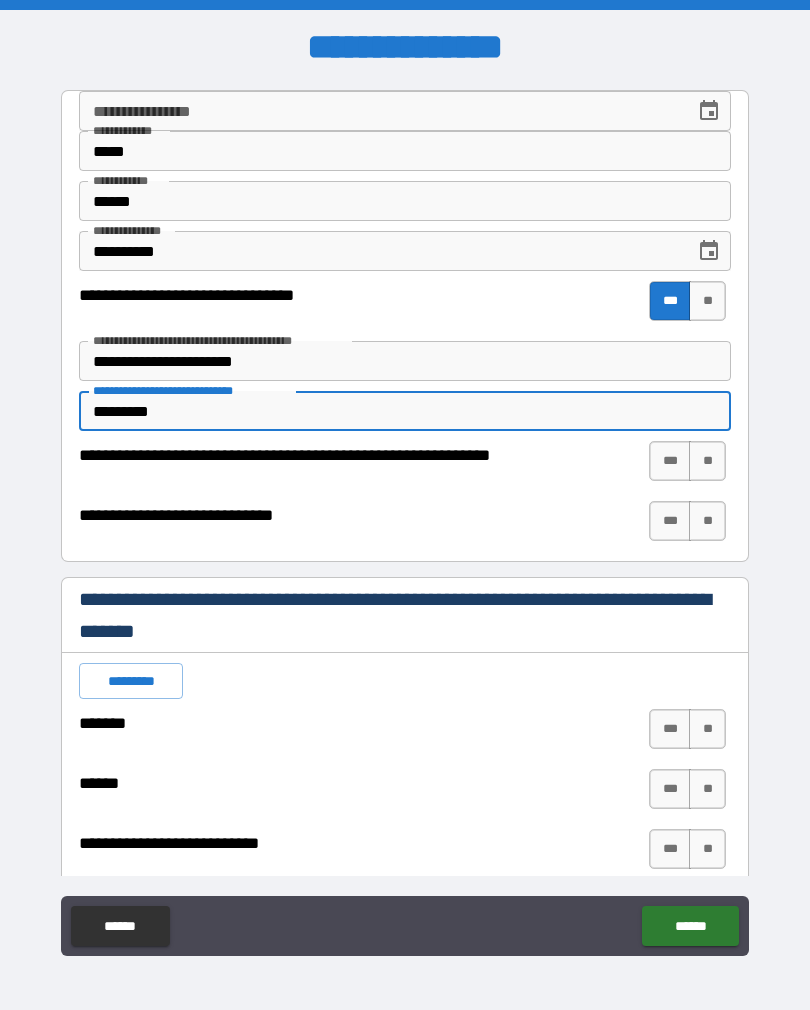 type on "*" 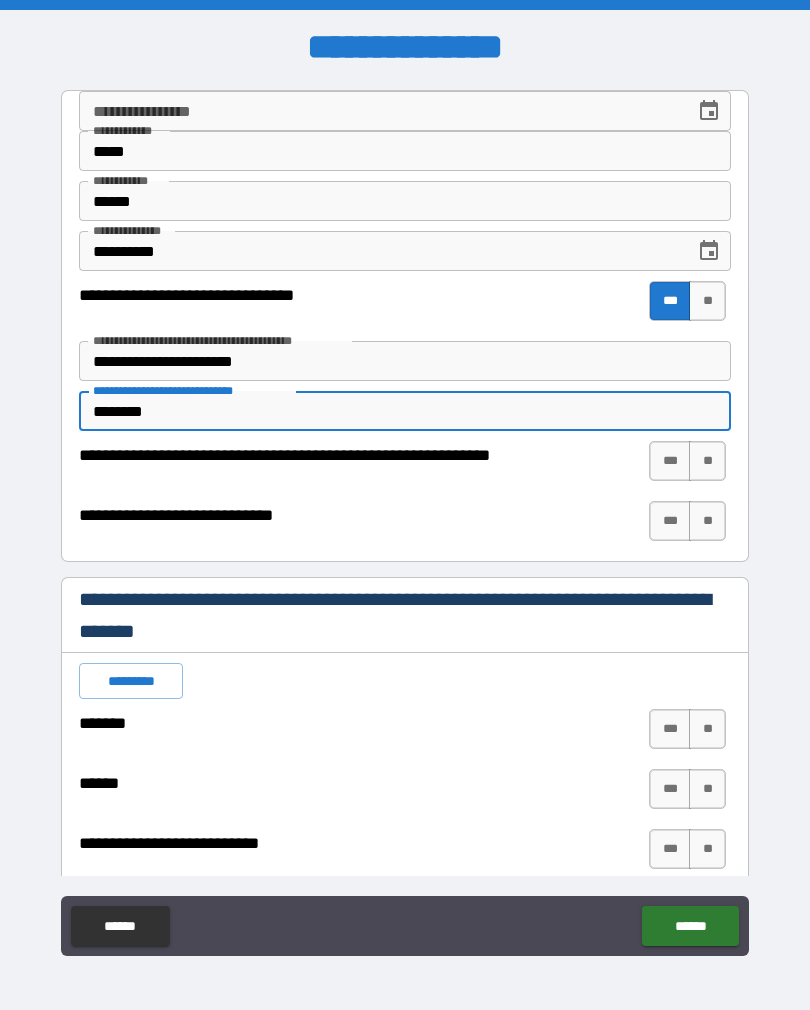 type on "*" 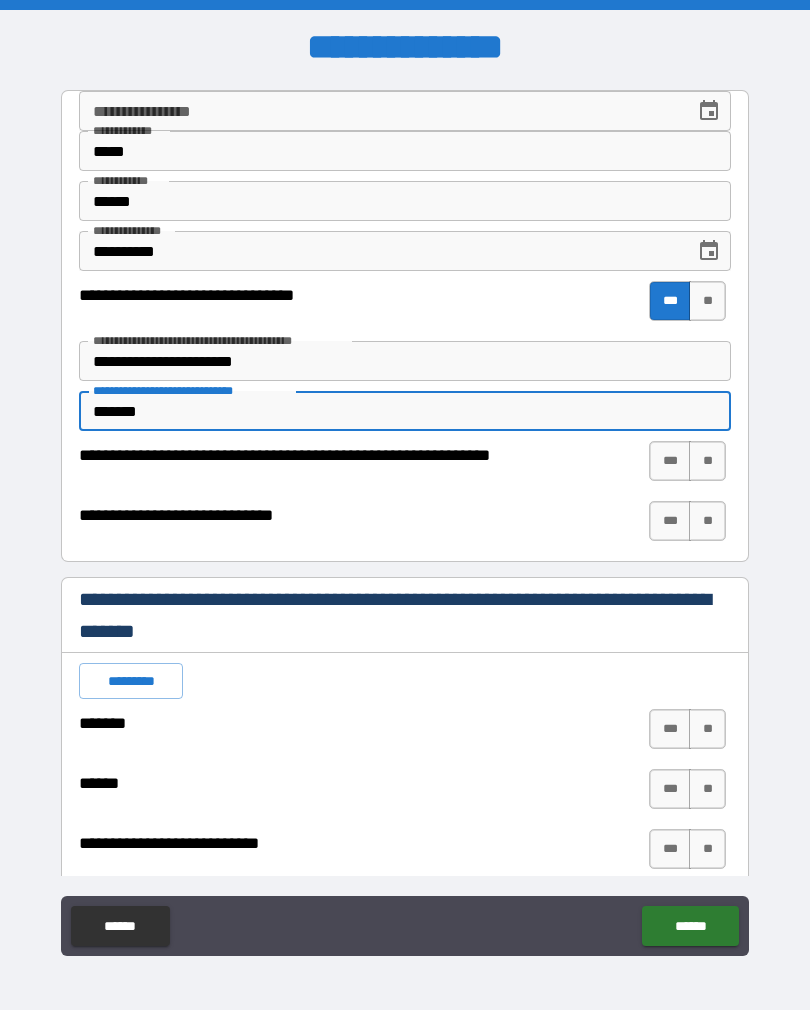 type on "*" 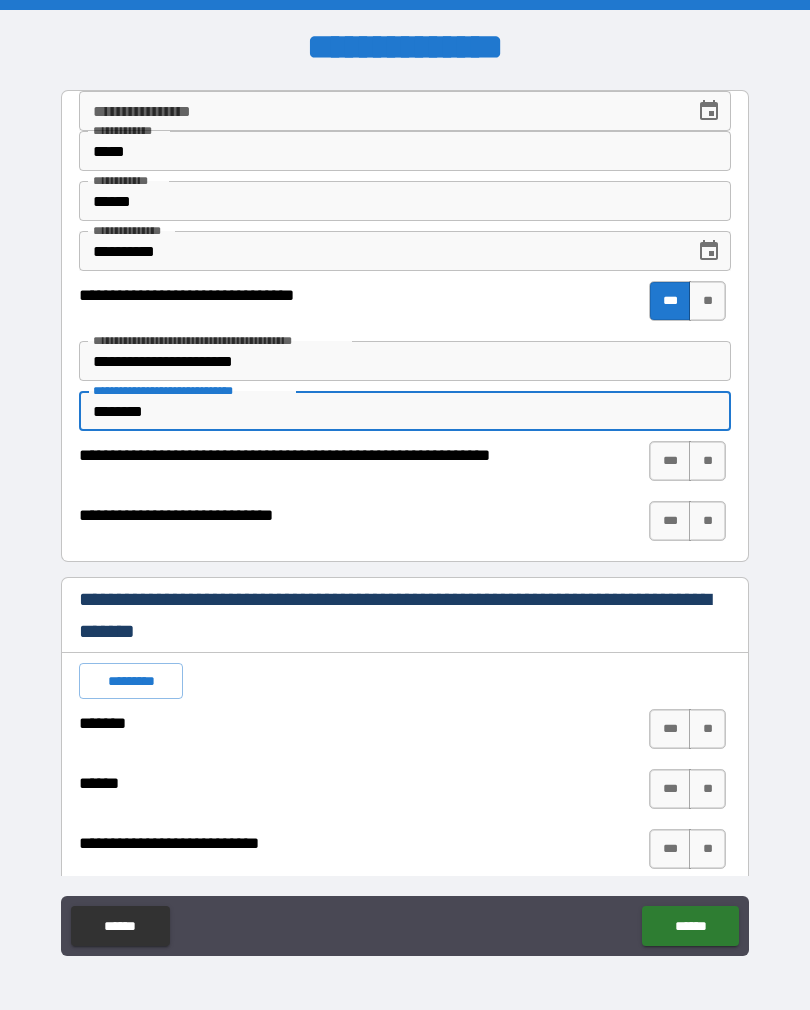 type on "*" 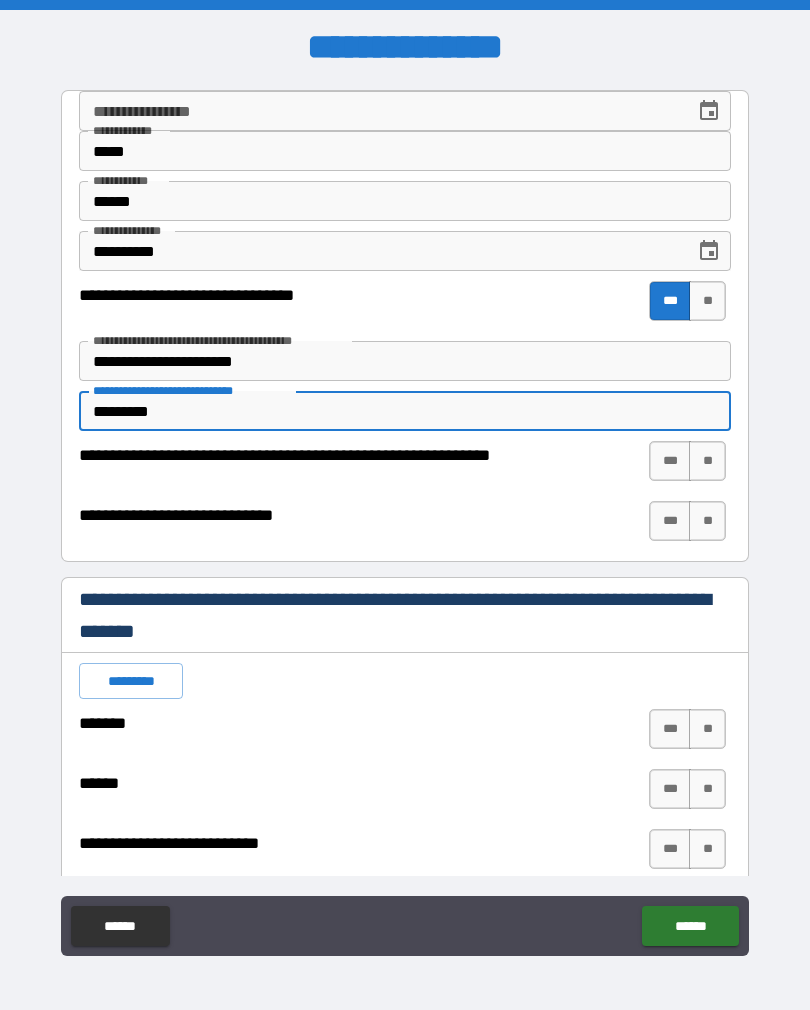 type on "*" 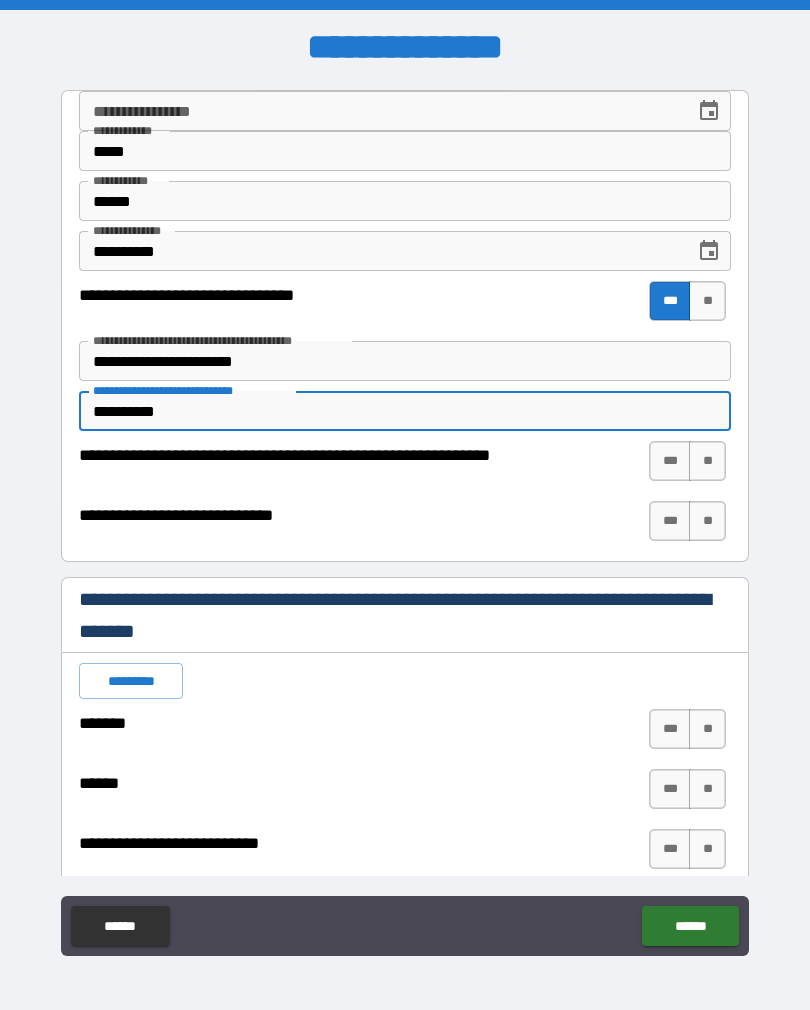 type on "*" 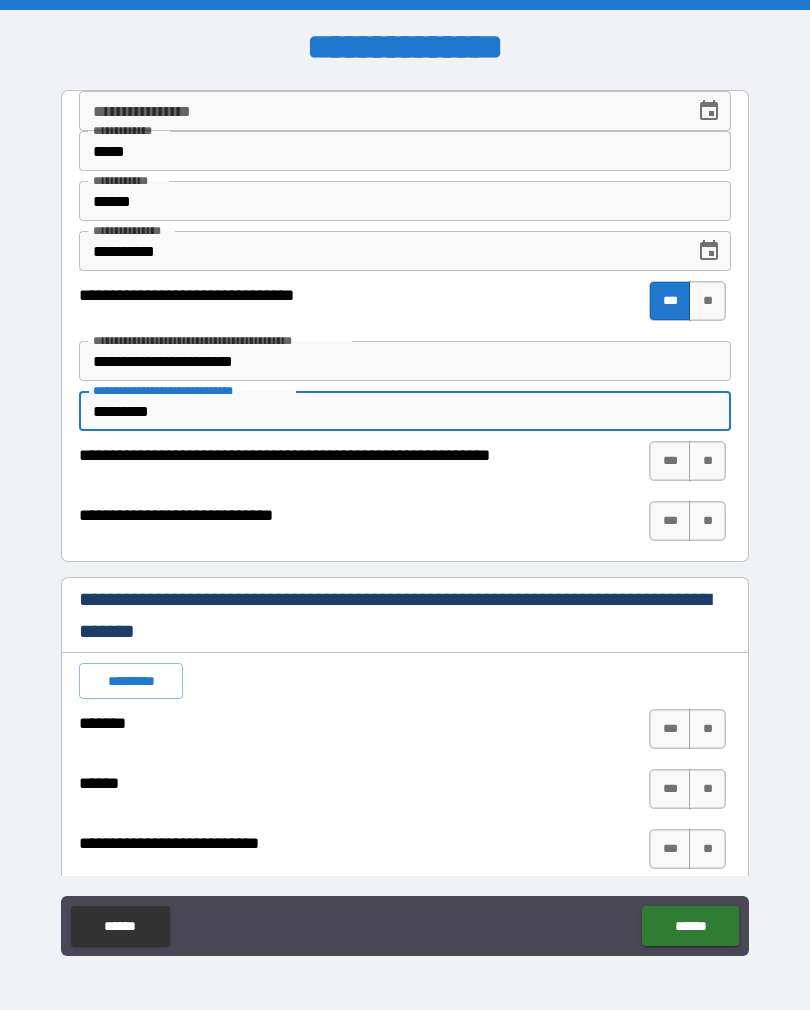 type on "*" 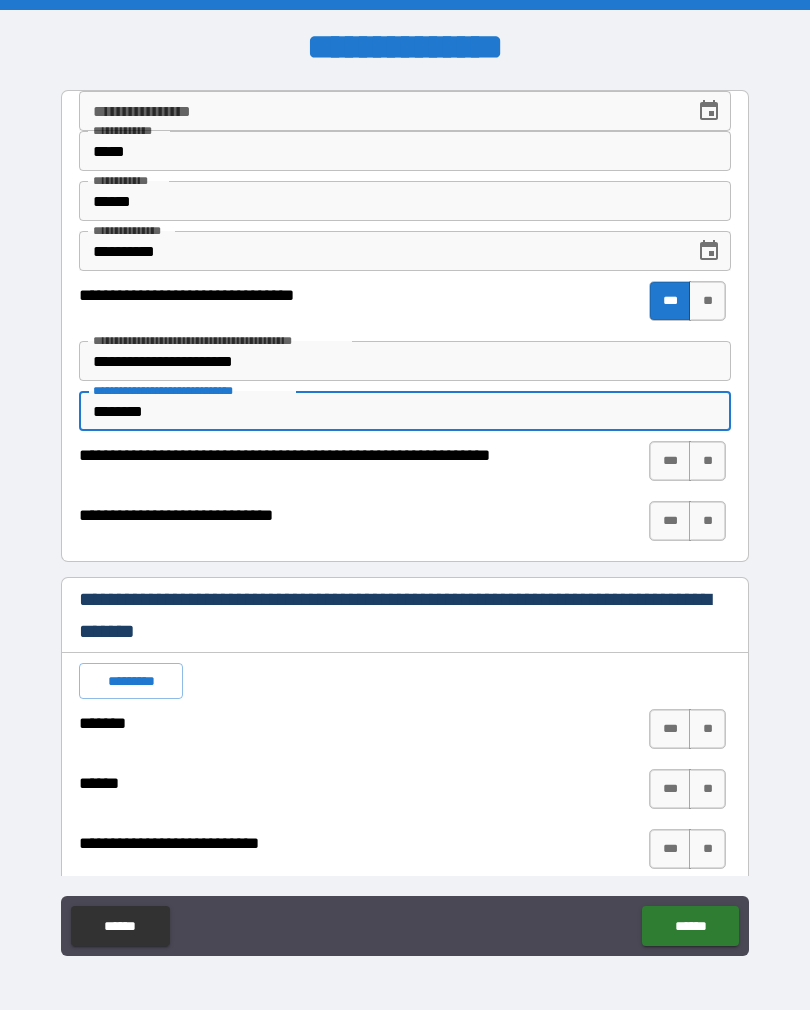 type on "*" 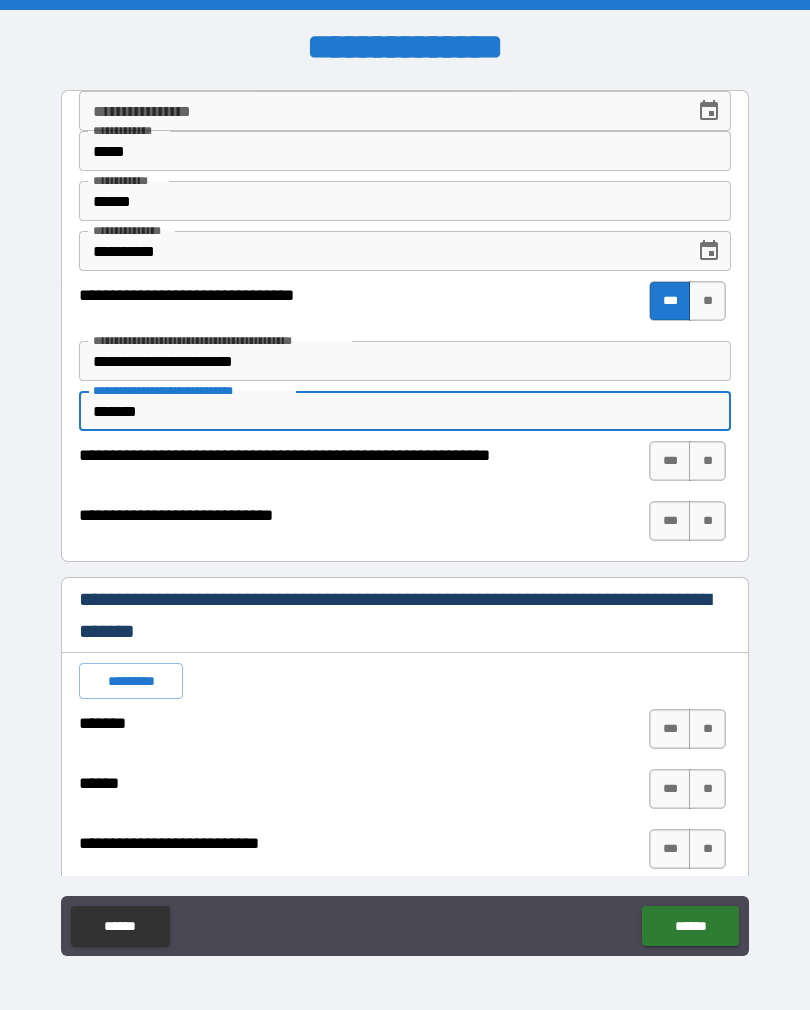 type on "*" 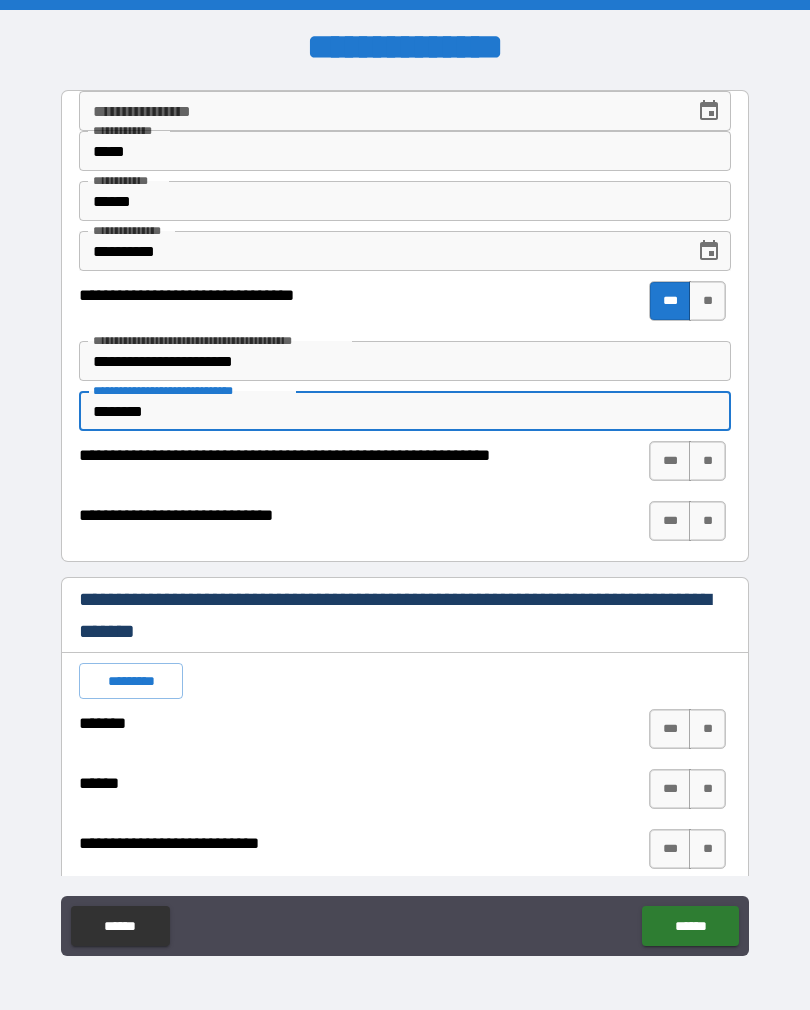 type on "*" 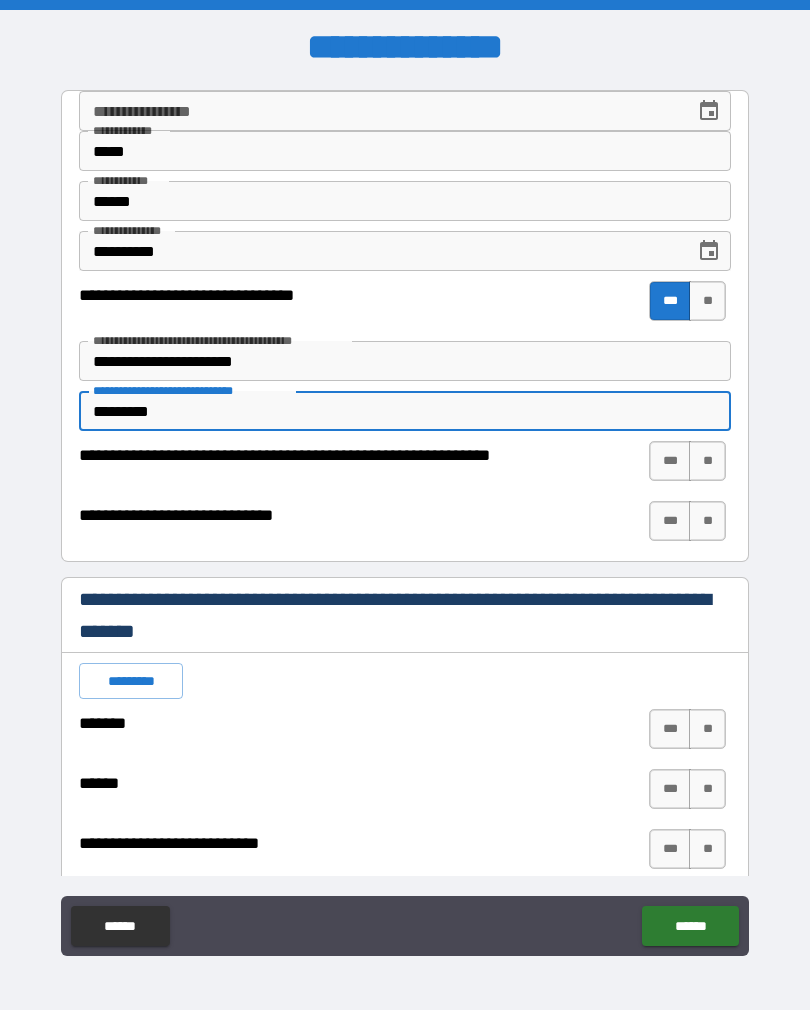 type on "*" 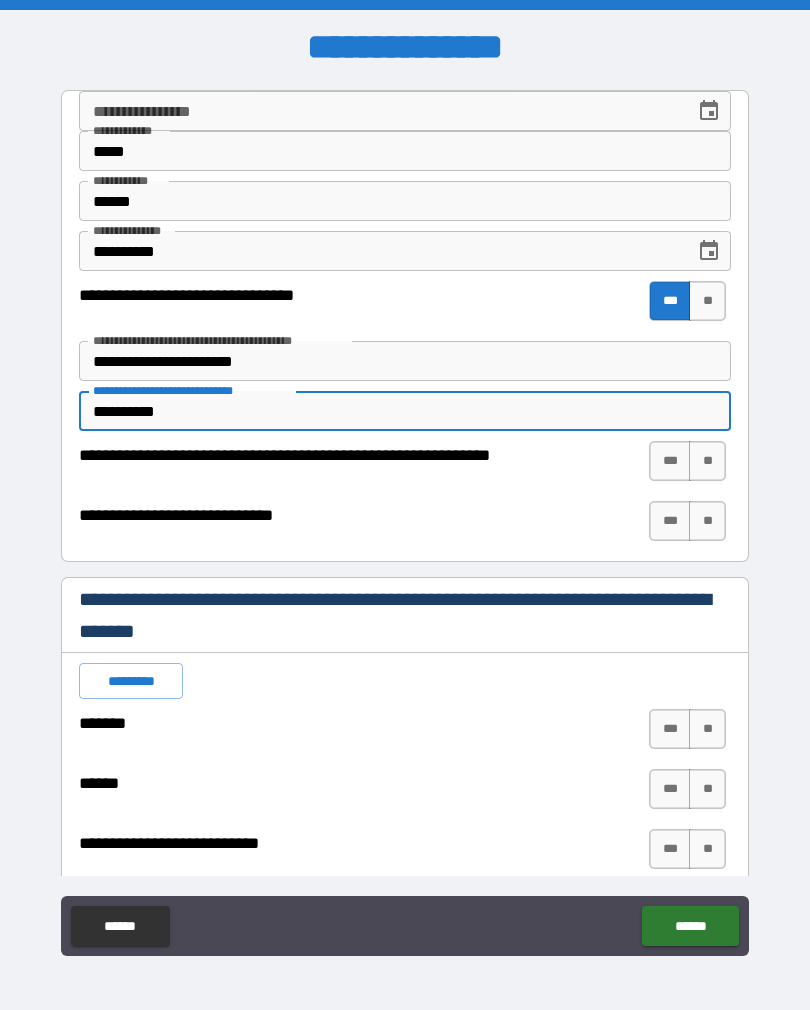 type on "*" 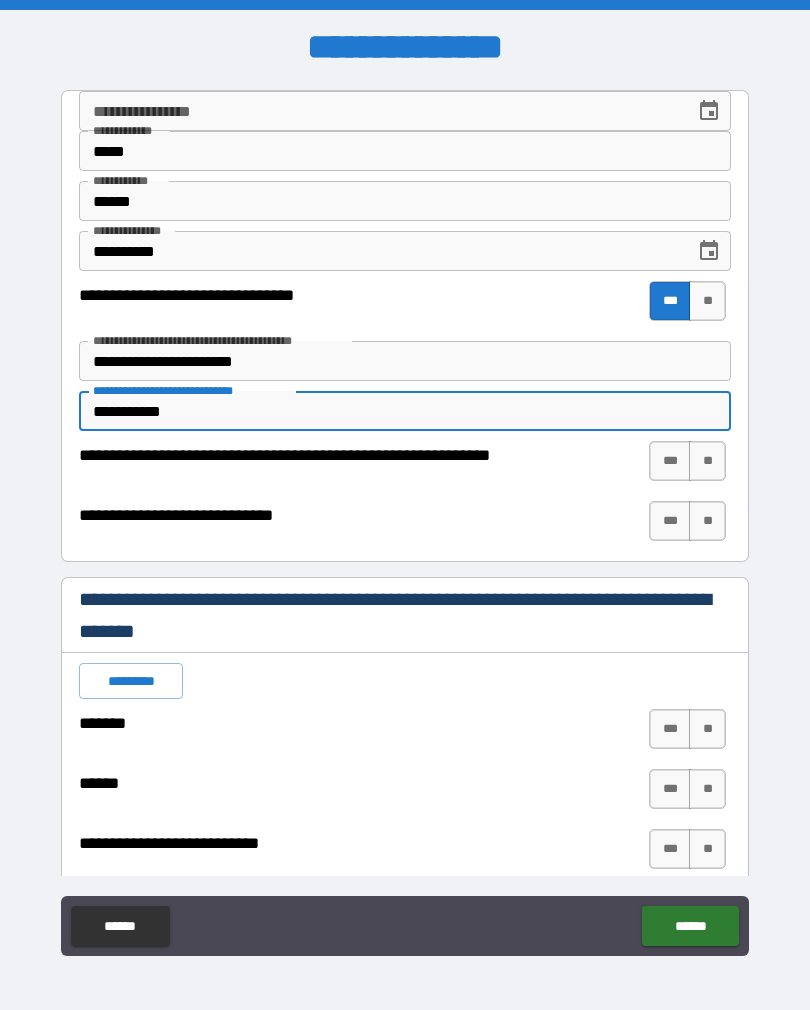 type on "*" 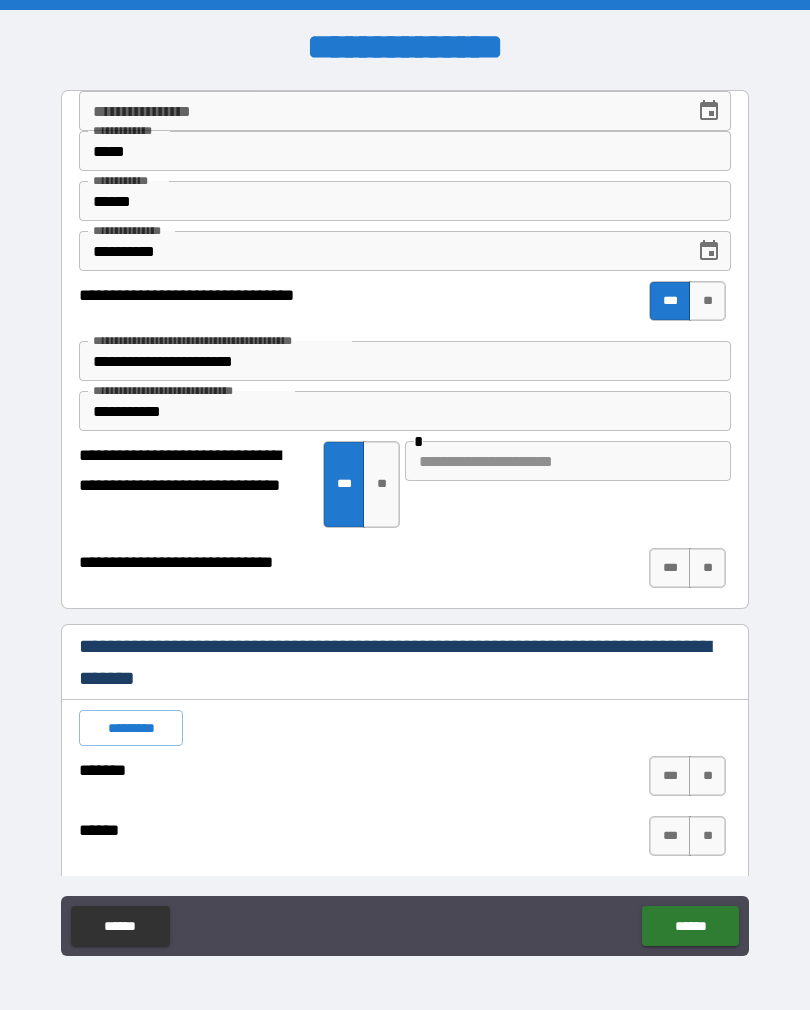 click on "**" at bounding box center [707, 568] 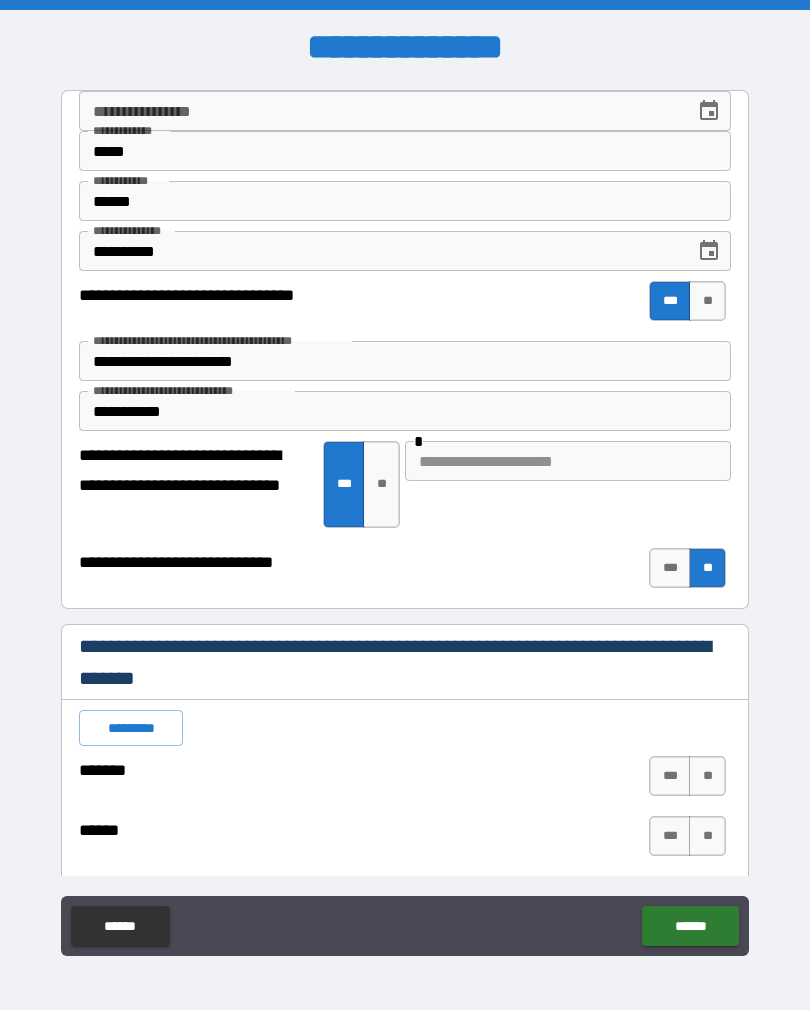 type on "*" 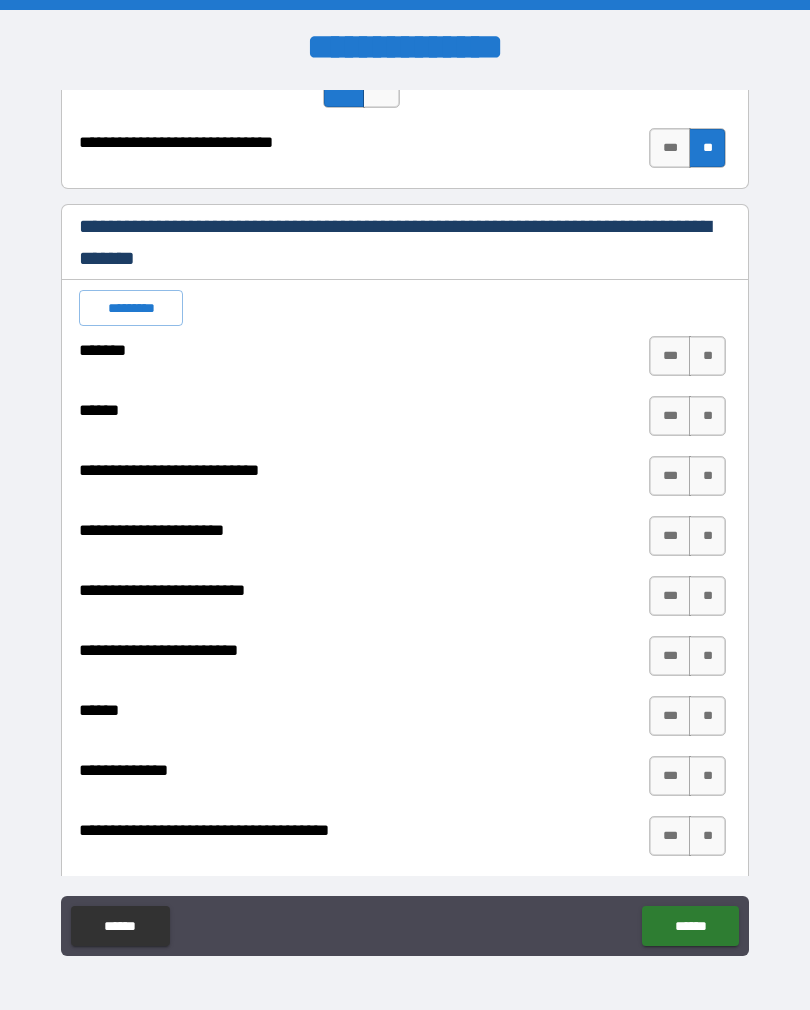 scroll, scrollTop: 419, scrollLeft: 0, axis: vertical 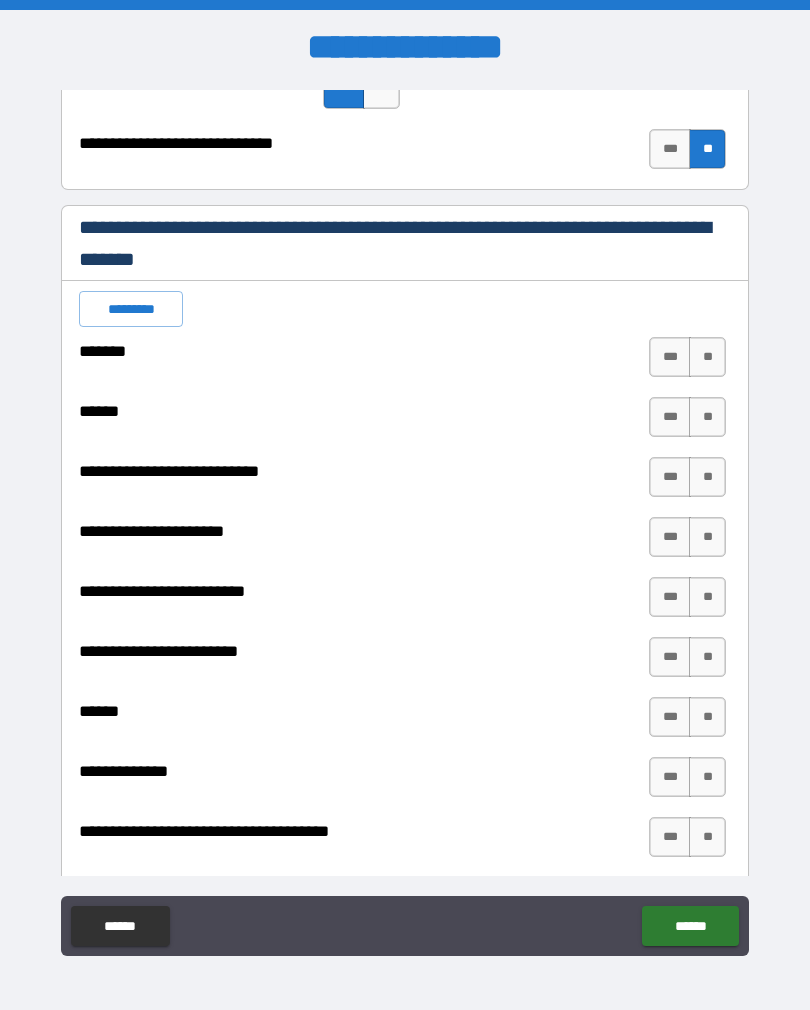 type on "**********" 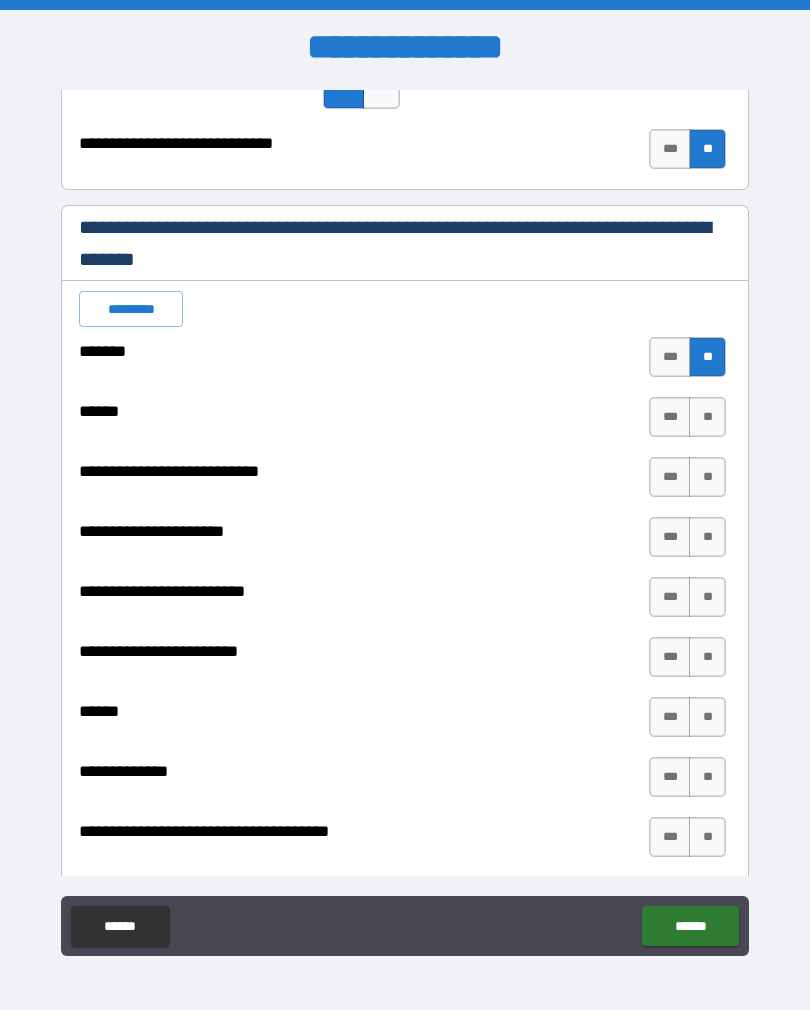 click on "**" at bounding box center (707, 417) 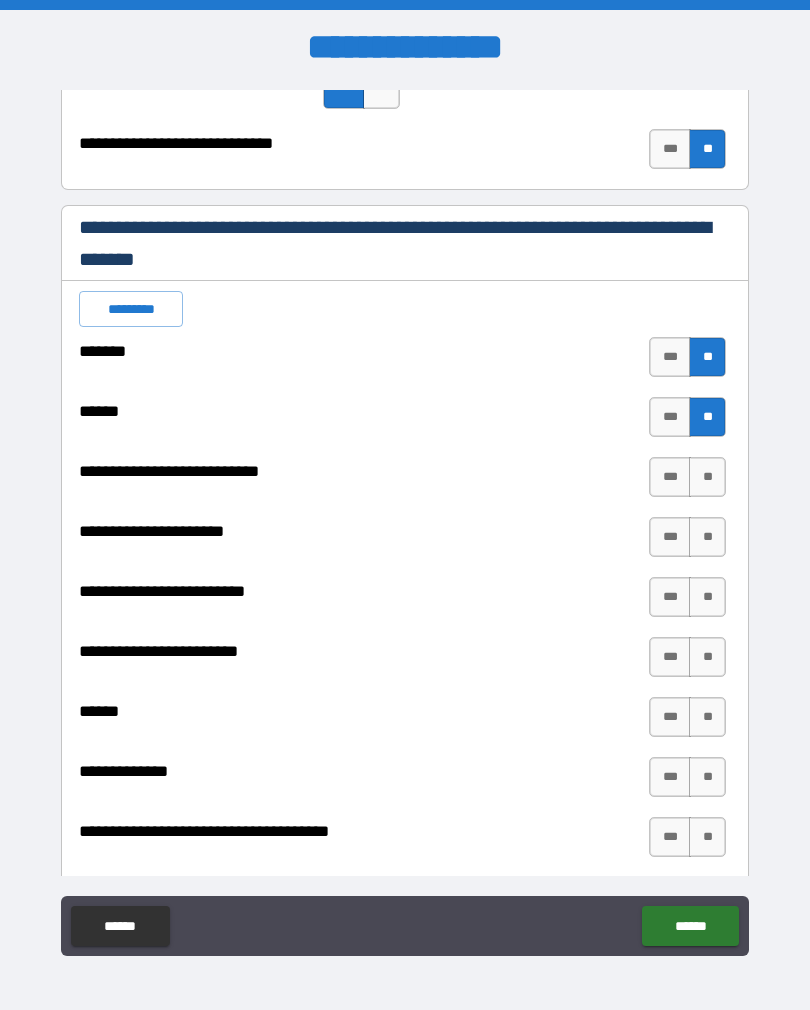 click on "**" at bounding box center (707, 477) 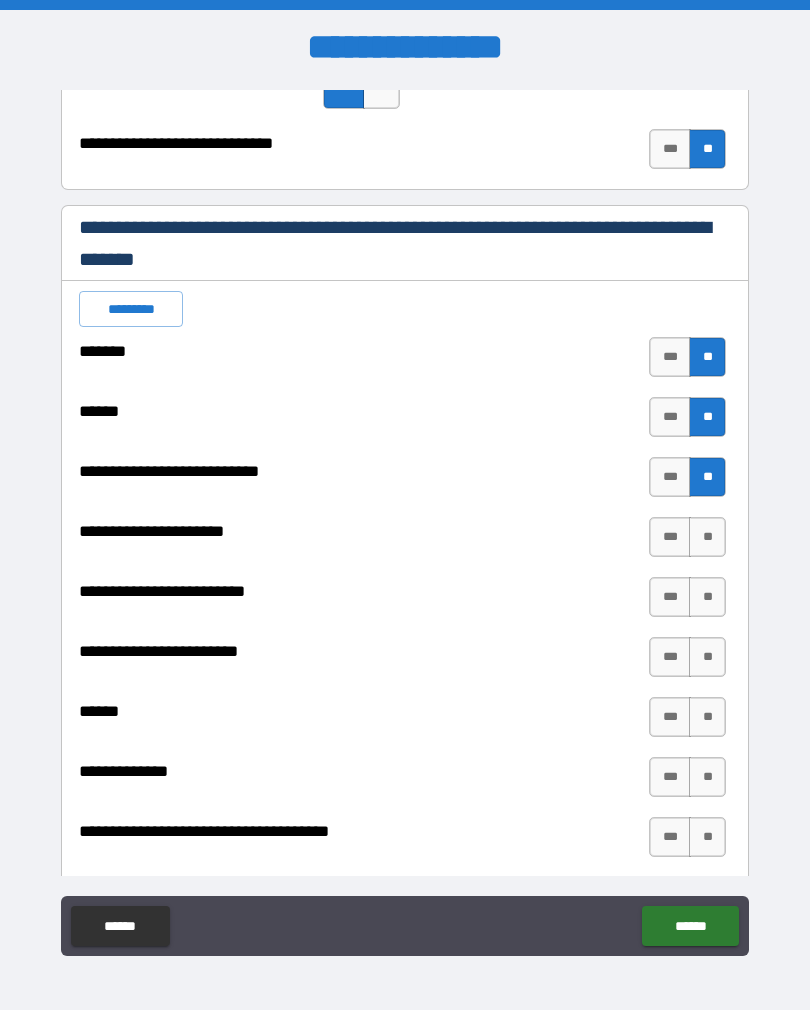 click on "**" at bounding box center (707, 537) 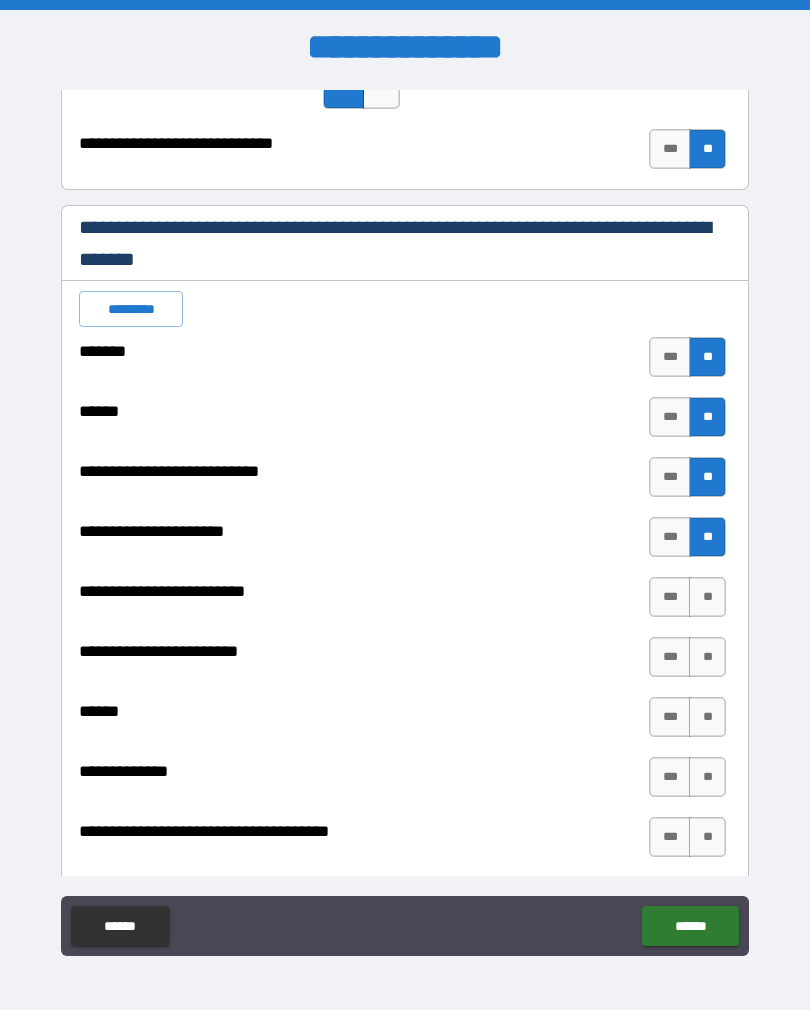 click on "**" at bounding box center (707, 597) 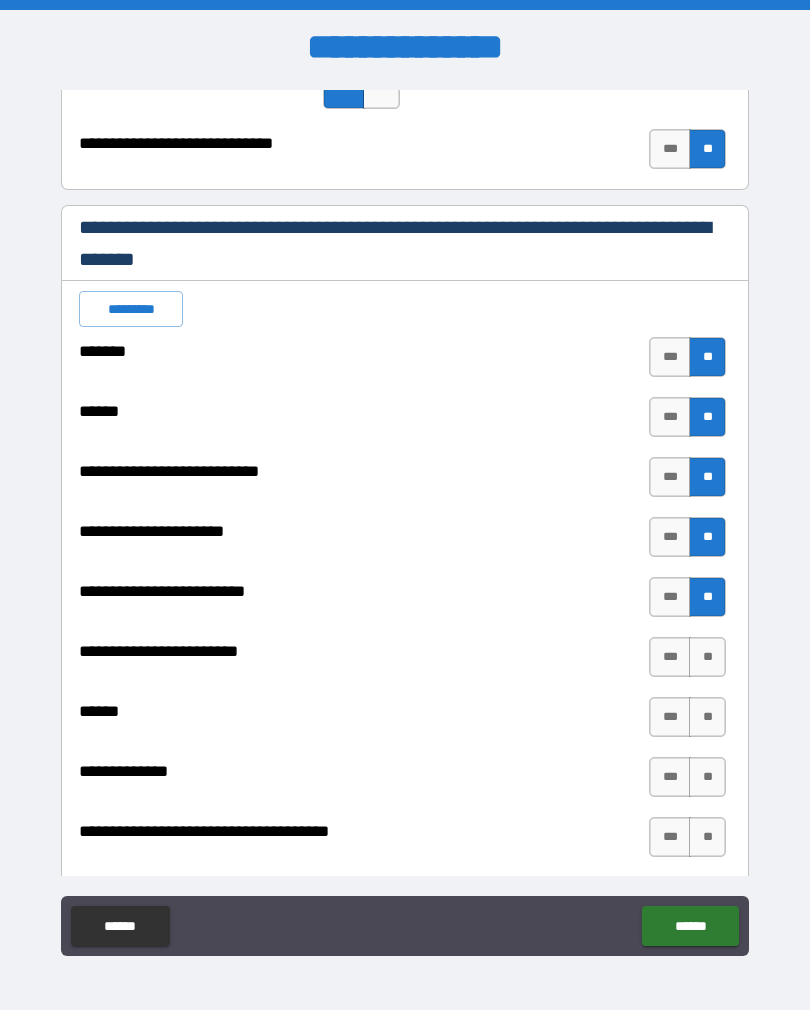 click on "**" at bounding box center (707, 657) 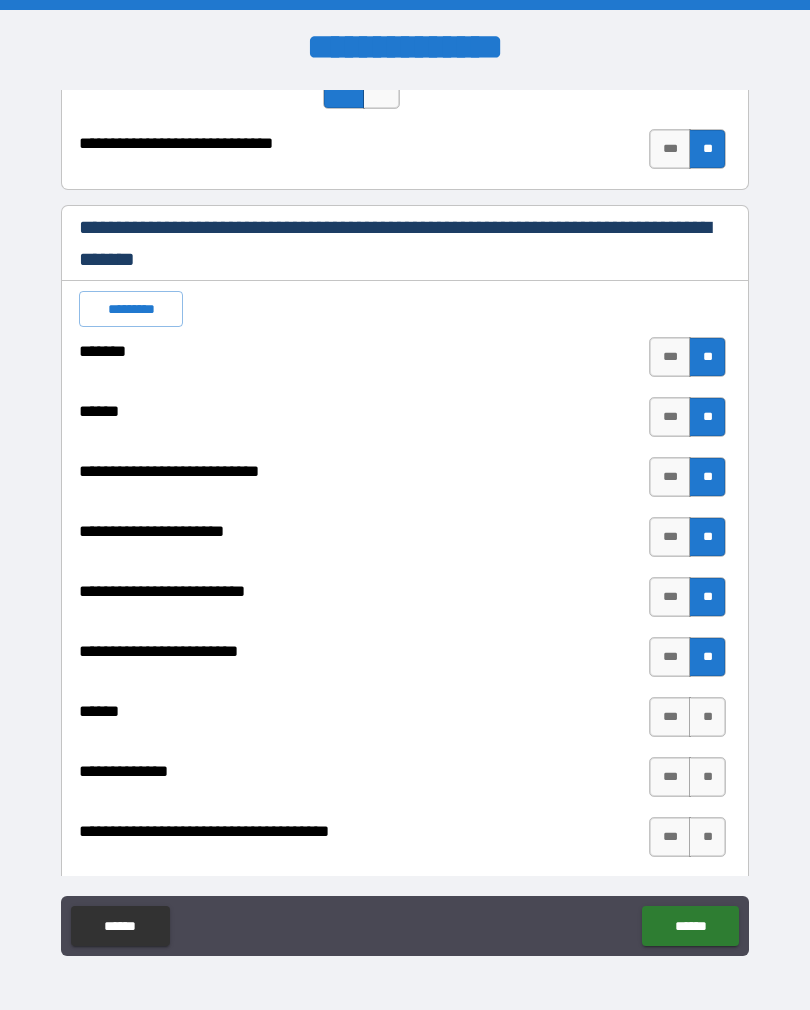 click on "**" at bounding box center (707, 717) 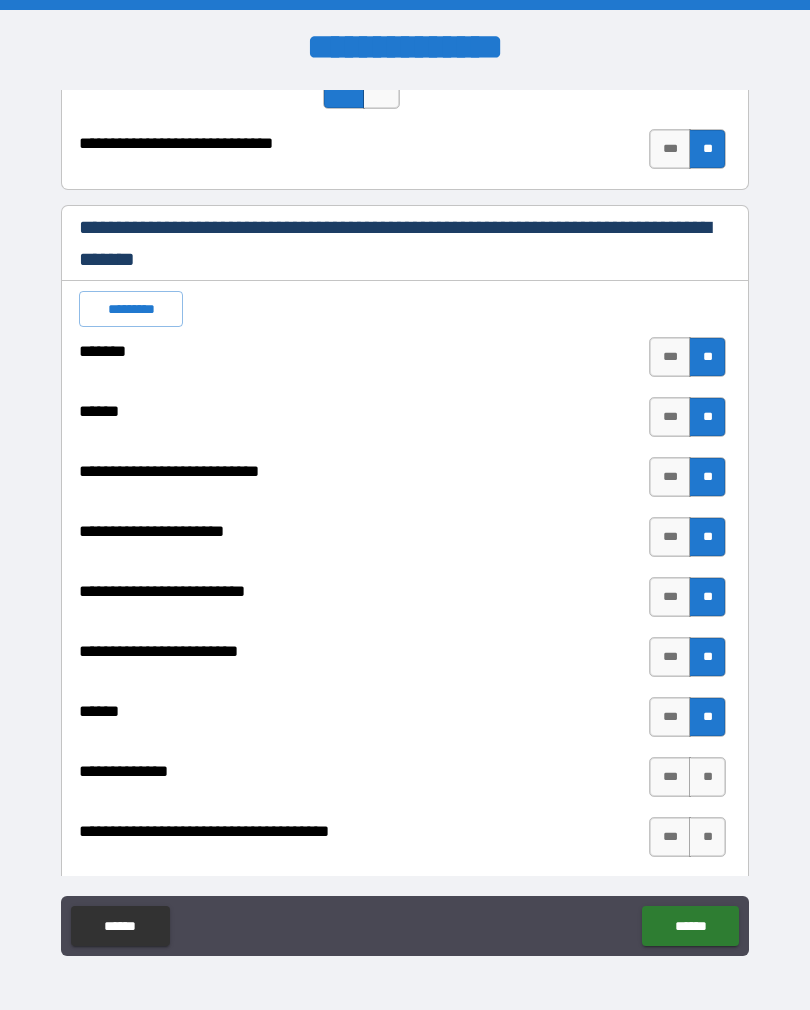 click on "**" at bounding box center [707, 777] 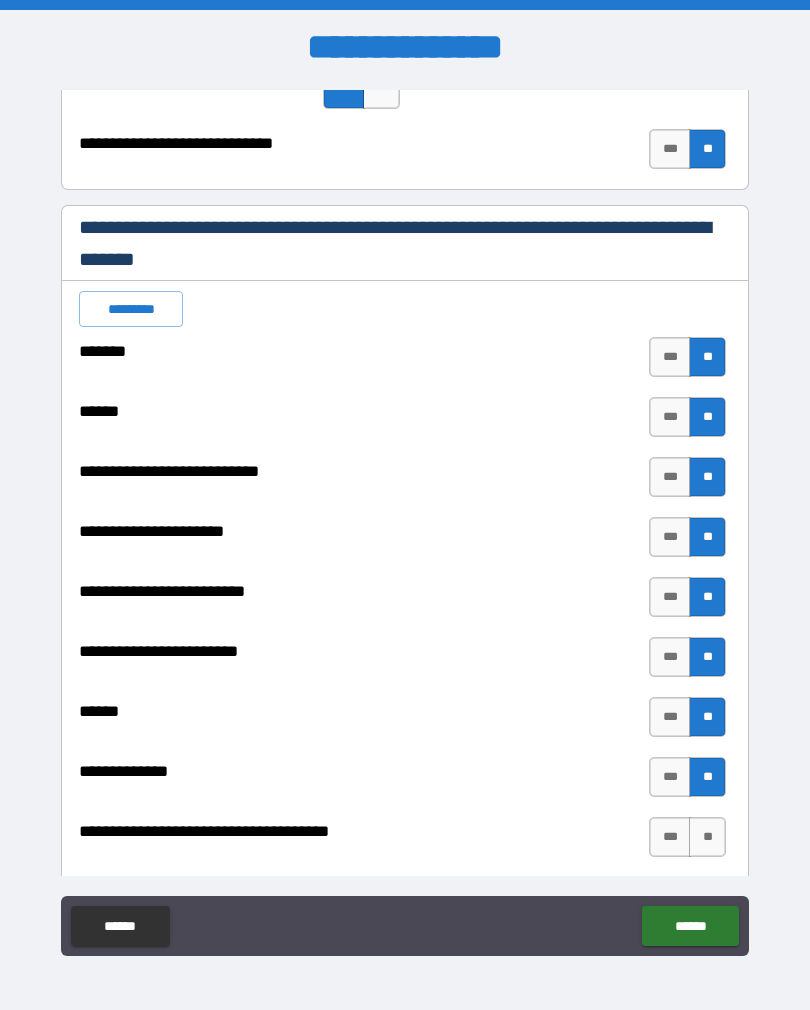 click on "**" at bounding box center [707, 837] 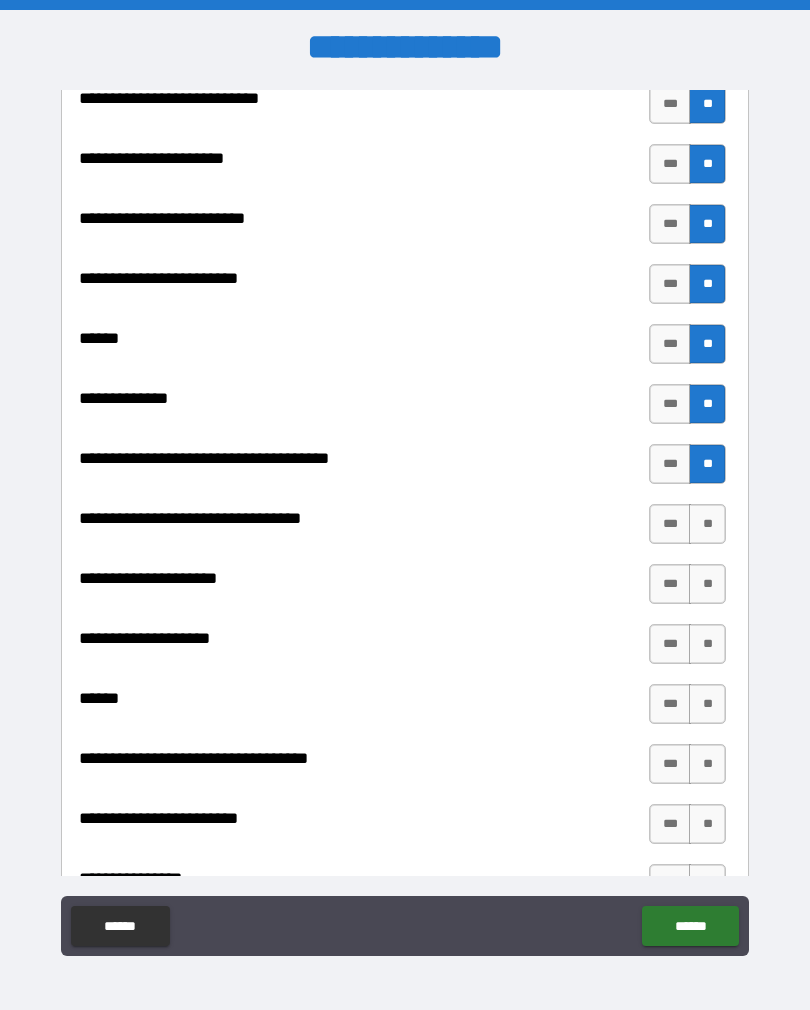 scroll, scrollTop: 803, scrollLeft: 0, axis: vertical 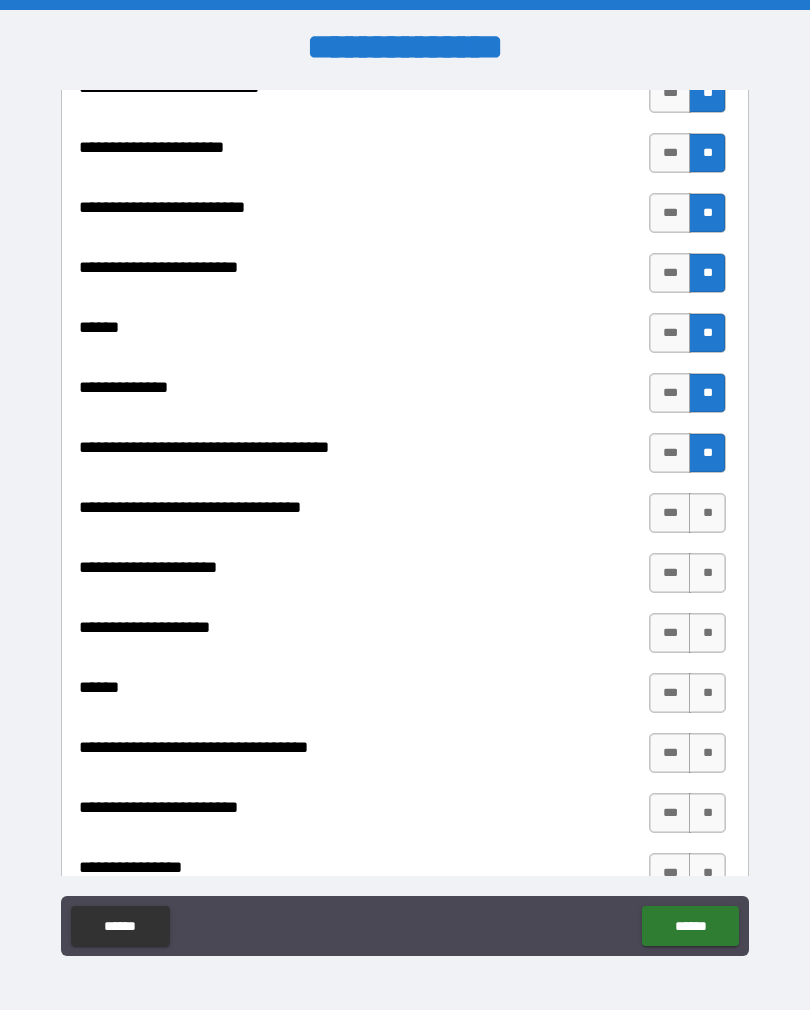 click on "**" at bounding box center [707, 513] 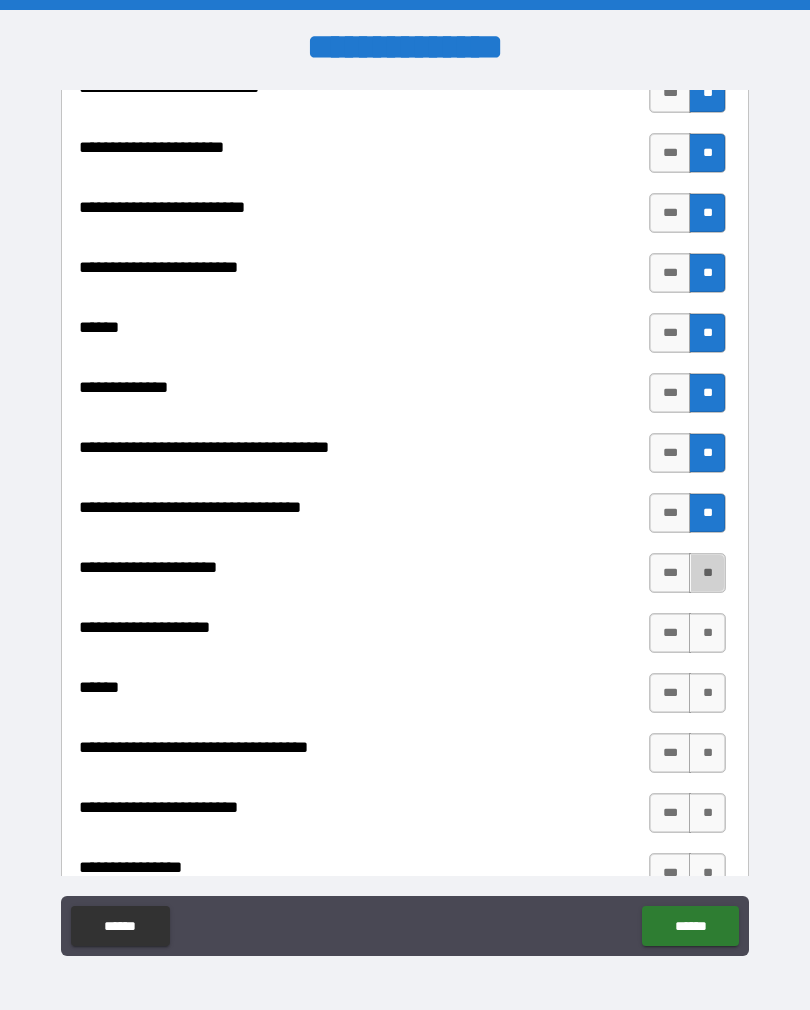 click on "**" at bounding box center (707, 573) 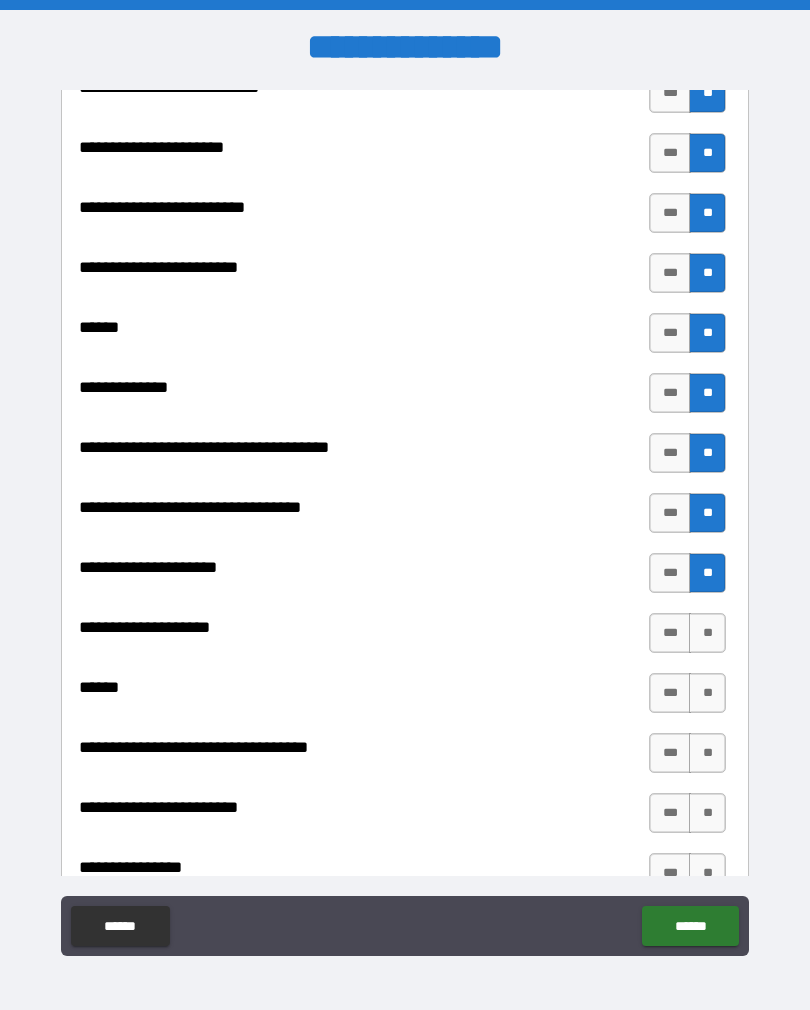 click on "**" at bounding box center [707, 633] 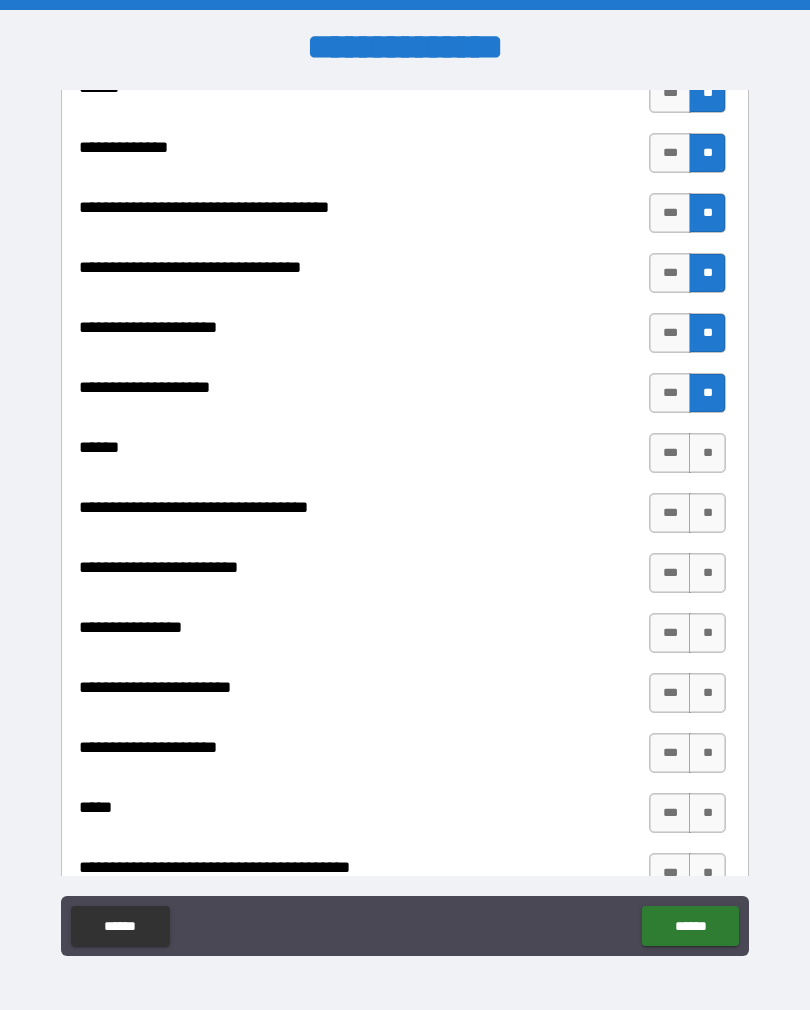 scroll, scrollTop: 1045, scrollLeft: 0, axis: vertical 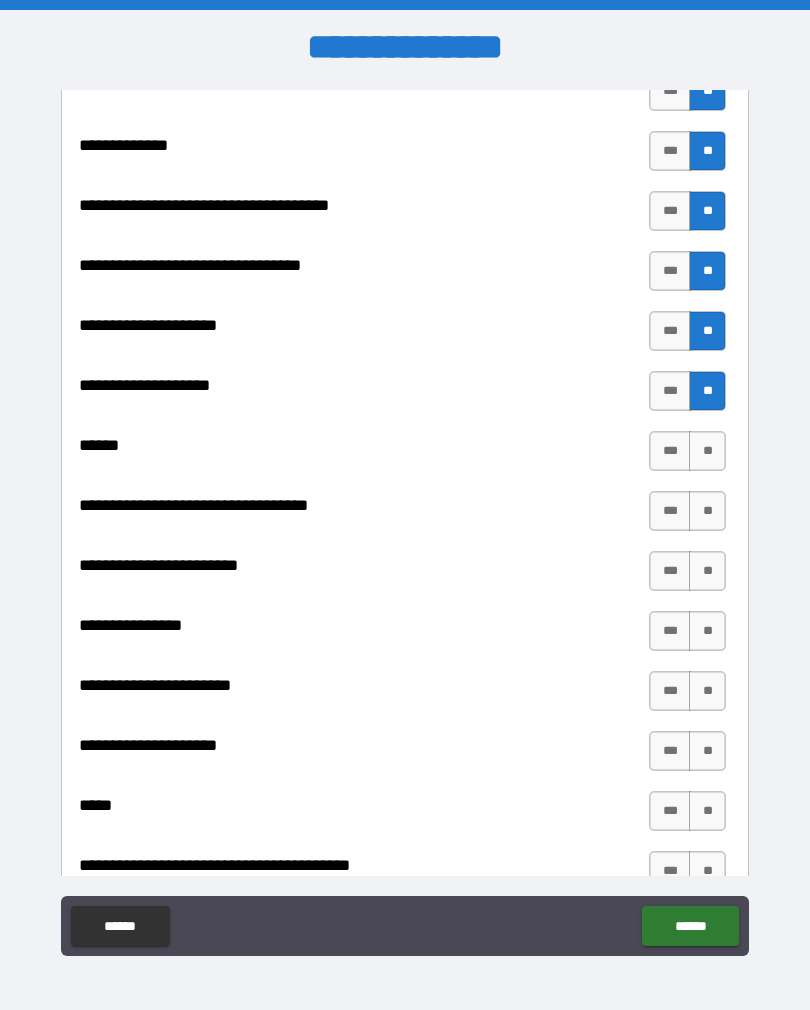 click on "**" at bounding box center (707, 451) 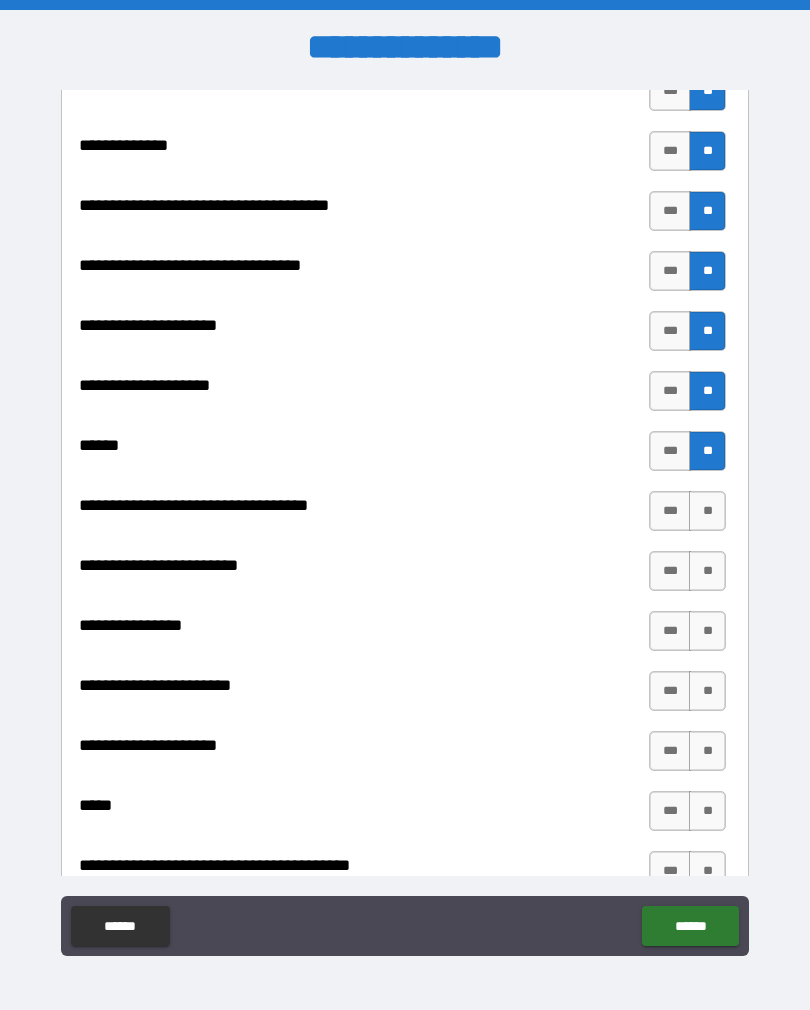 click on "**" at bounding box center (707, 511) 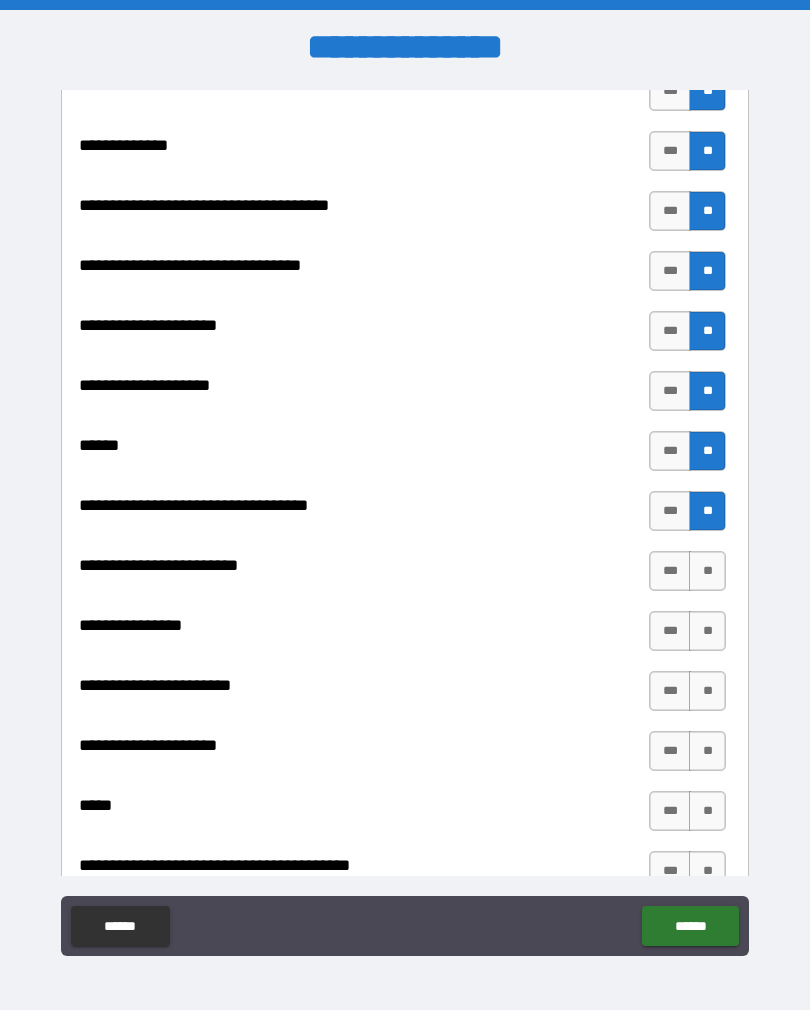 click on "**" at bounding box center (707, 571) 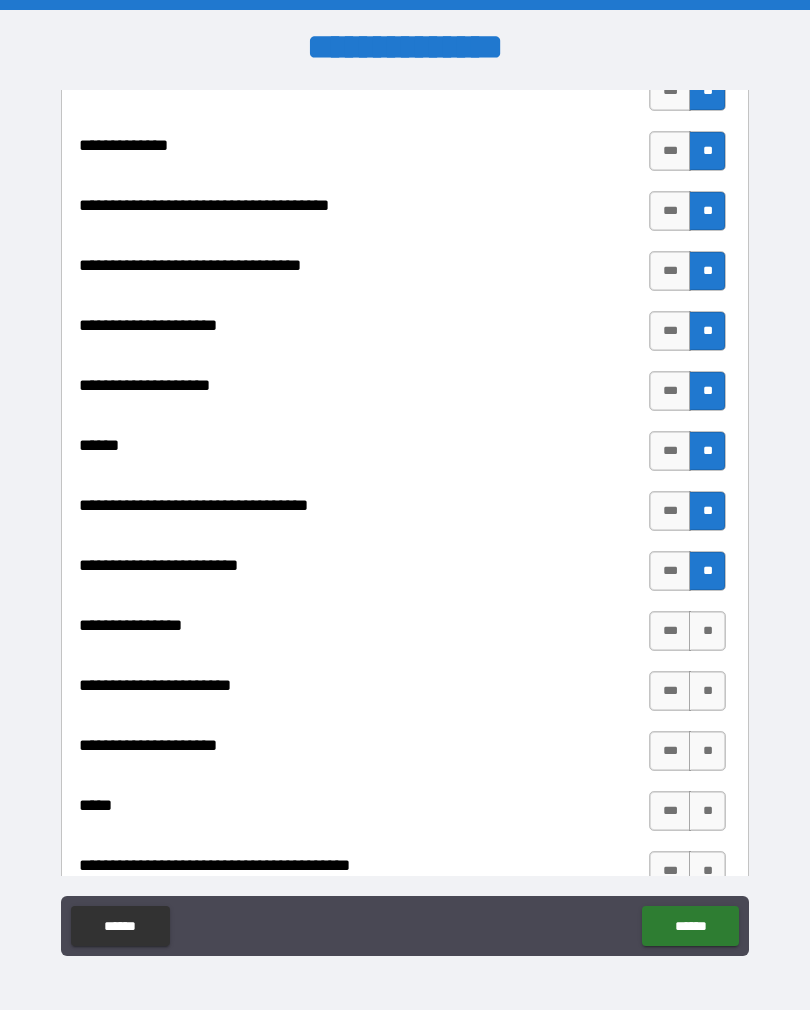 click on "**" at bounding box center [707, 631] 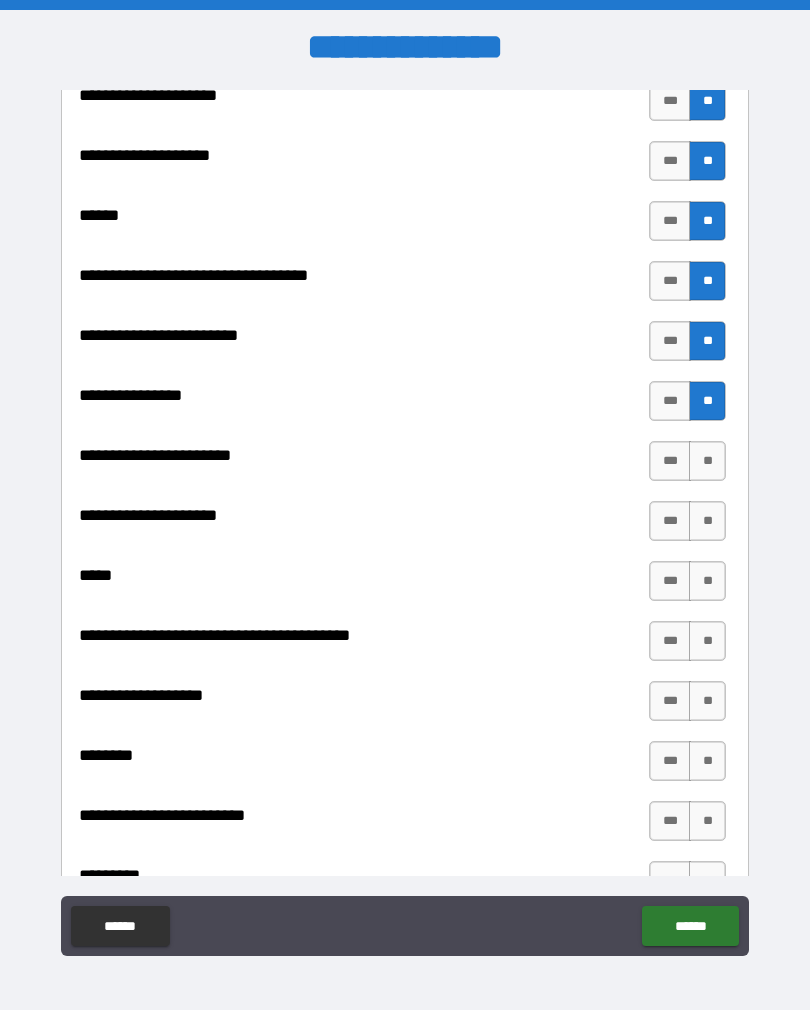 scroll, scrollTop: 1289, scrollLeft: 0, axis: vertical 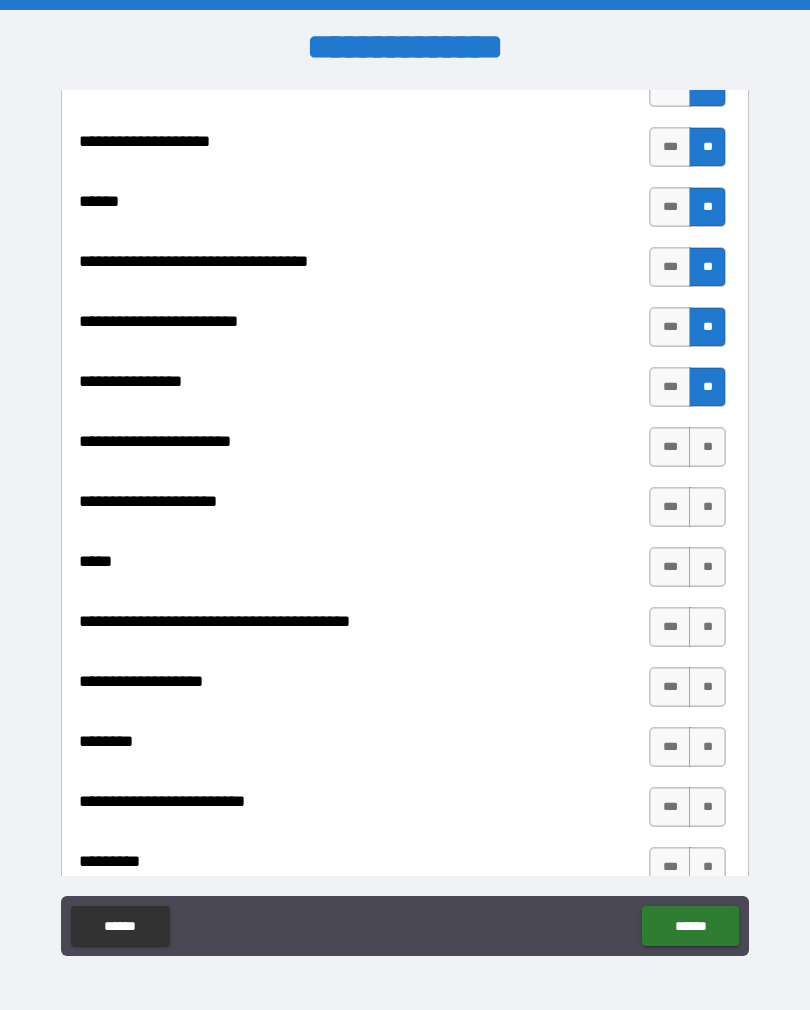 click on "**" at bounding box center [707, 447] 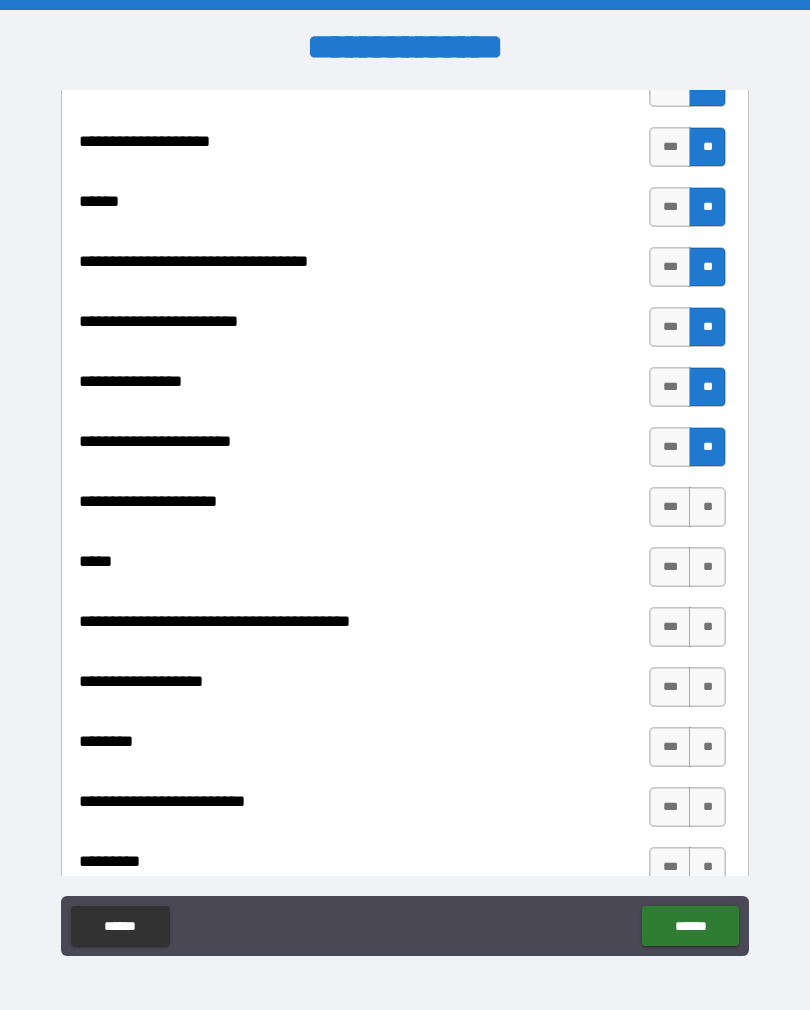 click on "**" at bounding box center [707, 507] 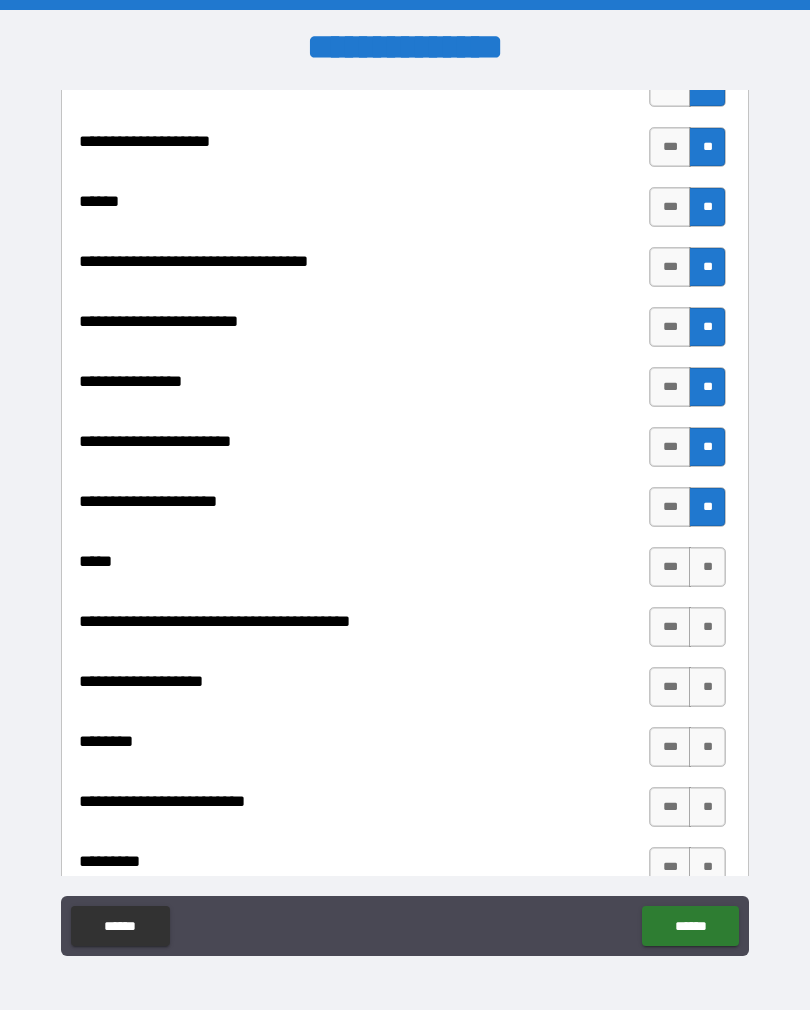 click on "**" at bounding box center (707, 567) 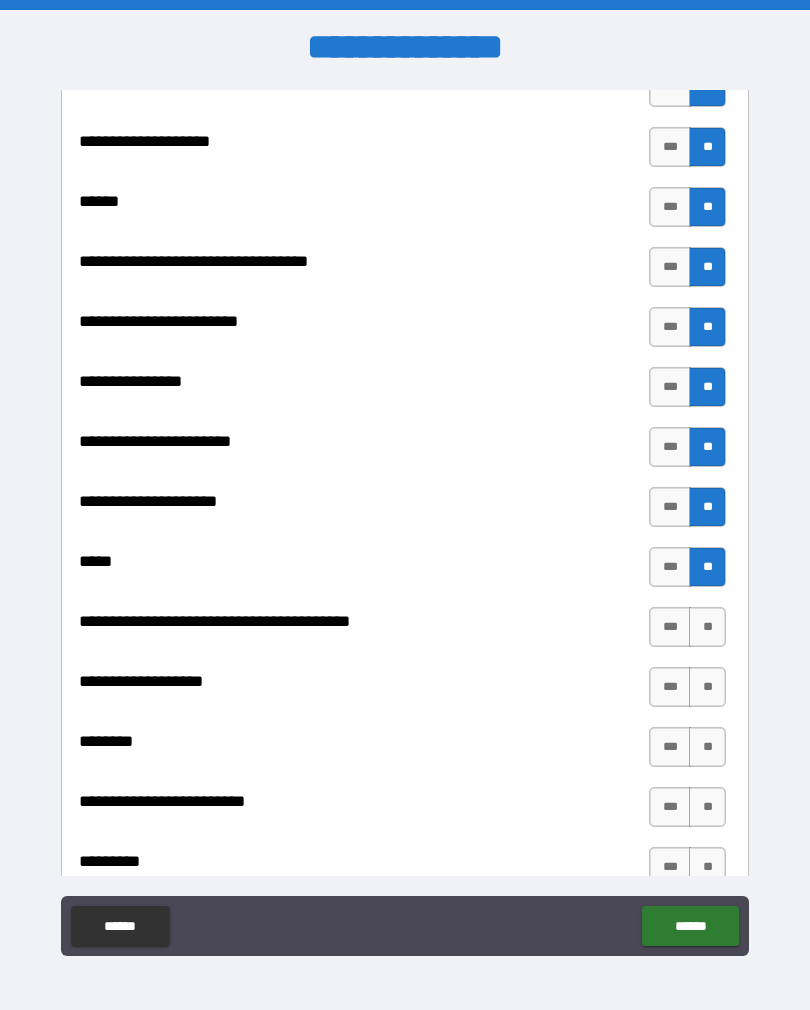 click on "**" at bounding box center (707, 627) 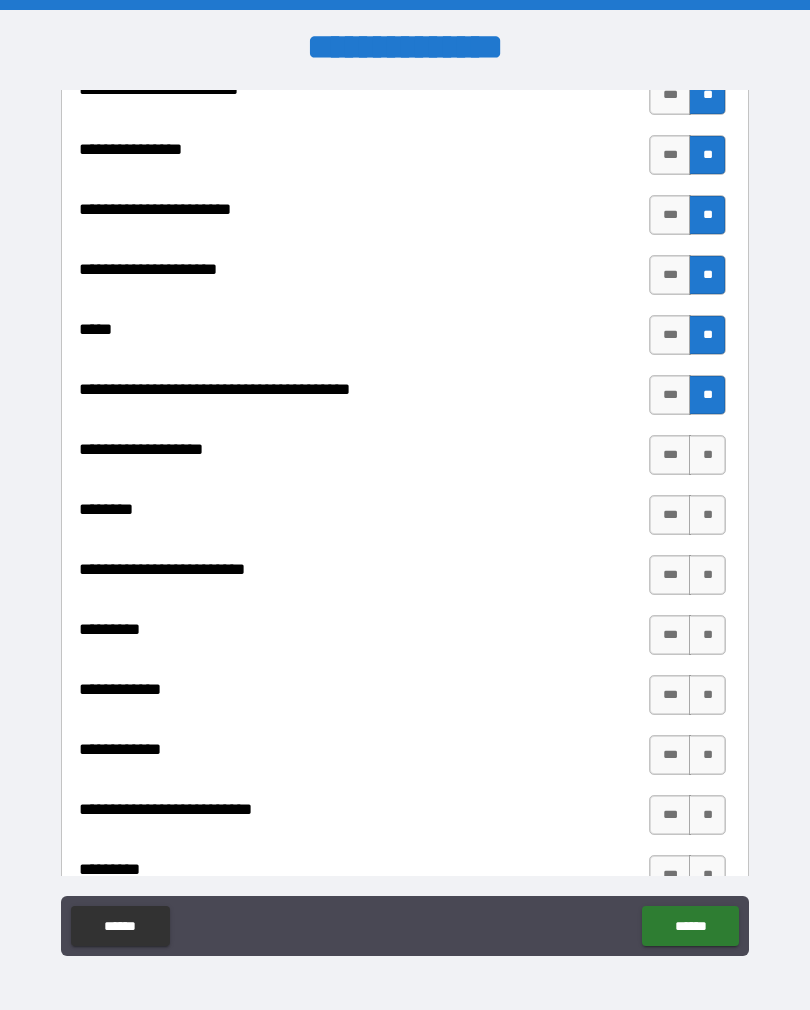 scroll, scrollTop: 1521, scrollLeft: 0, axis: vertical 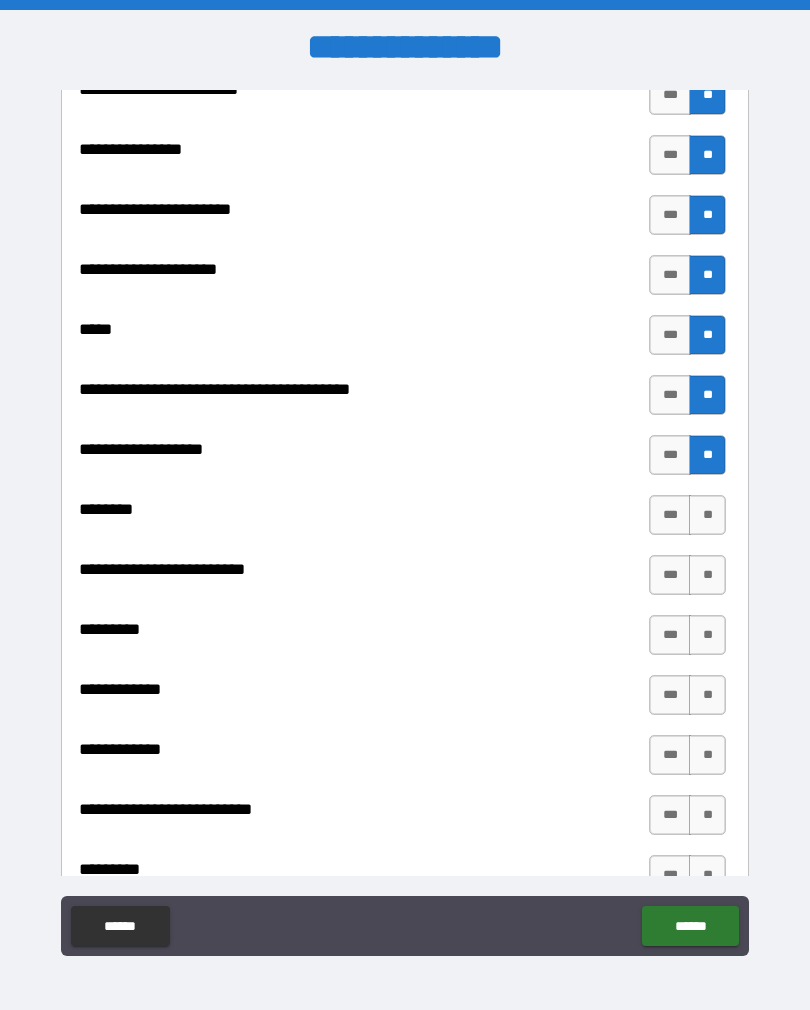 click on "**" at bounding box center [707, 515] 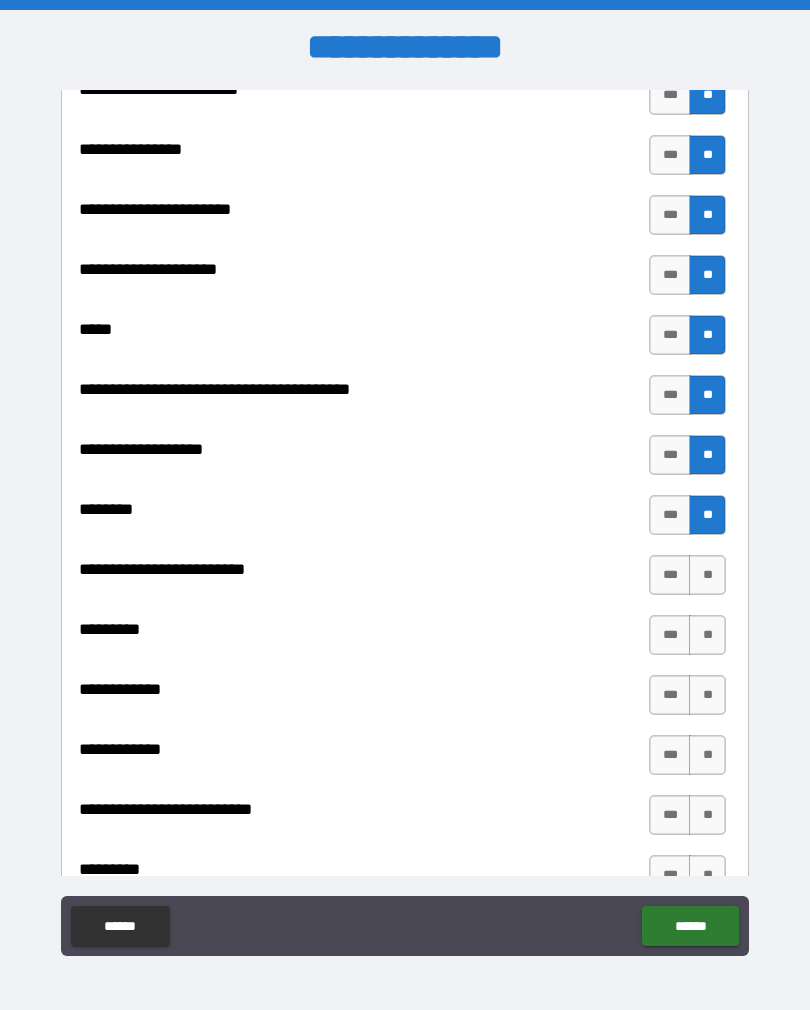 click on "***" at bounding box center (670, 575) 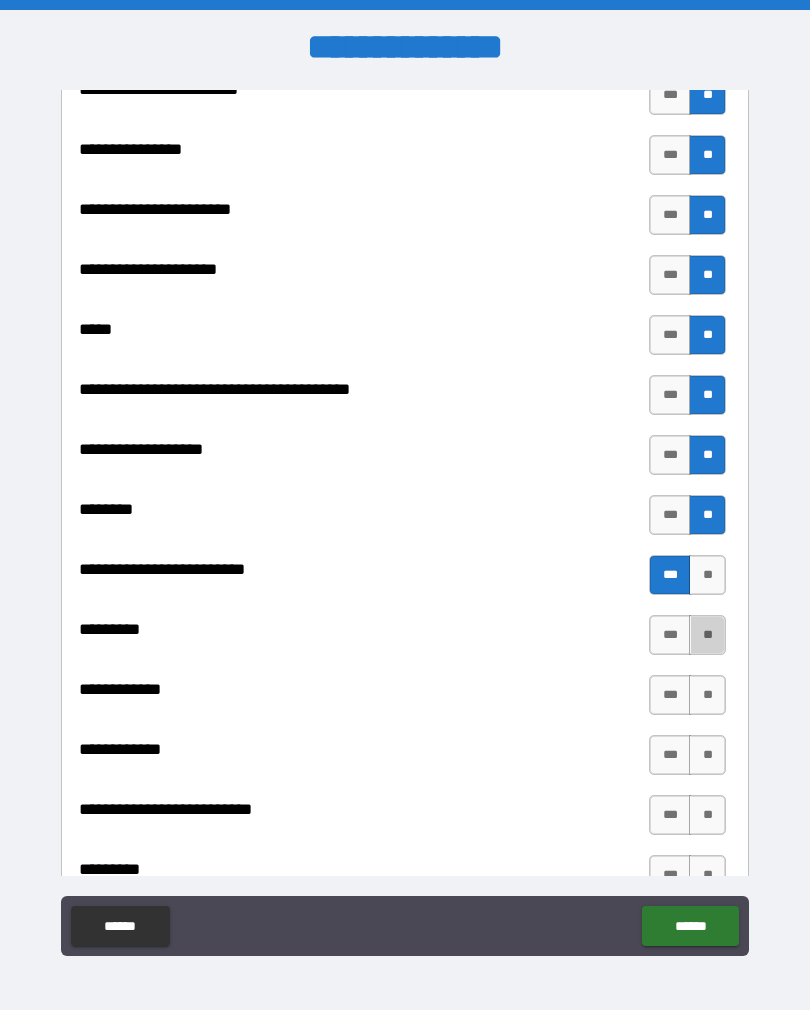 click on "**" at bounding box center (707, 635) 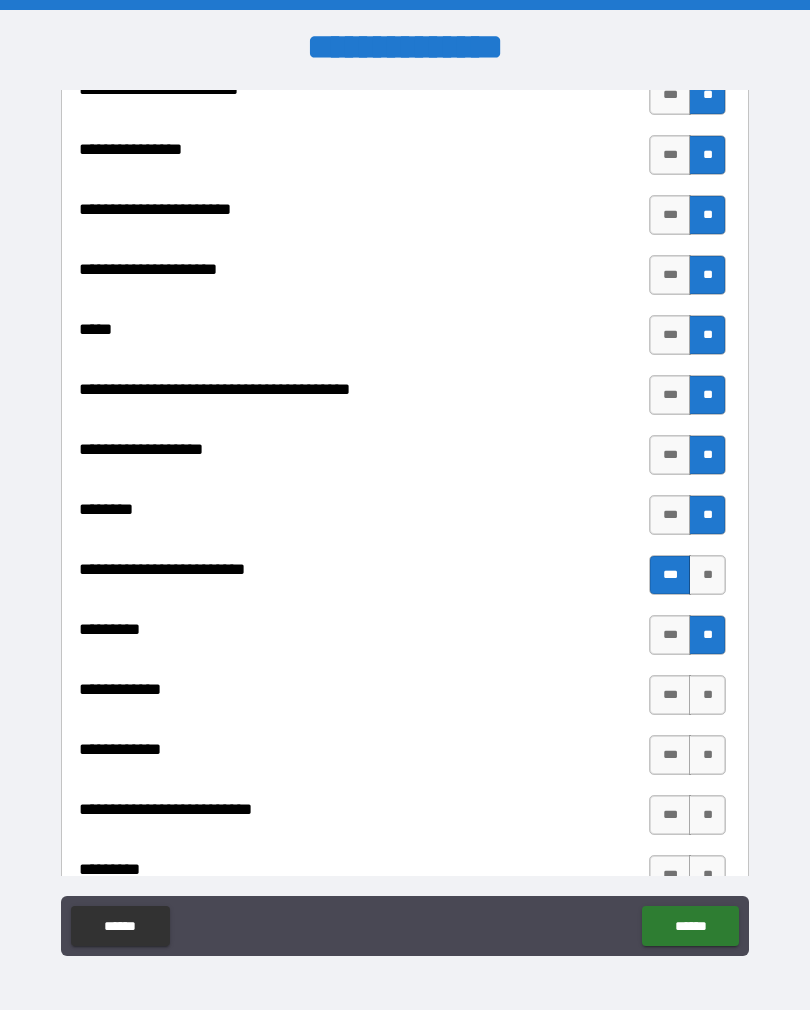 click on "**" at bounding box center (707, 695) 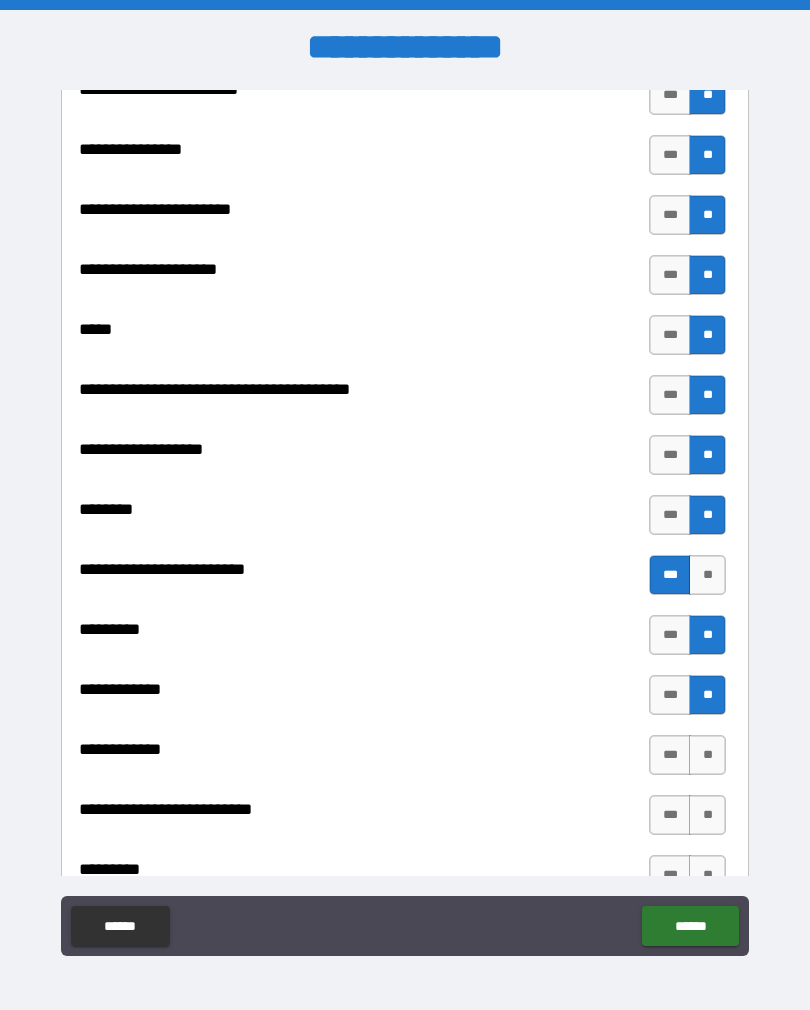 click on "**" at bounding box center (707, 755) 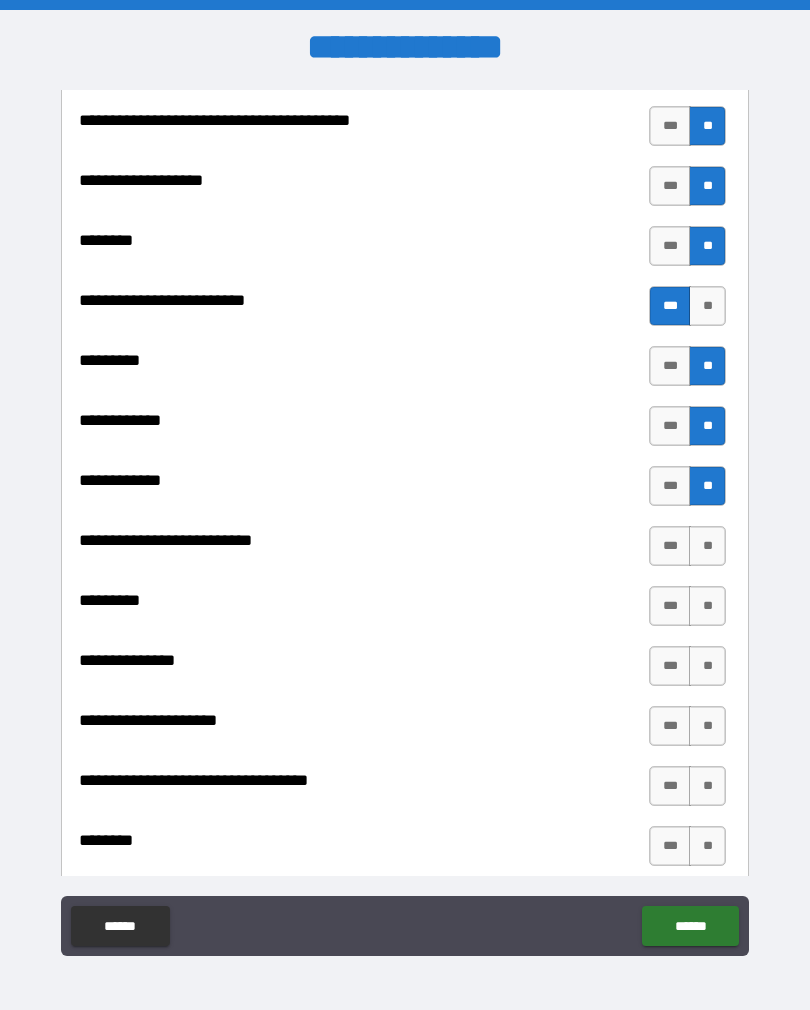 scroll, scrollTop: 1794, scrollLeft: 0, axis: vertical 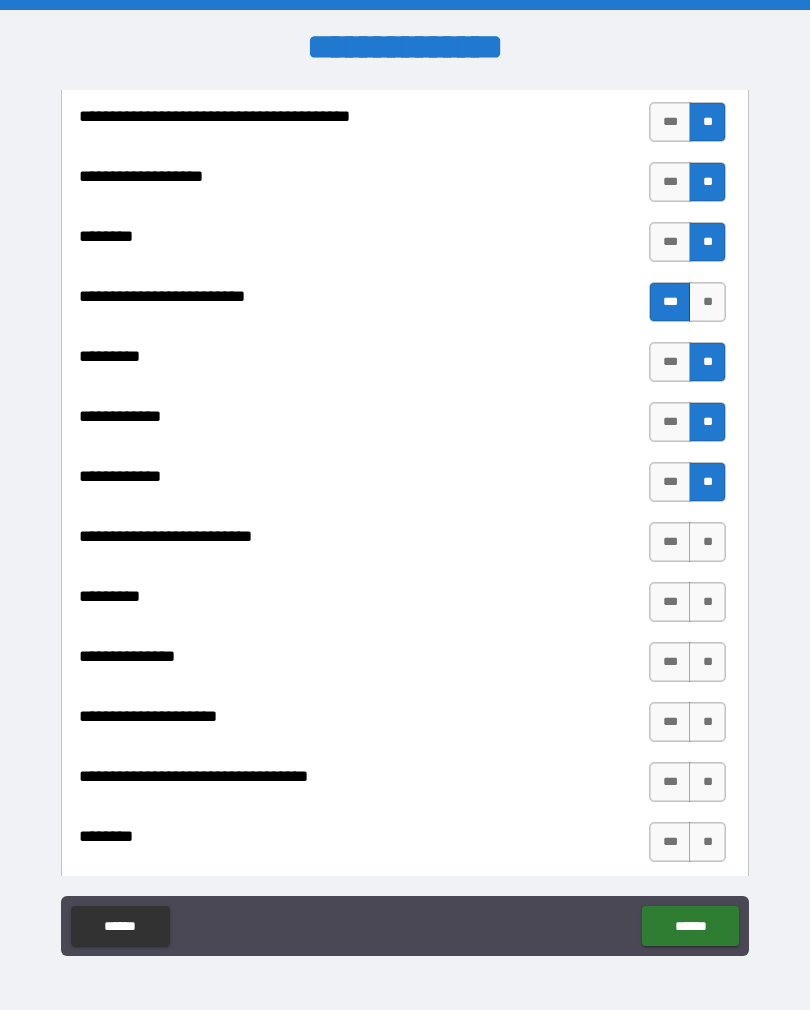 click on "**" at bounding box center (707, 542) 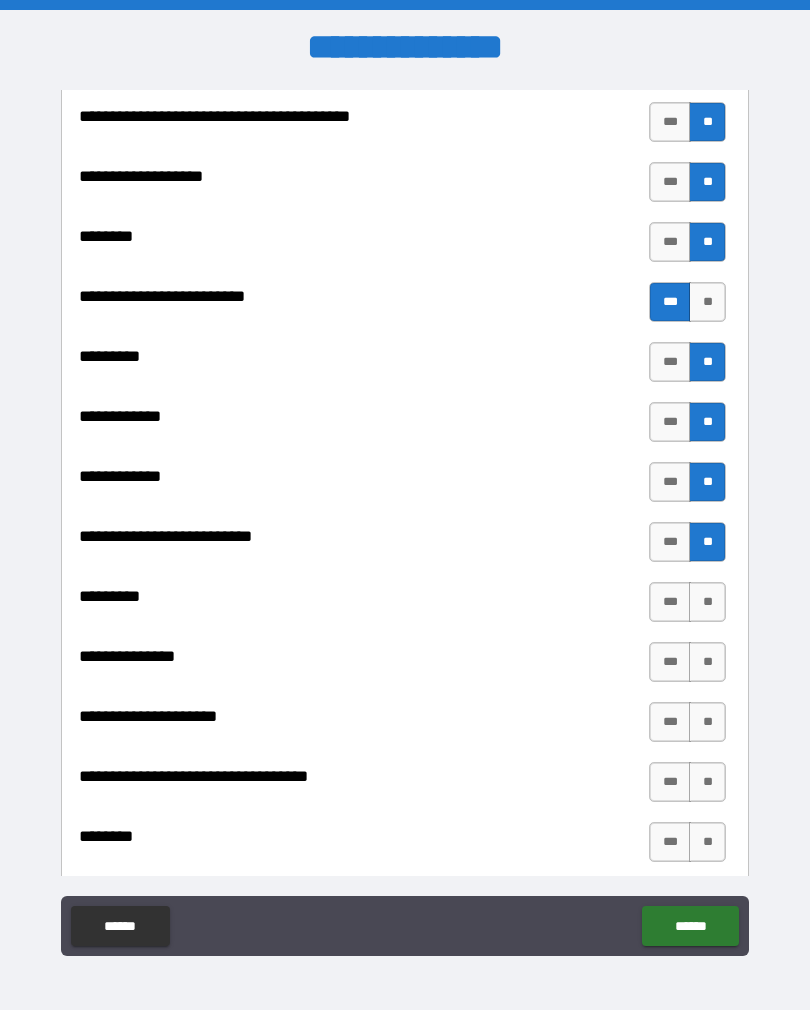 click on "**" at bounding box center (707, 602) 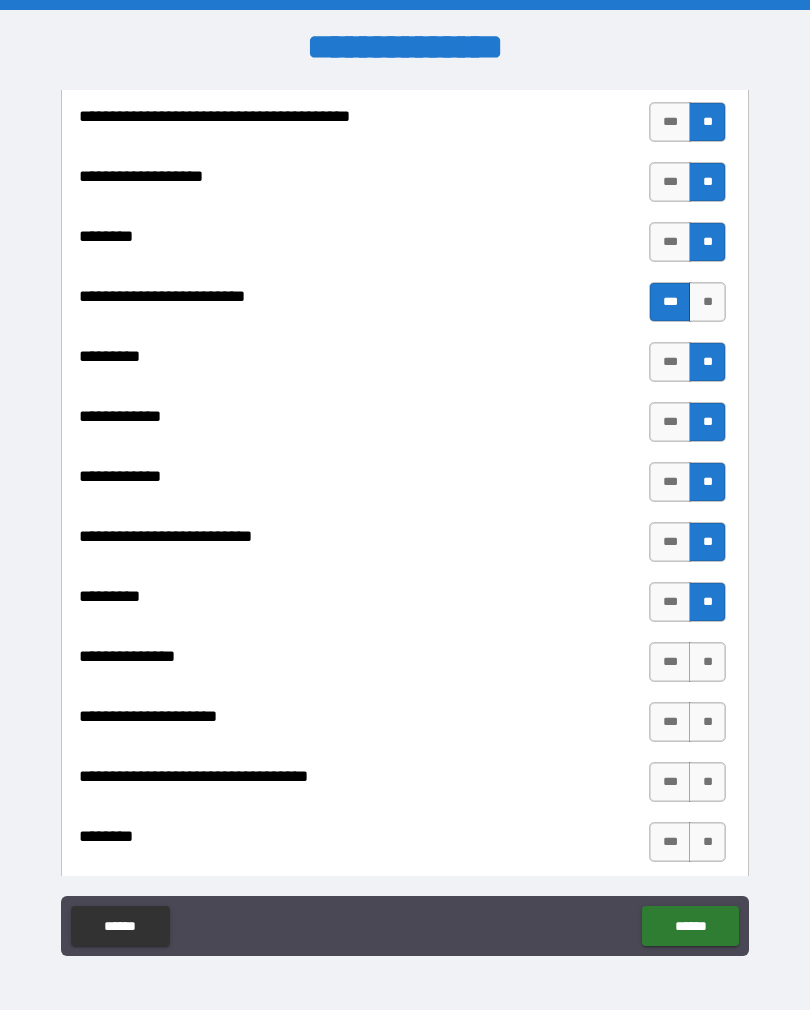 click on "**" at bounding box center [707, 662] 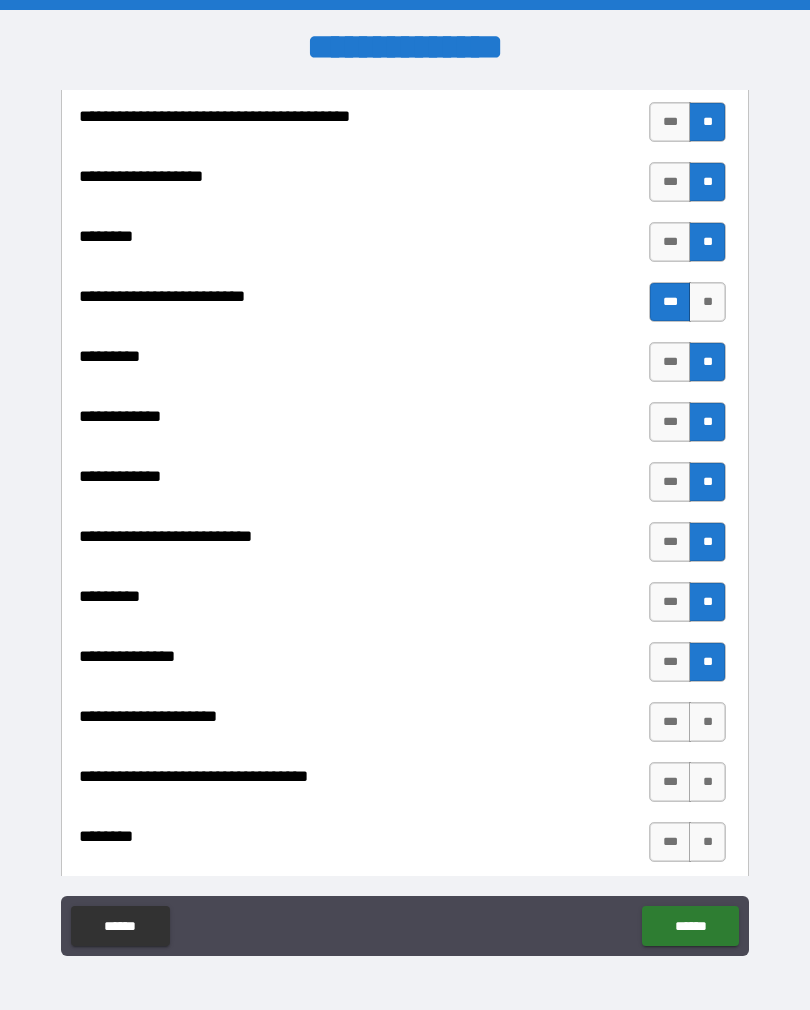click on "**" at bounding box center (707, 722) 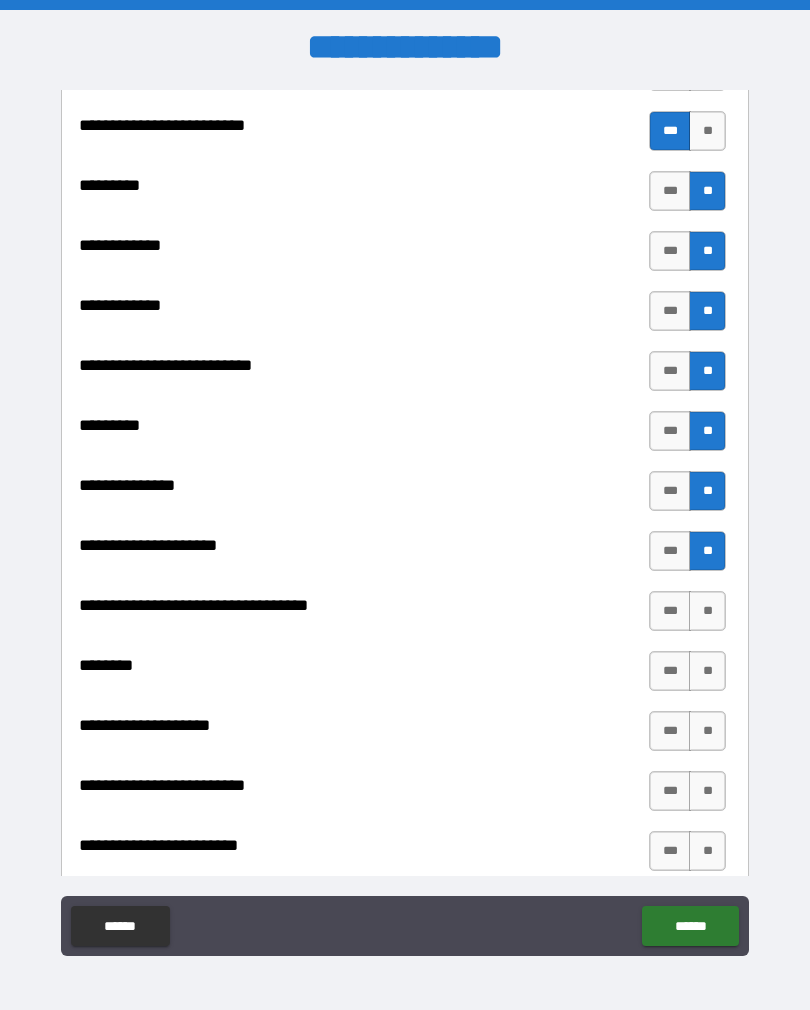 scroll, scrollTop: 2042, scrollLeft: 0, axis: vertical 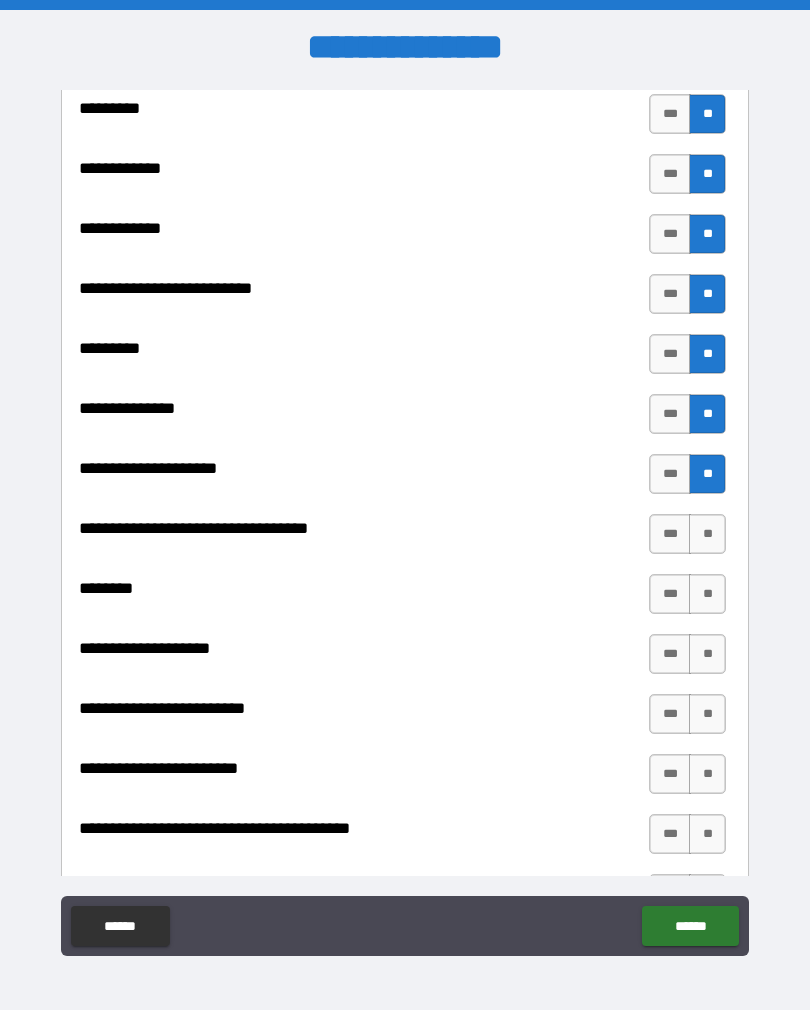 click on "**" at bounding box center (707, 534) 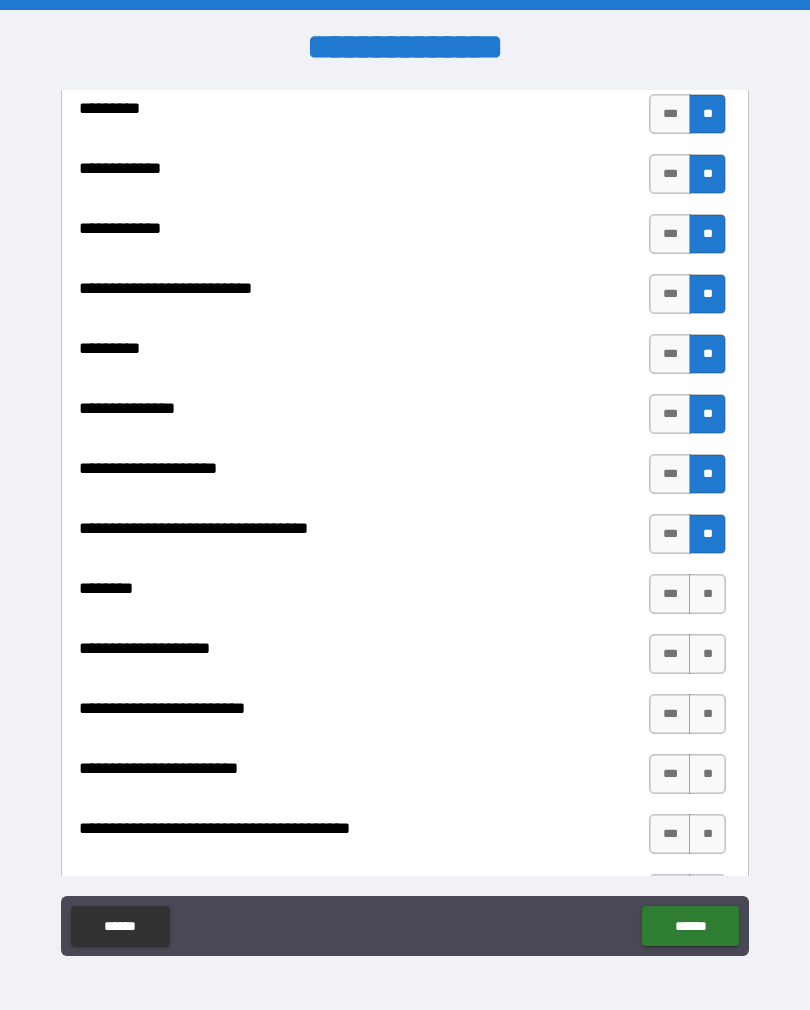 click on "**" at bounding box center [707, 594] 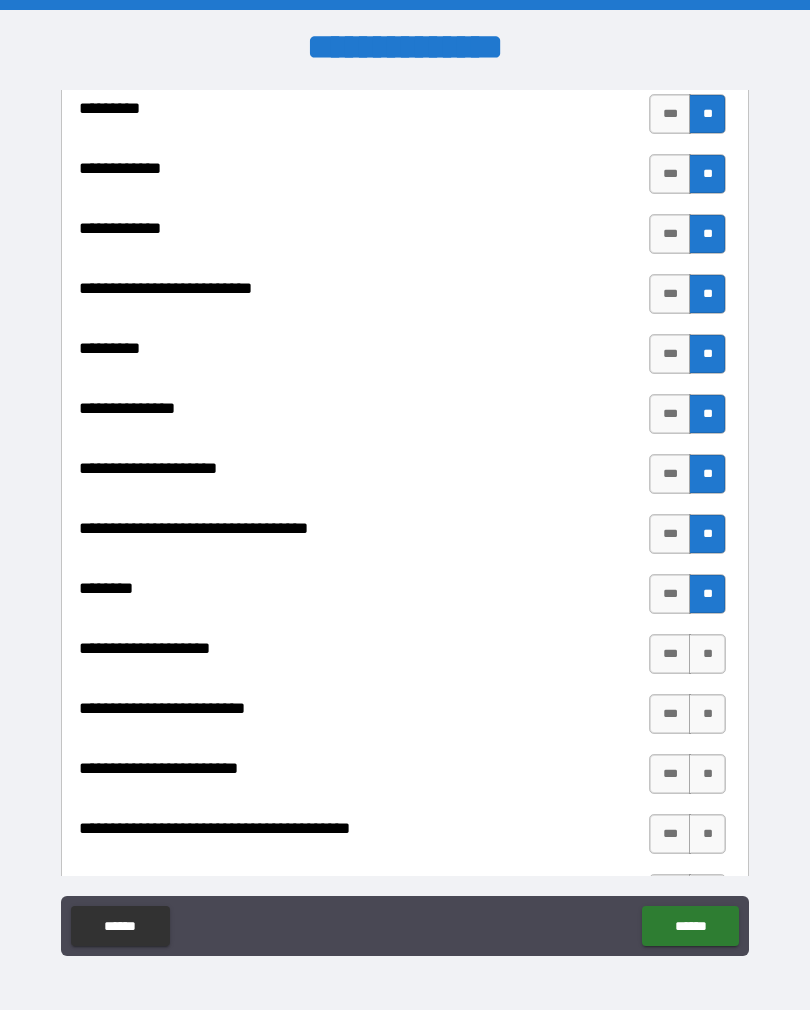 click on "**" at bounding box center [707, 654] 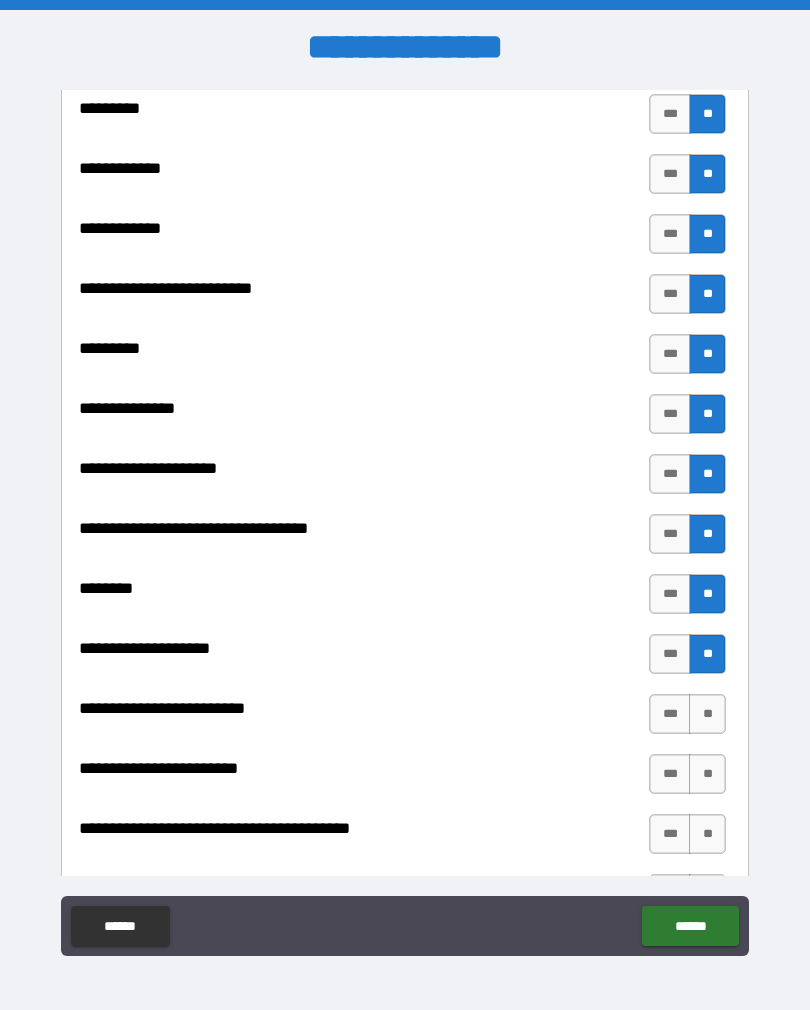 click on "**" at bounding box center [707, 714] 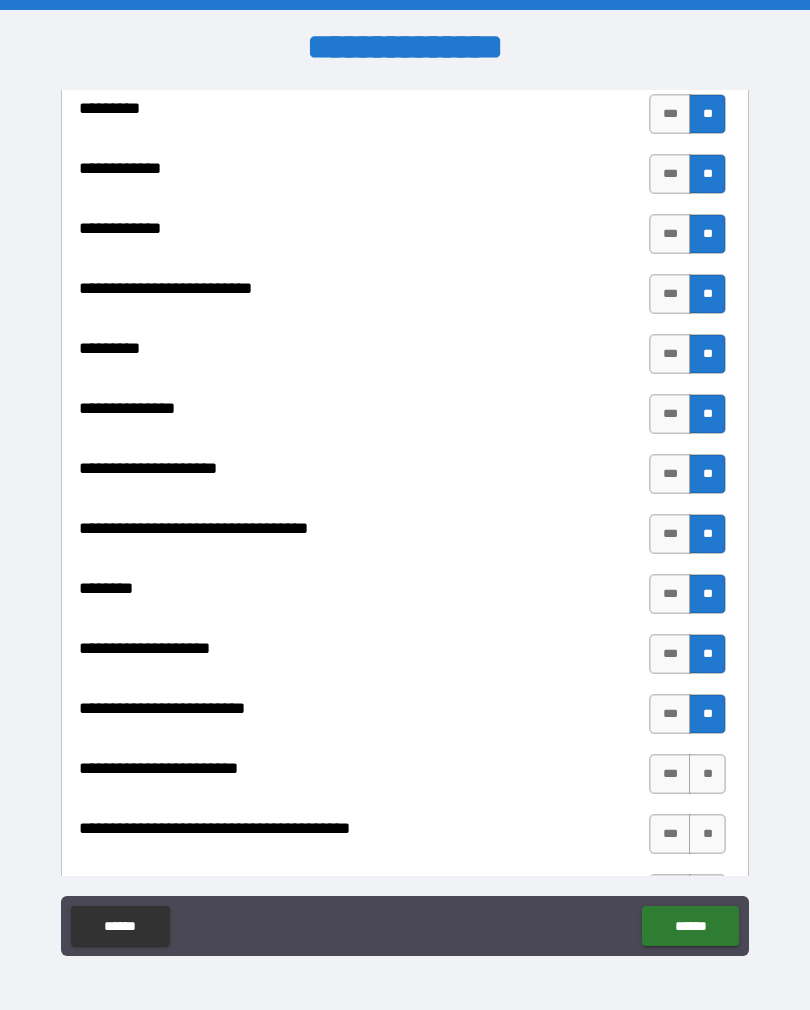 click on "**" at bounding box center [707, 774] 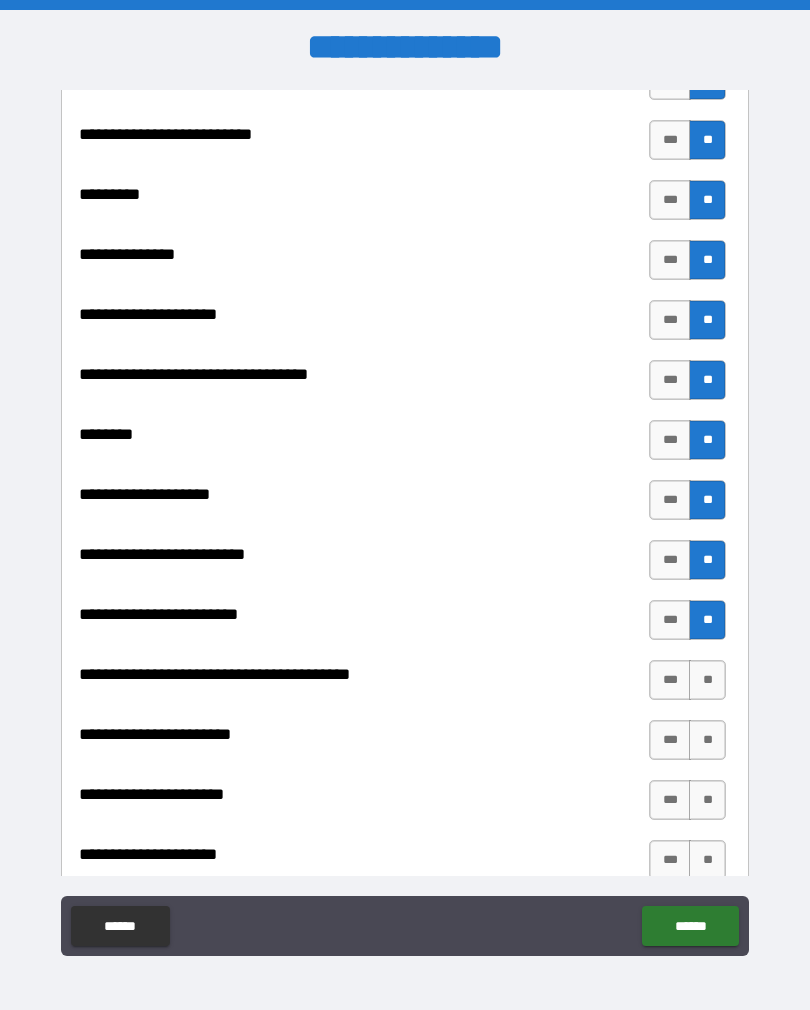 scroll, scrollTop: 2292, scrollLeft: 0, axis: vertical 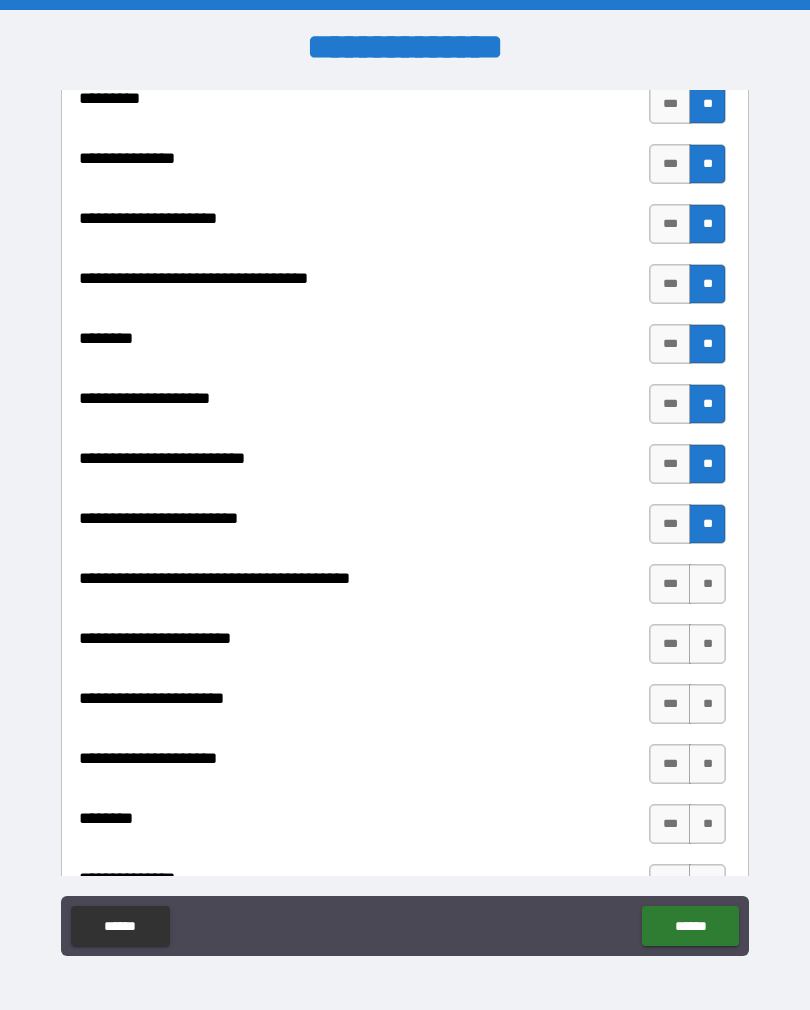 click on "**" at bounding box center [707, 584] 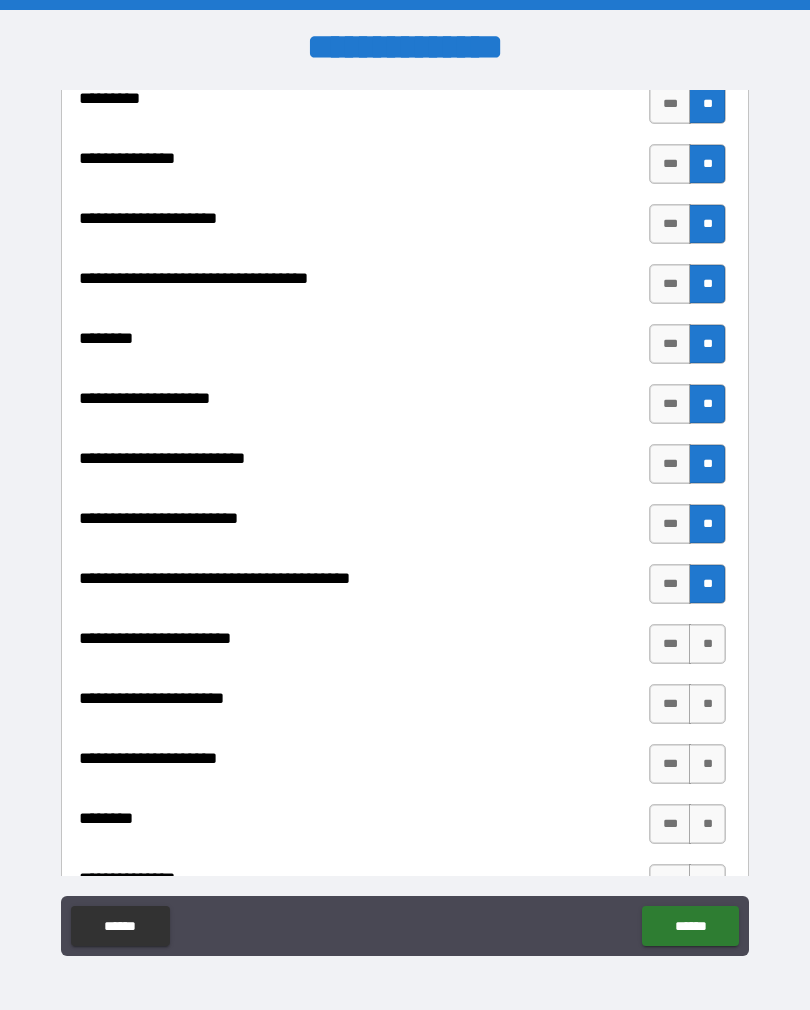 click on "**" at bounding box center [707, 644] 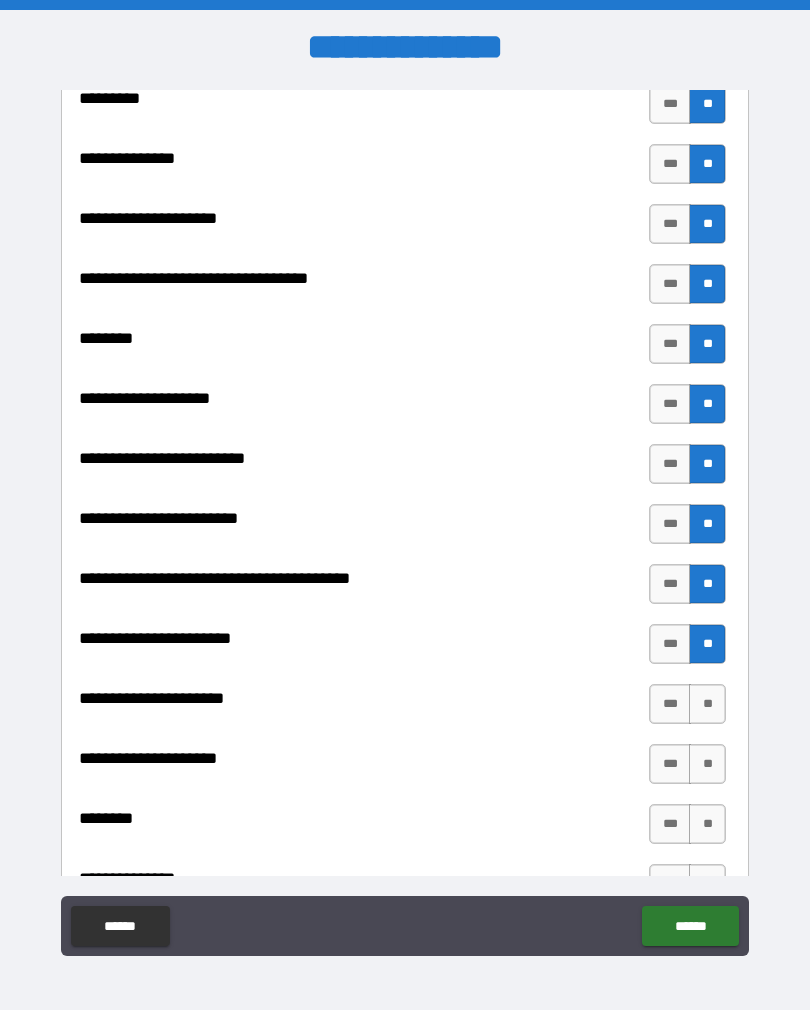 click on "**" at bounding box center [707, 704] 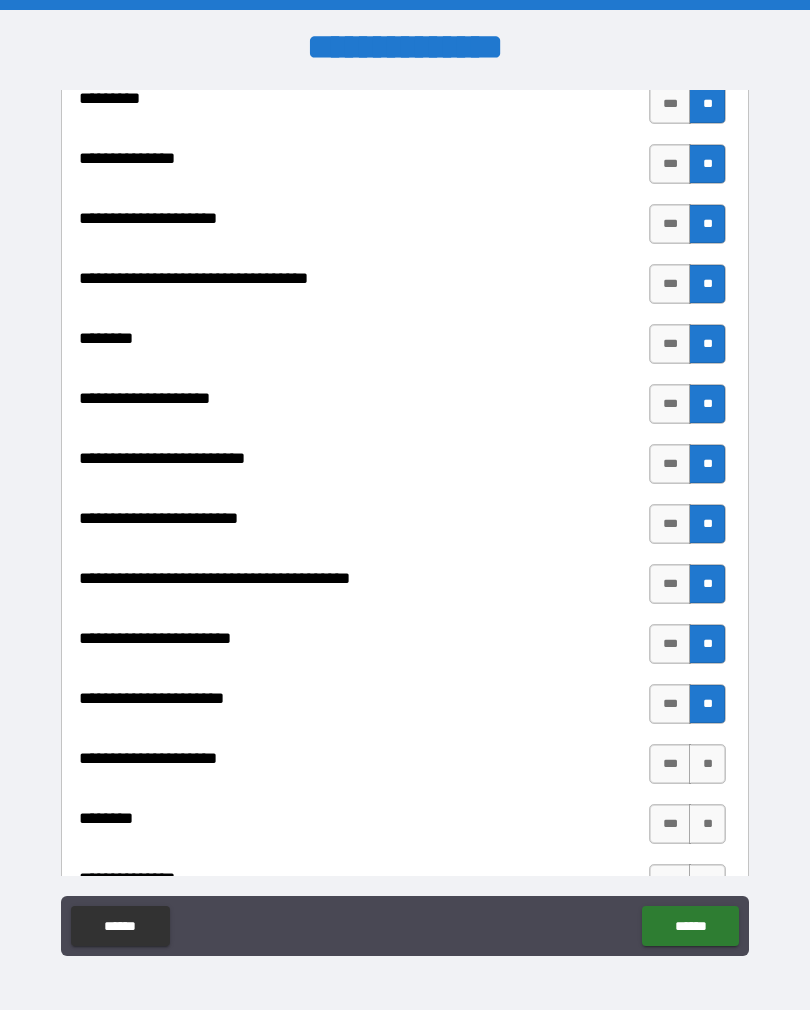 click on "**" at bounding box center [707, 764] 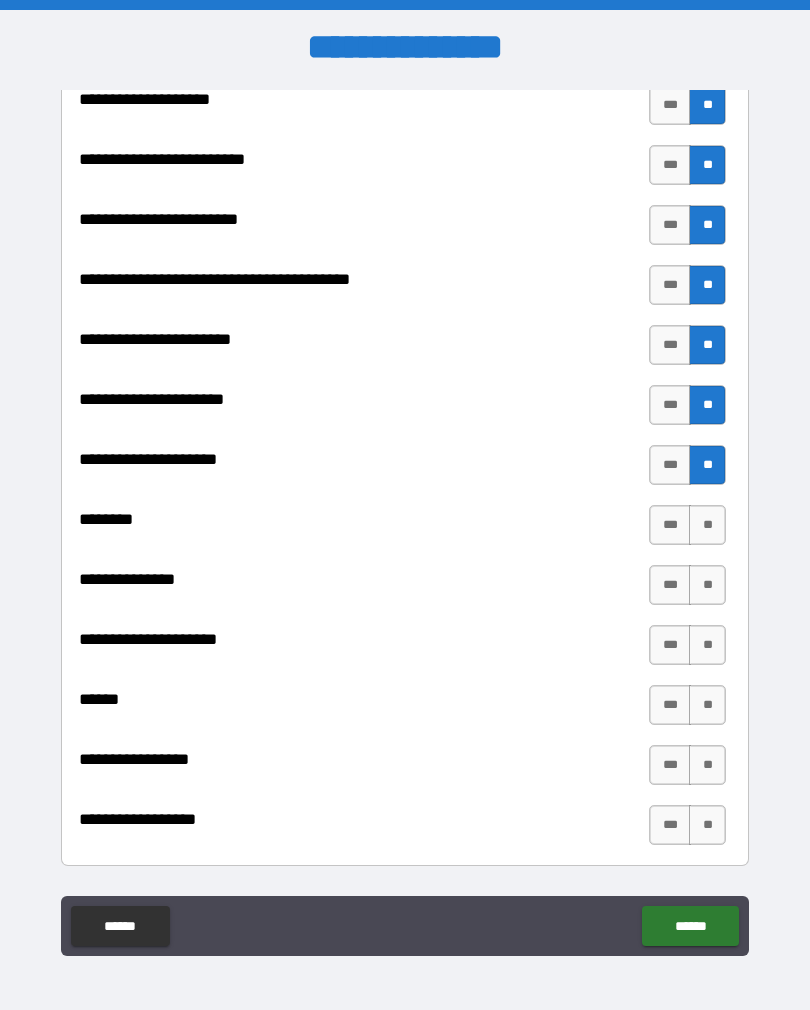 scroll, scrollTop: 2594, scrollLeft: 0, axis: vertical 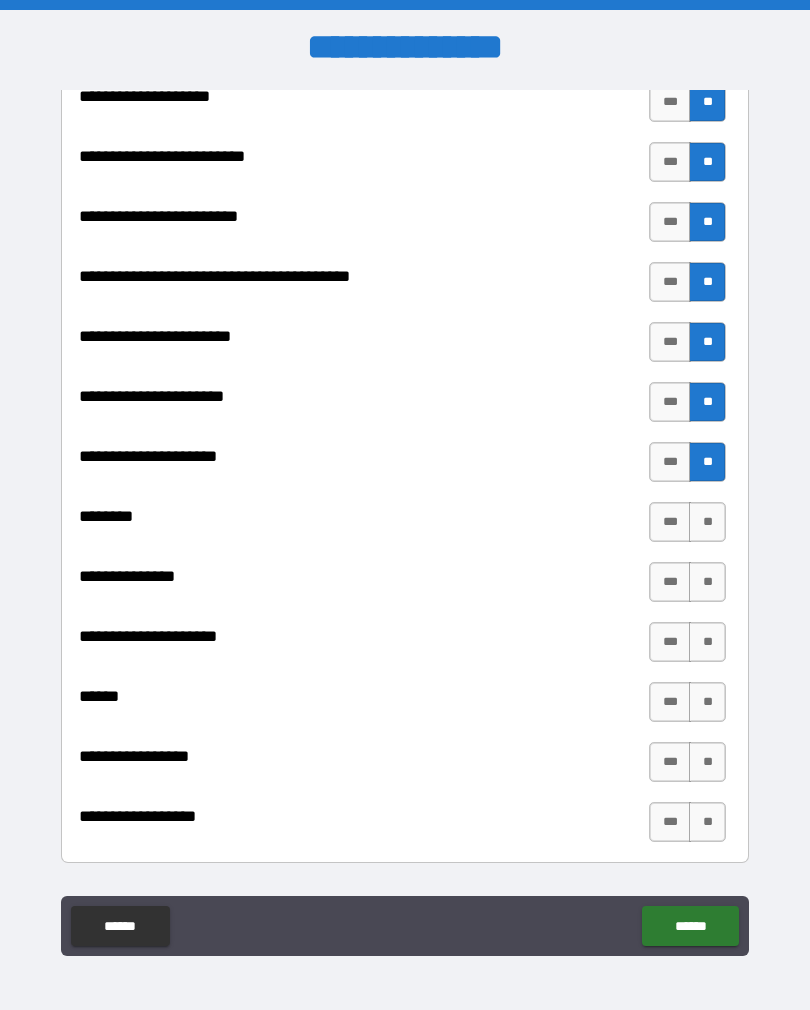 click on "**" at bounding box center [707, 522] 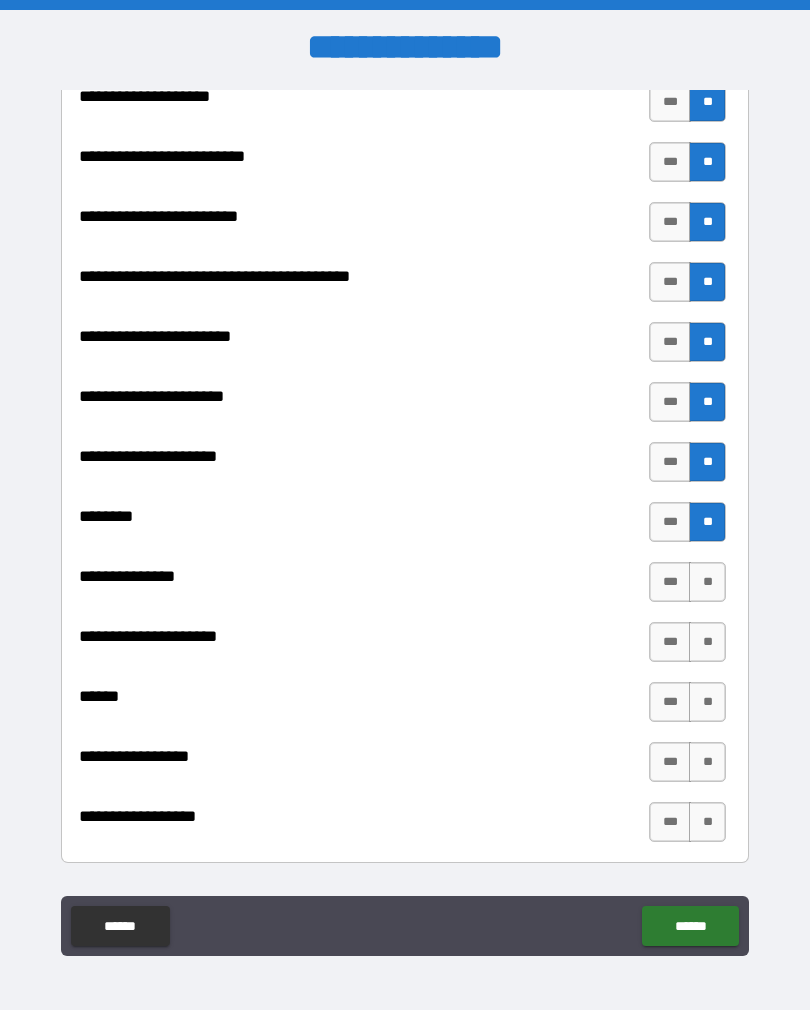 click on "***" at bounding box center [670, 582] 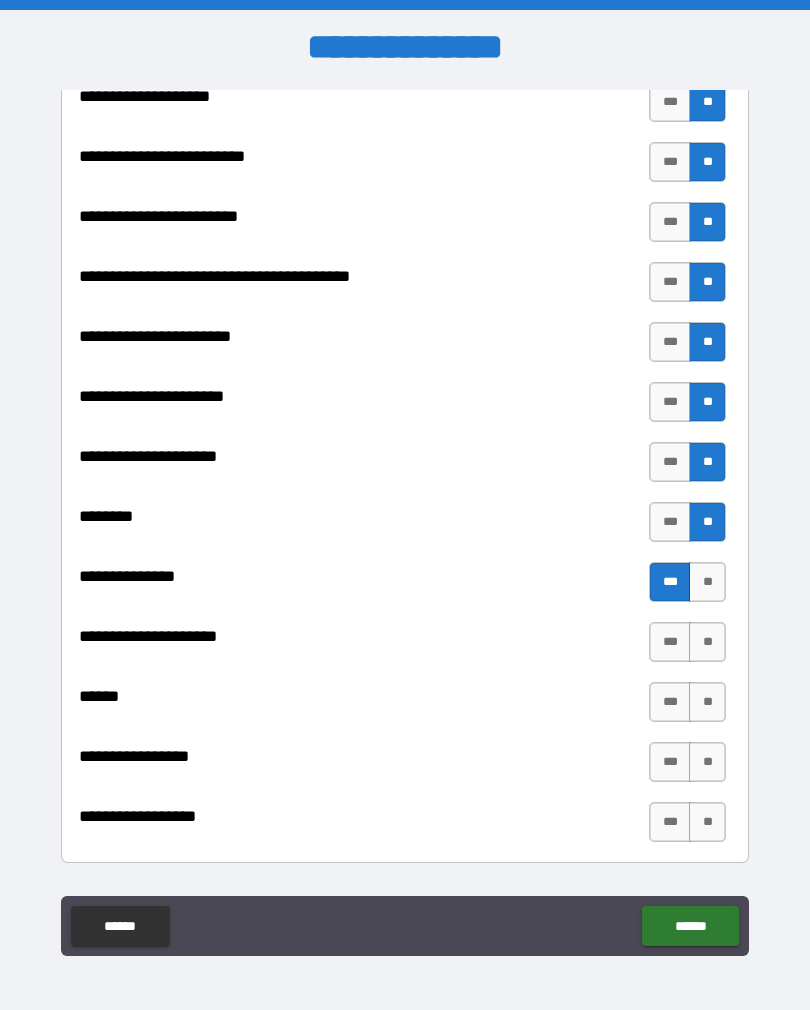 click on "**" at bounding box center (707, 642) 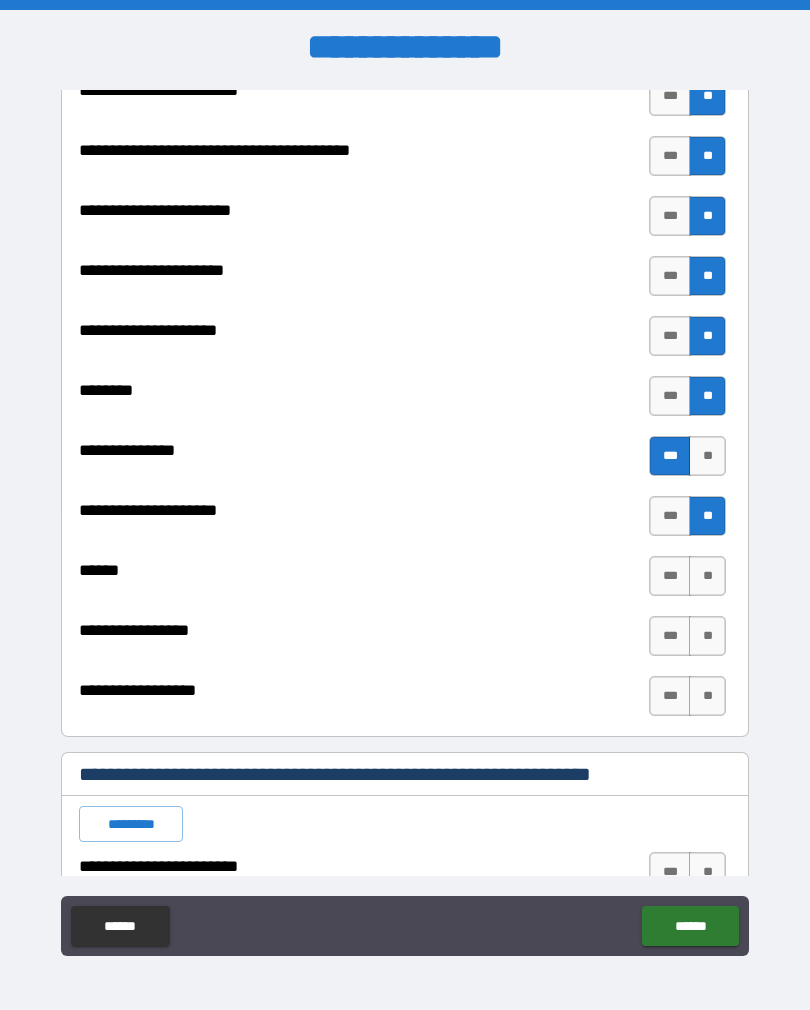 scroll, scrollTop: 2746, scrollLeft: 0, axis: vertical 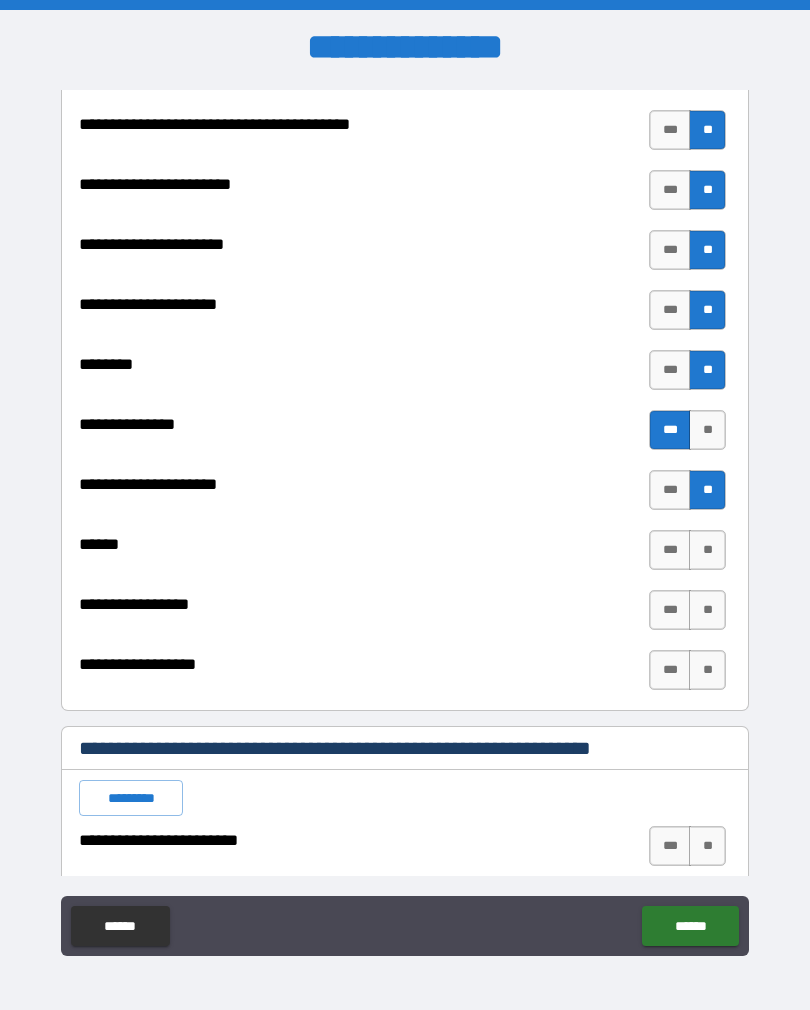 click on "**" at bounding box center [707, 550] 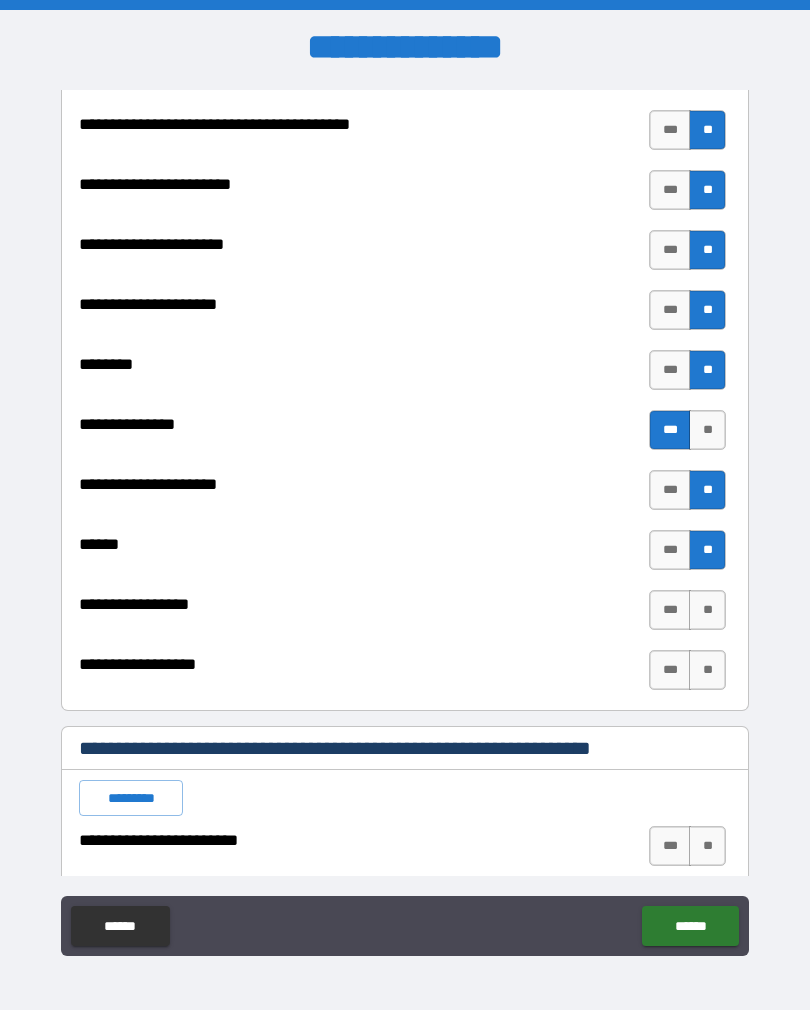click on "**" at bounding box center [707, 610] 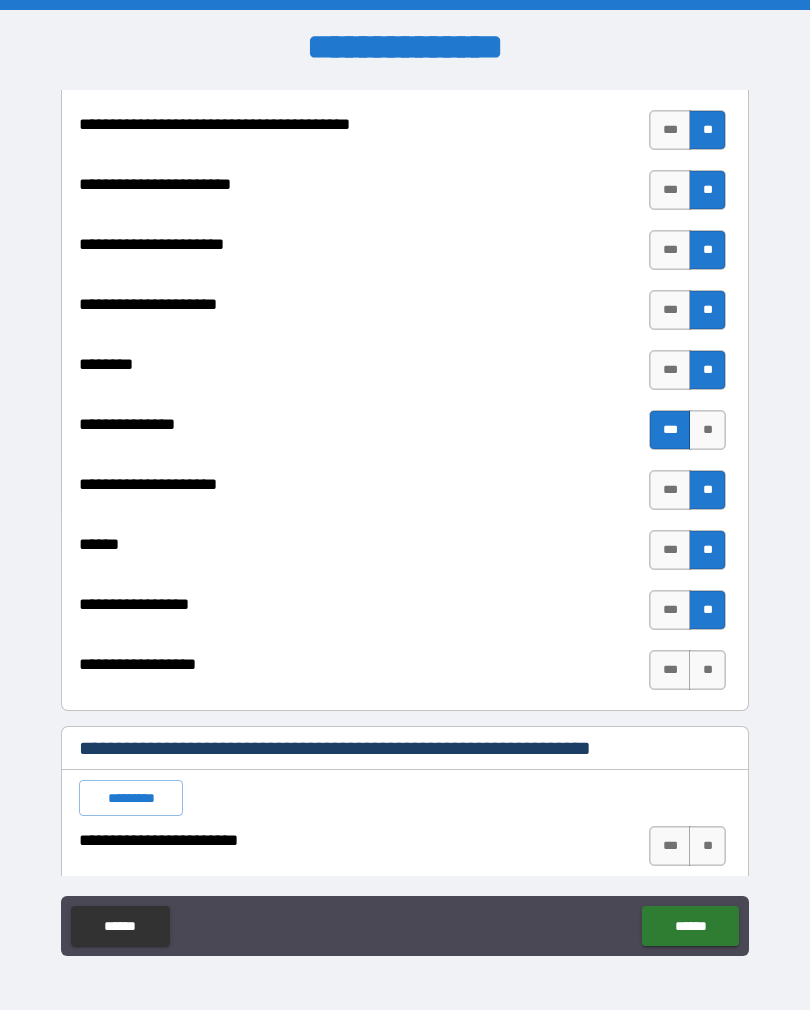 click on "**" at bounding box center [707, 670] 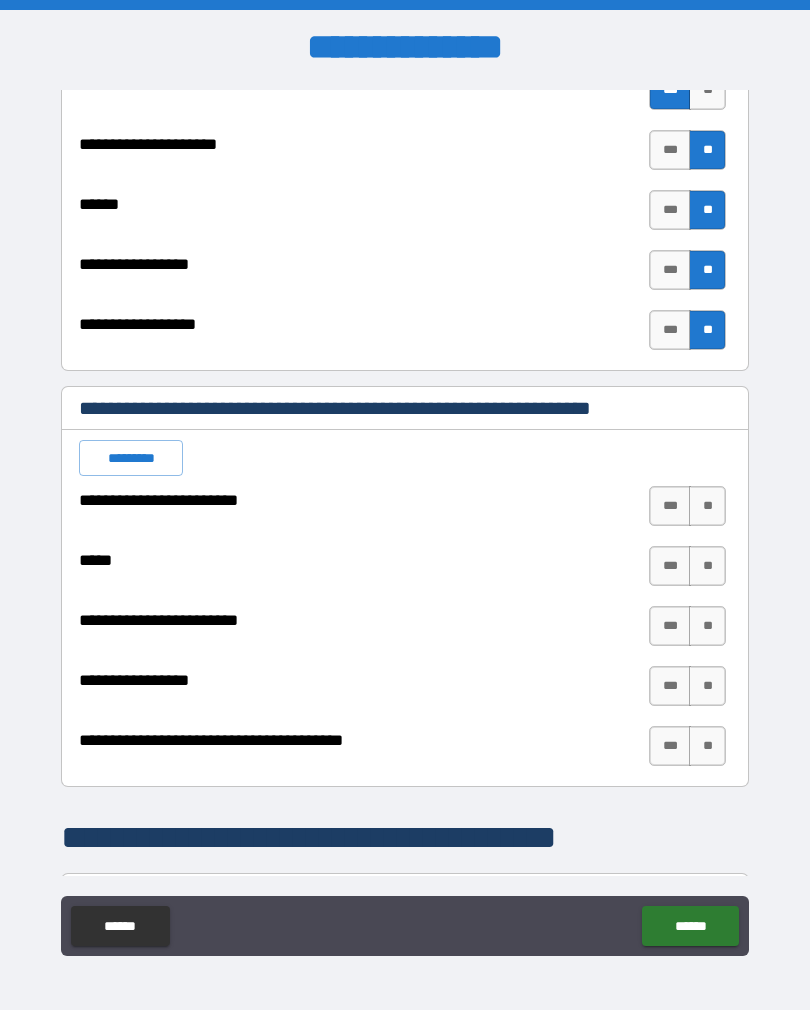 scroll, scrollTop: 3098, scrollLeft: 0, axis: vertical 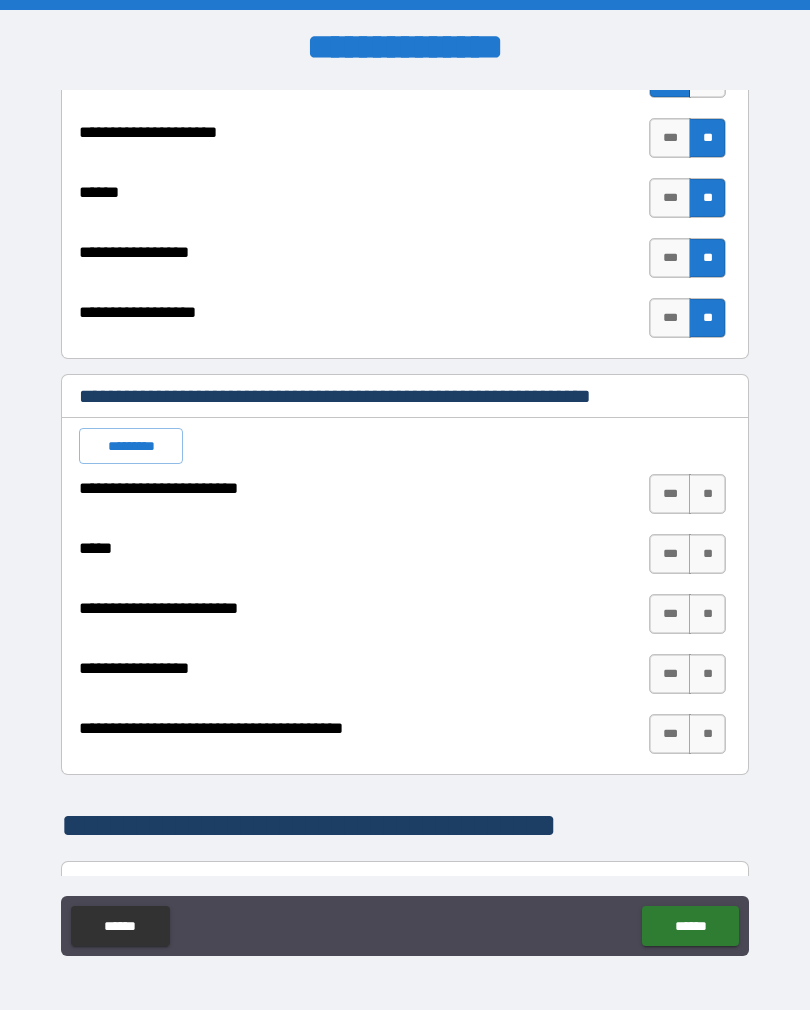 click on "**" at bounding box center [707, 494] 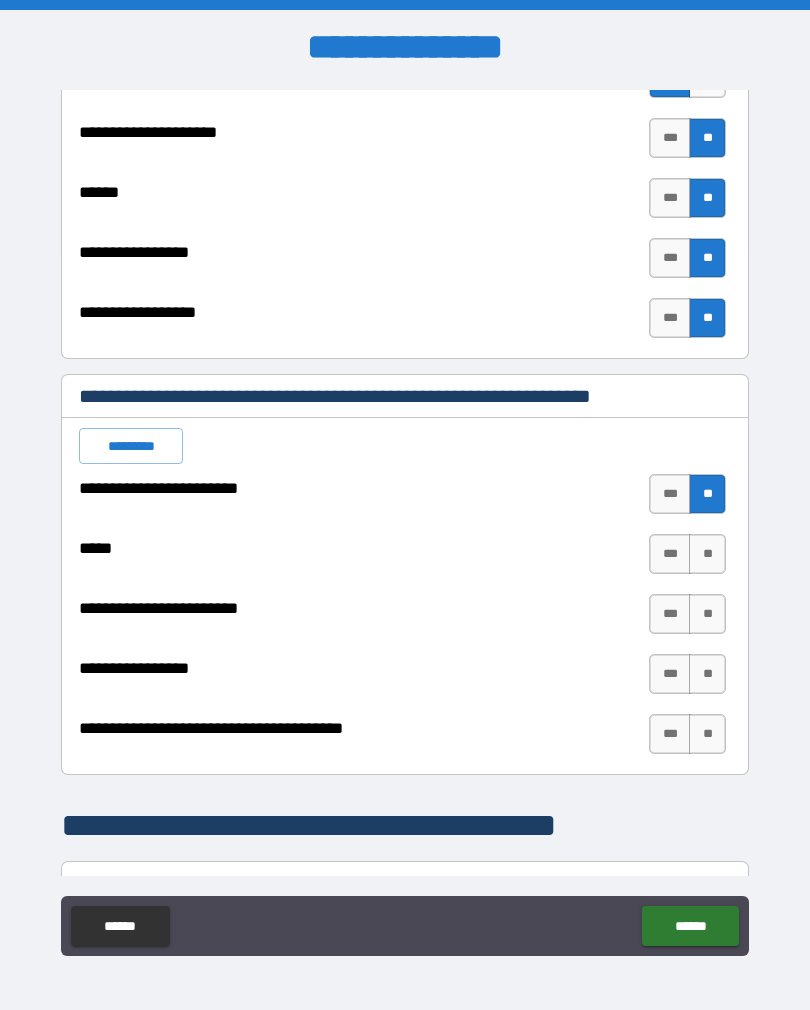 click on "**" at bounding box center [707, 554] 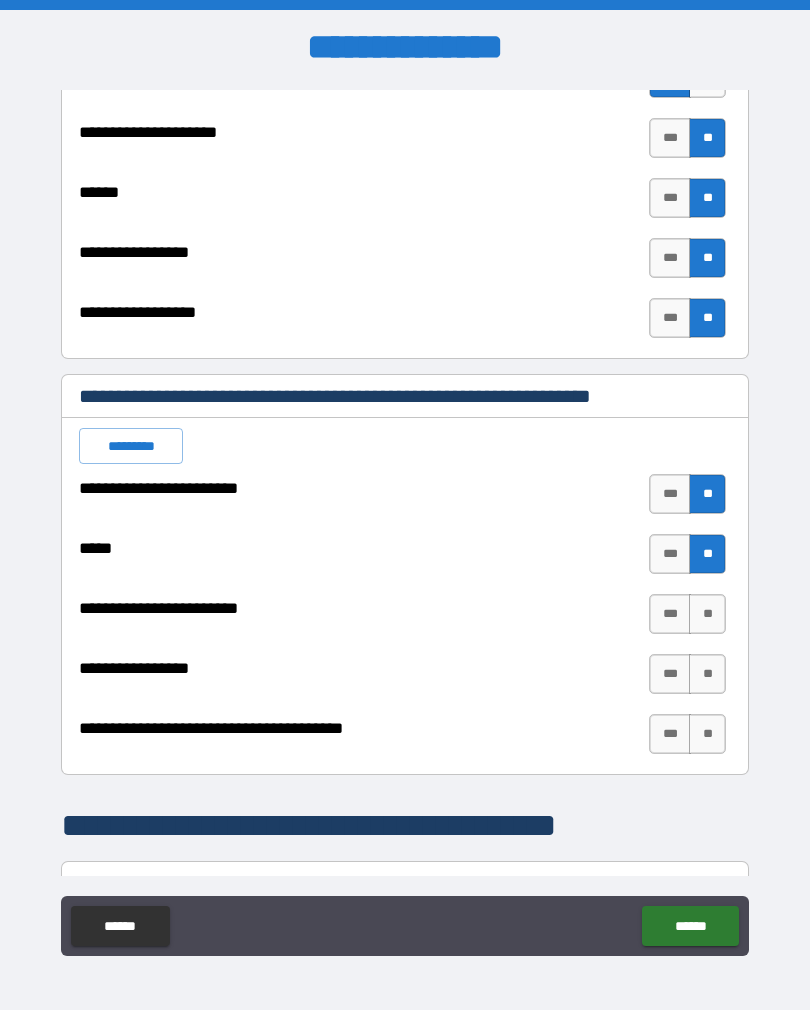 click on "**" at bounding box center (707, 614) 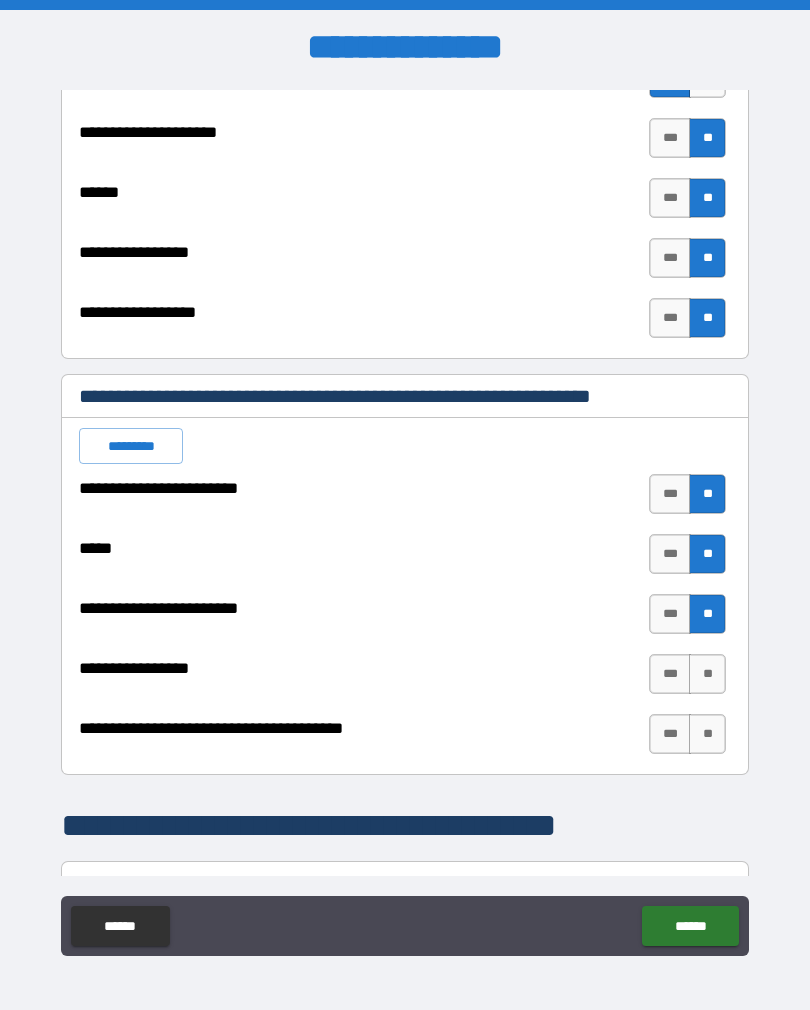 click on "**" at bounding box center [707, 674] 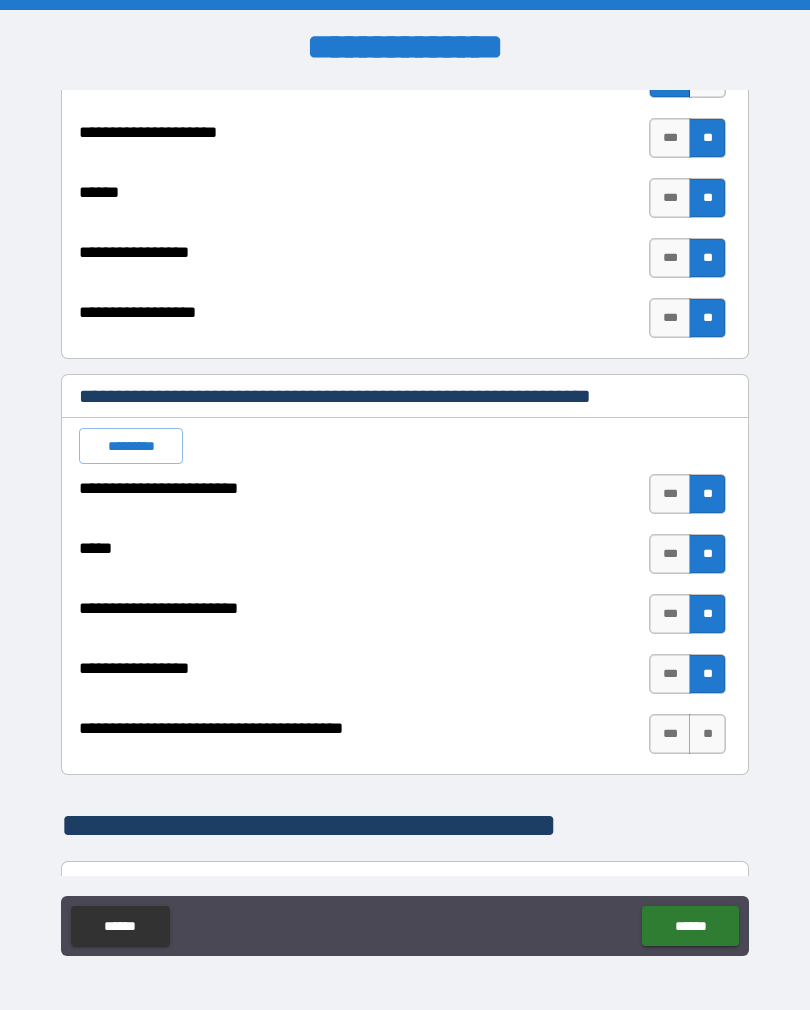 click on "**" at bounding box center (707, 734) 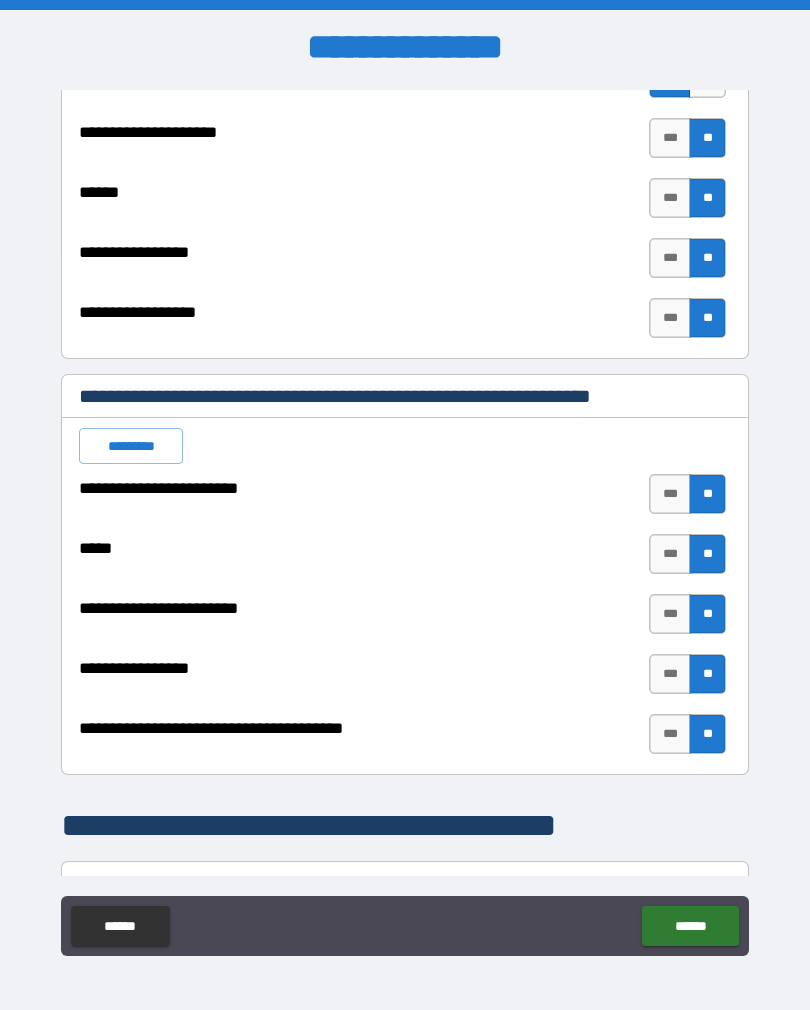 type on "*" 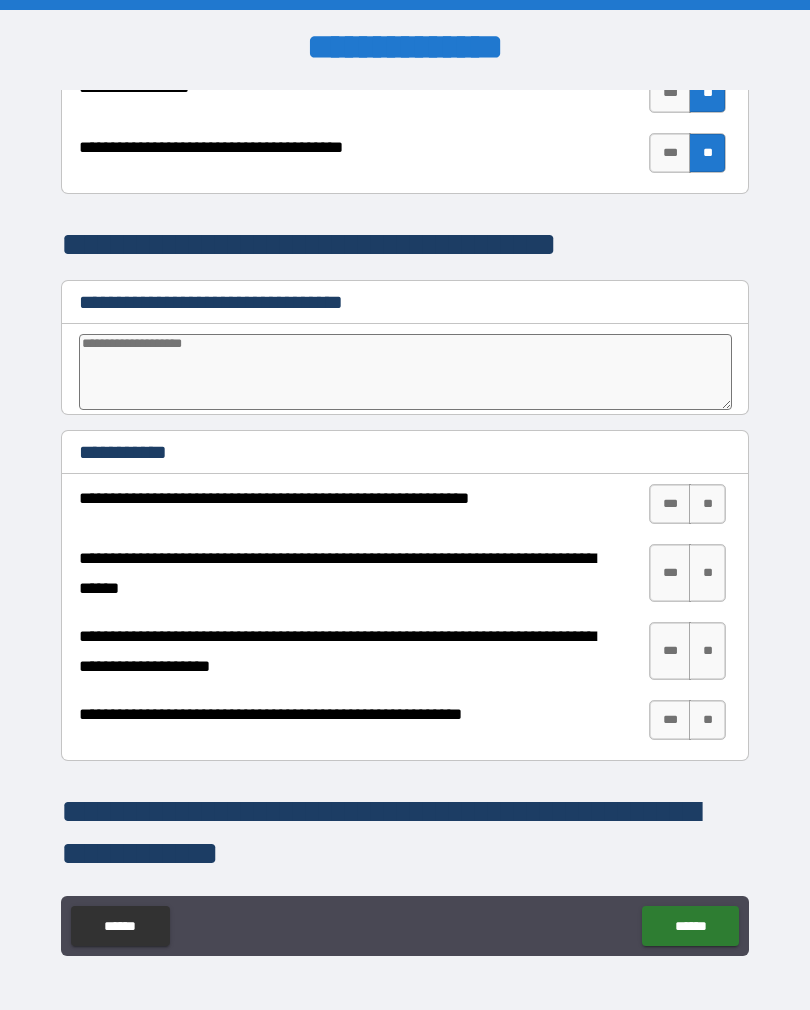 scroll, scrollTop: 3699, scrollLeft: 0, axis: vertical 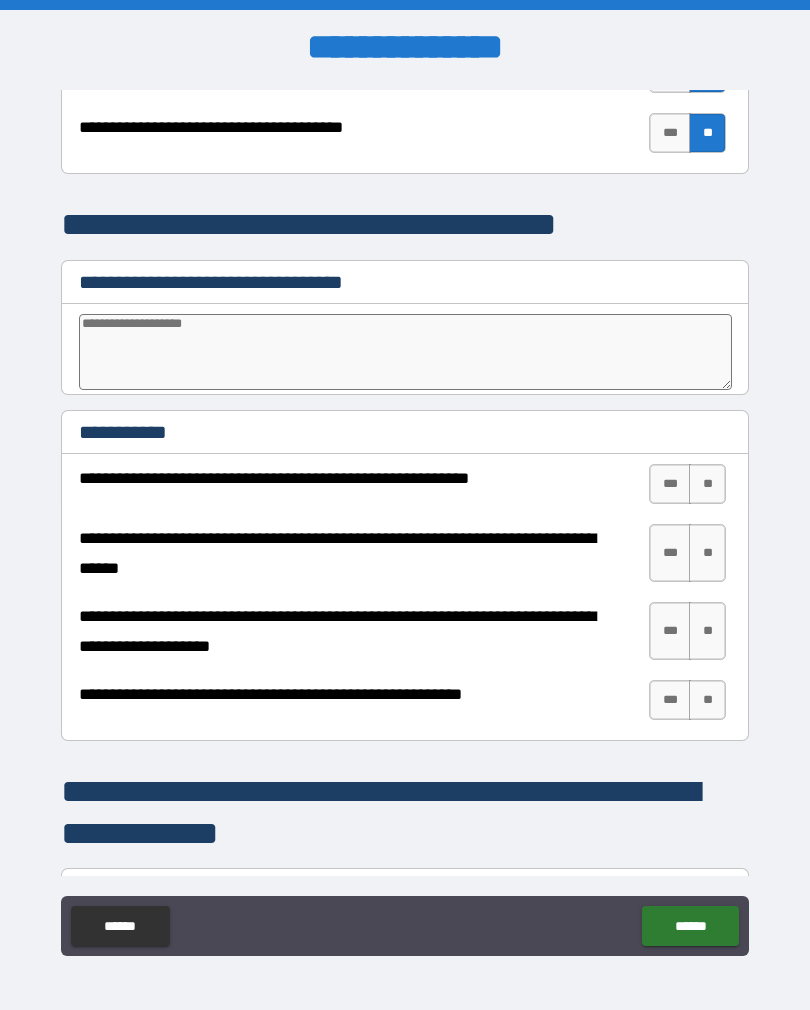 click at bounding box center [405, 352] 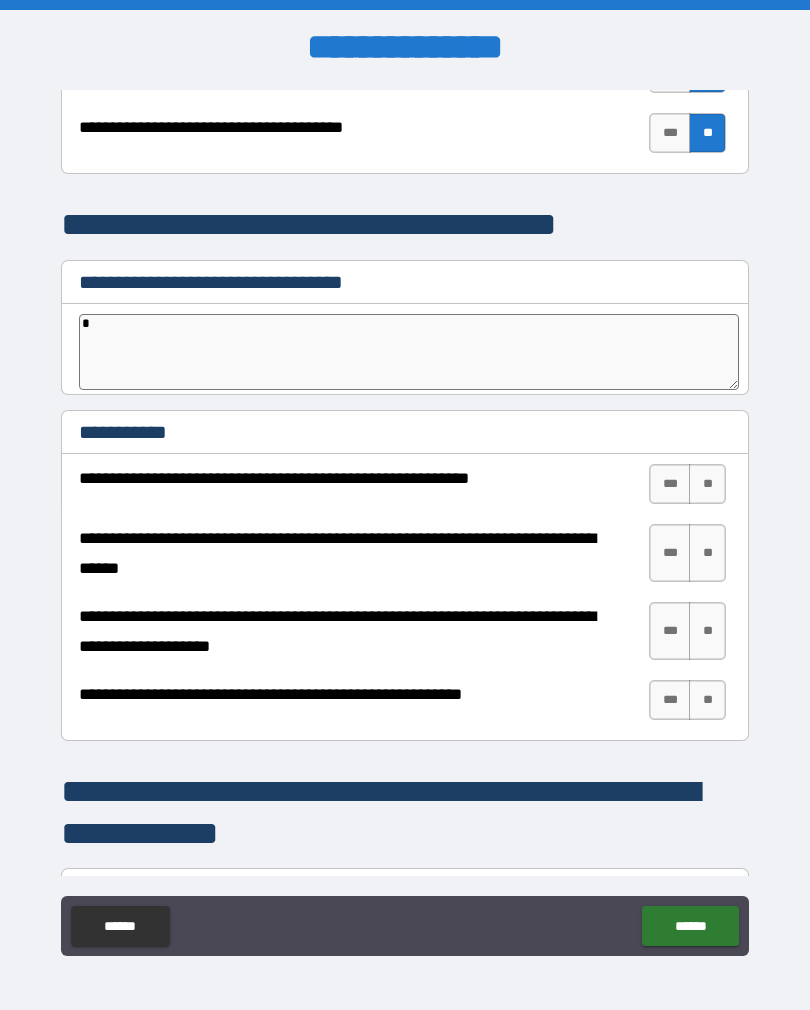 type on "*" 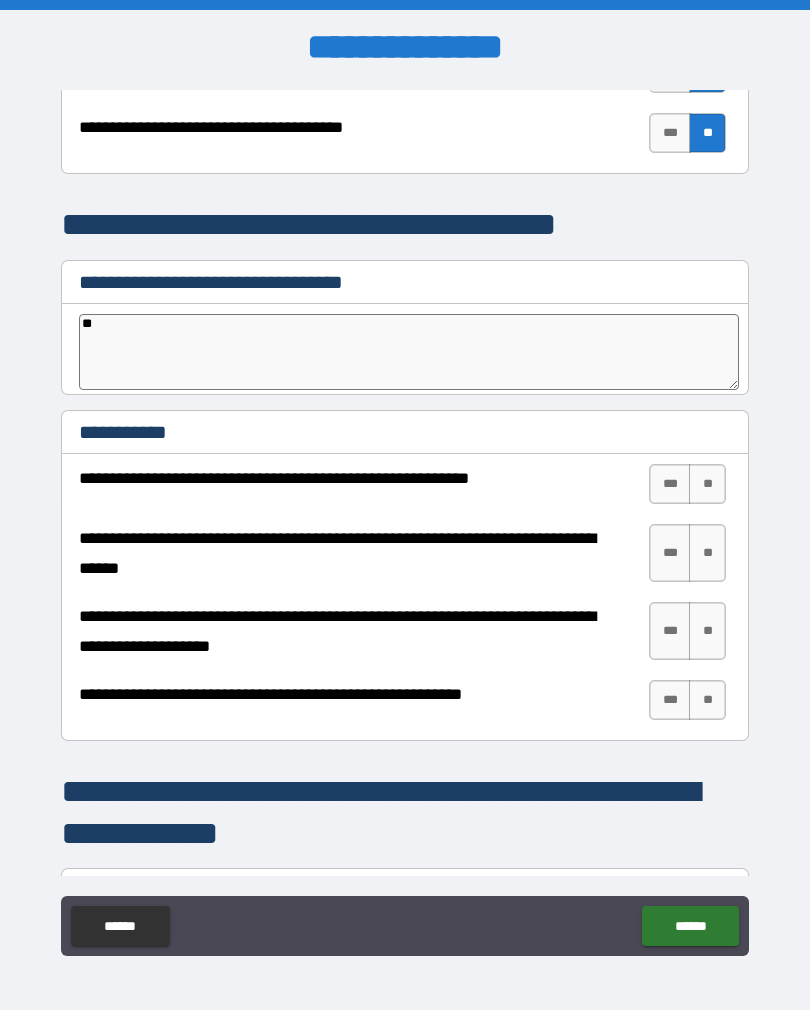 type on "*" 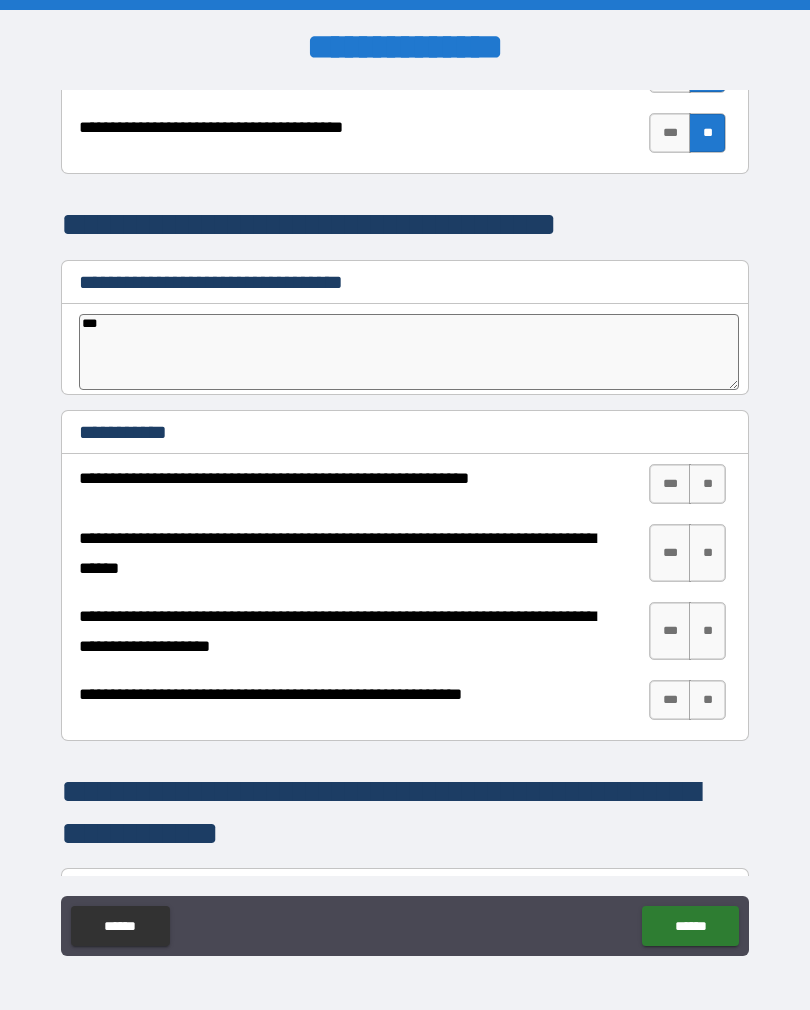 type on "*" 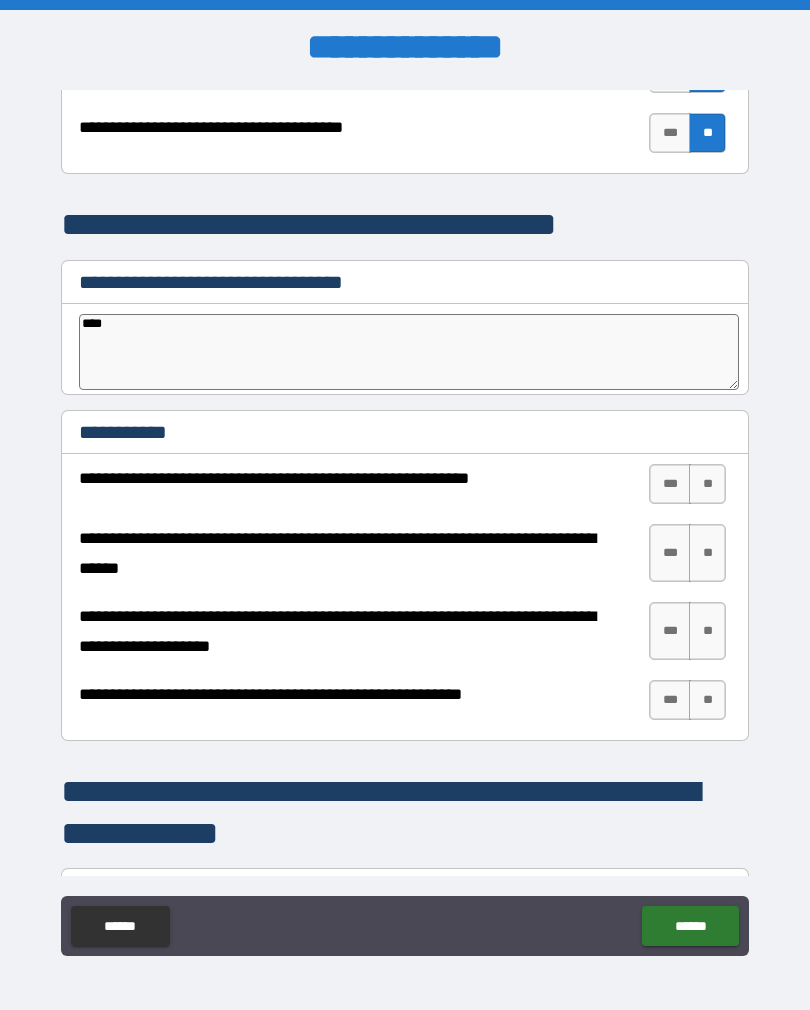 type on "*" 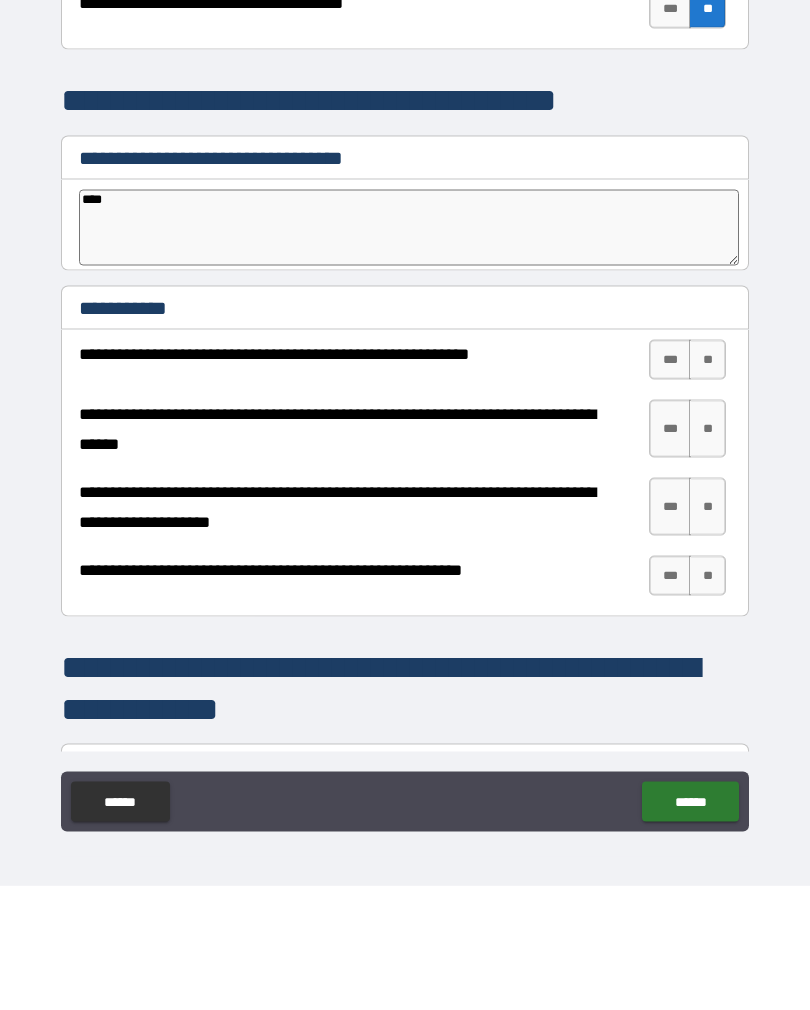 type on "****" 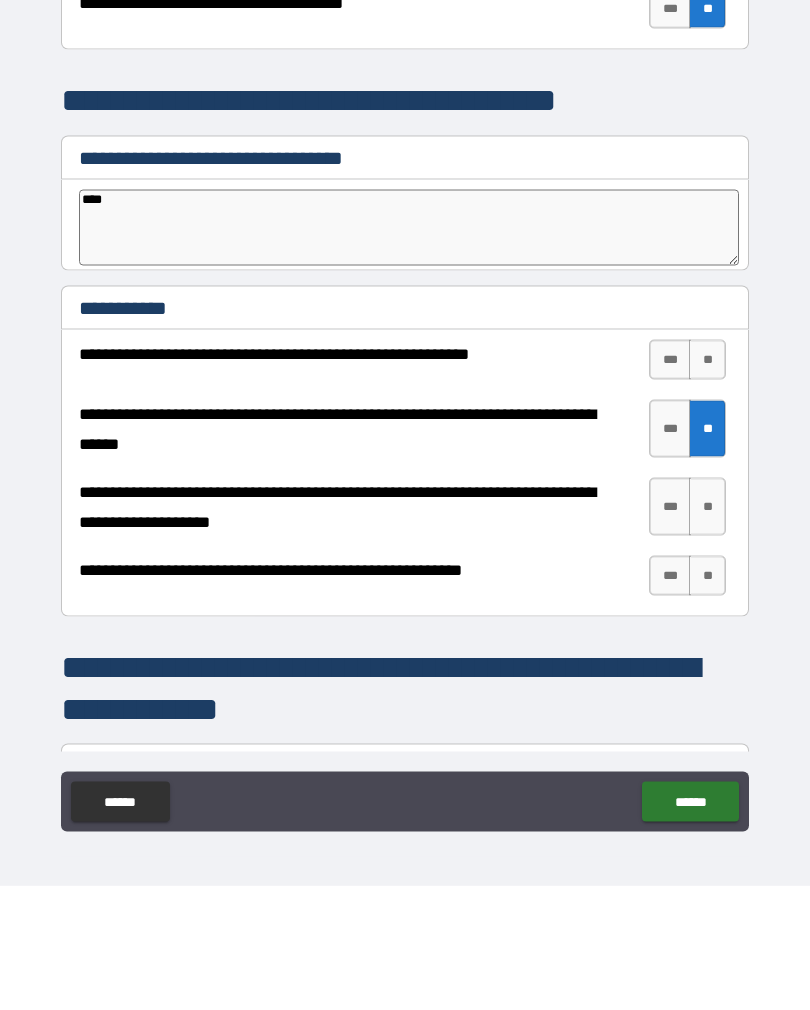 scroll, scrollTop: 31, scrollLeft: 0, axis: vertical 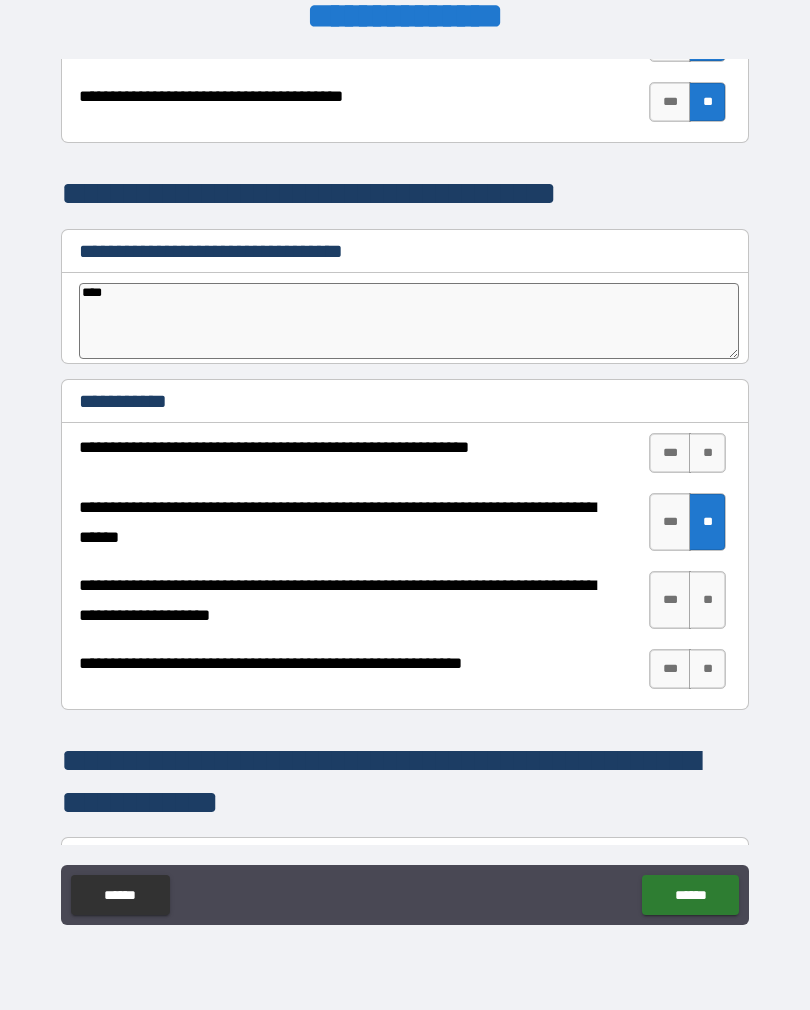 click on "**" at bounding box center (707, 600) 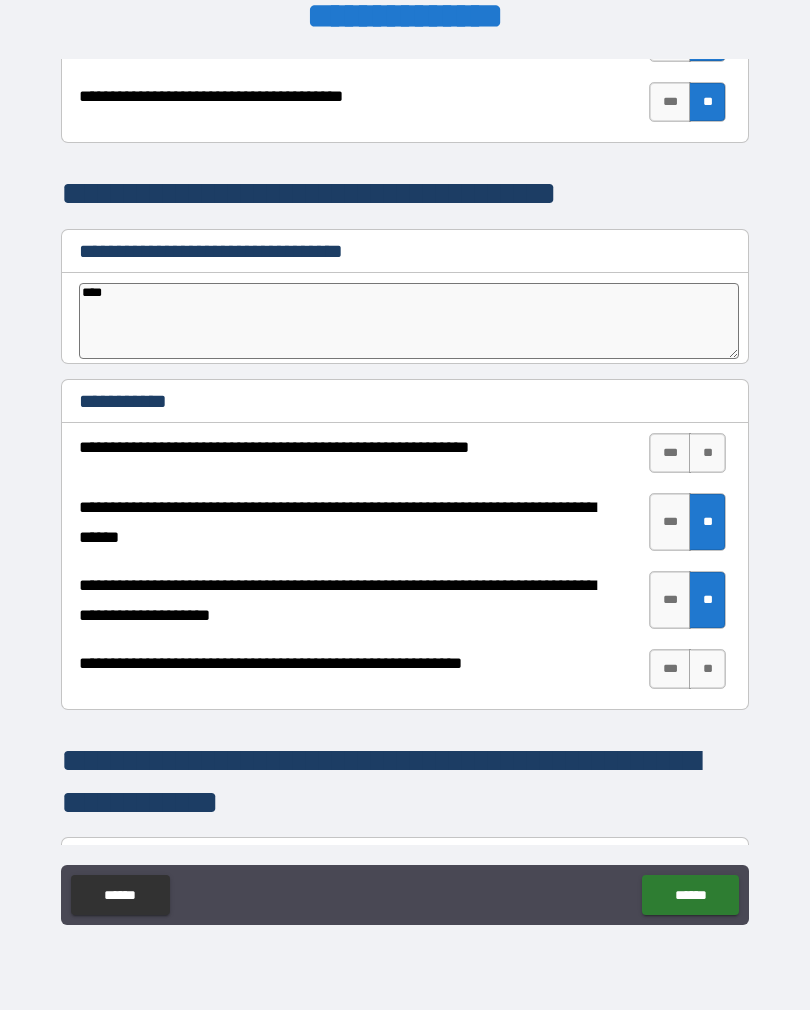 click on "**" at bounding box center (707, 669) 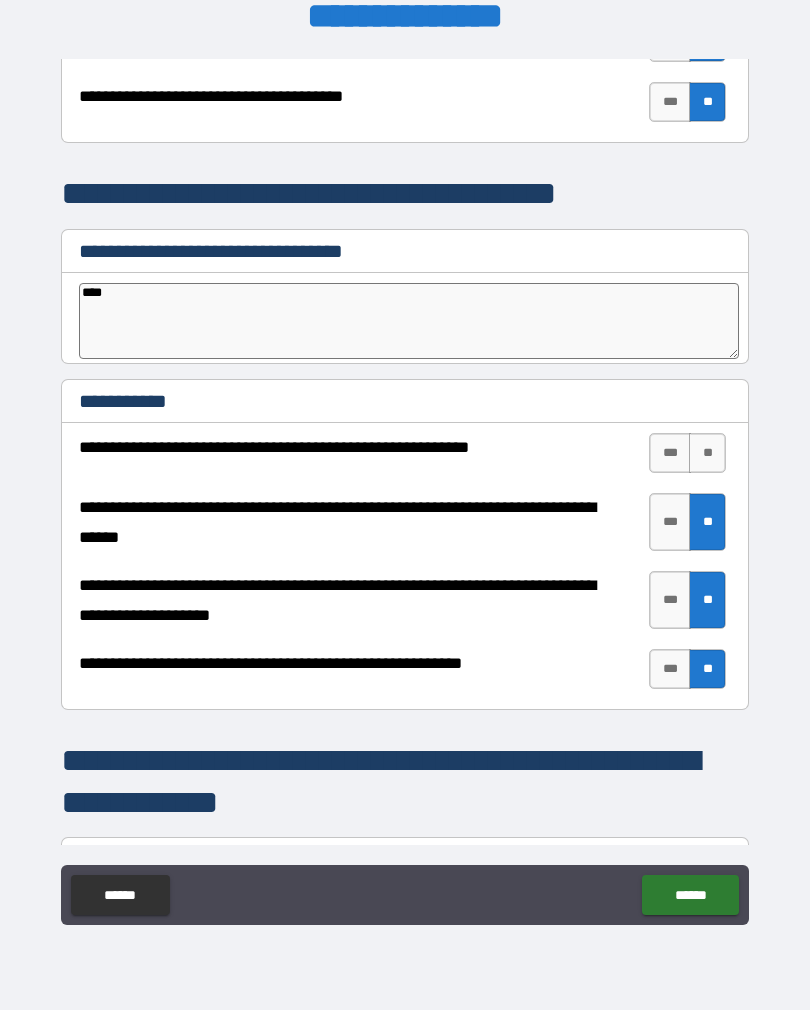 click on "**" at bounding box center [707, 453] 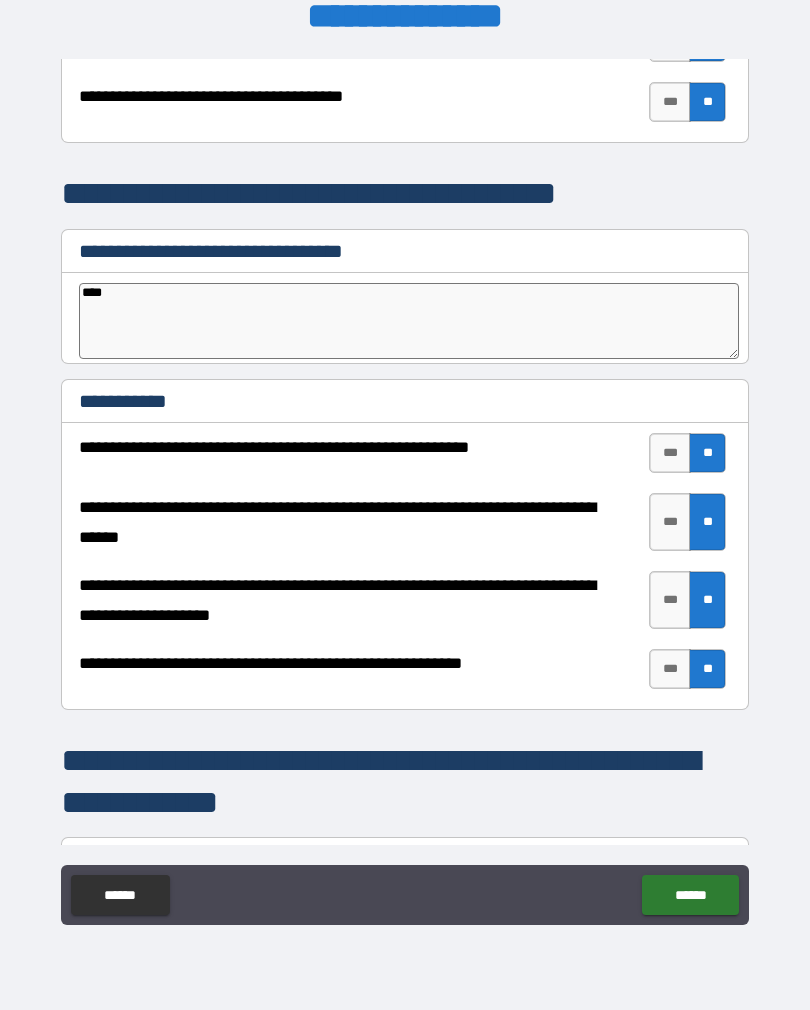 type on "*" 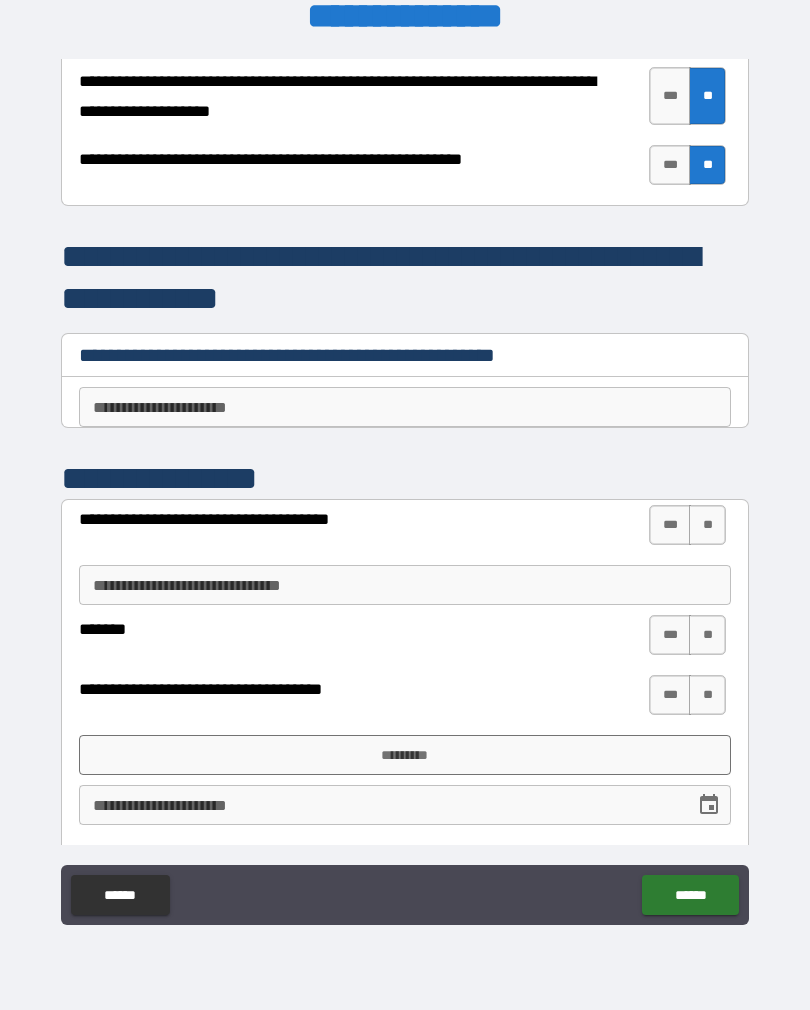 scroll, scrollTop: 4204, scrollLeft: 0, axis: vertical 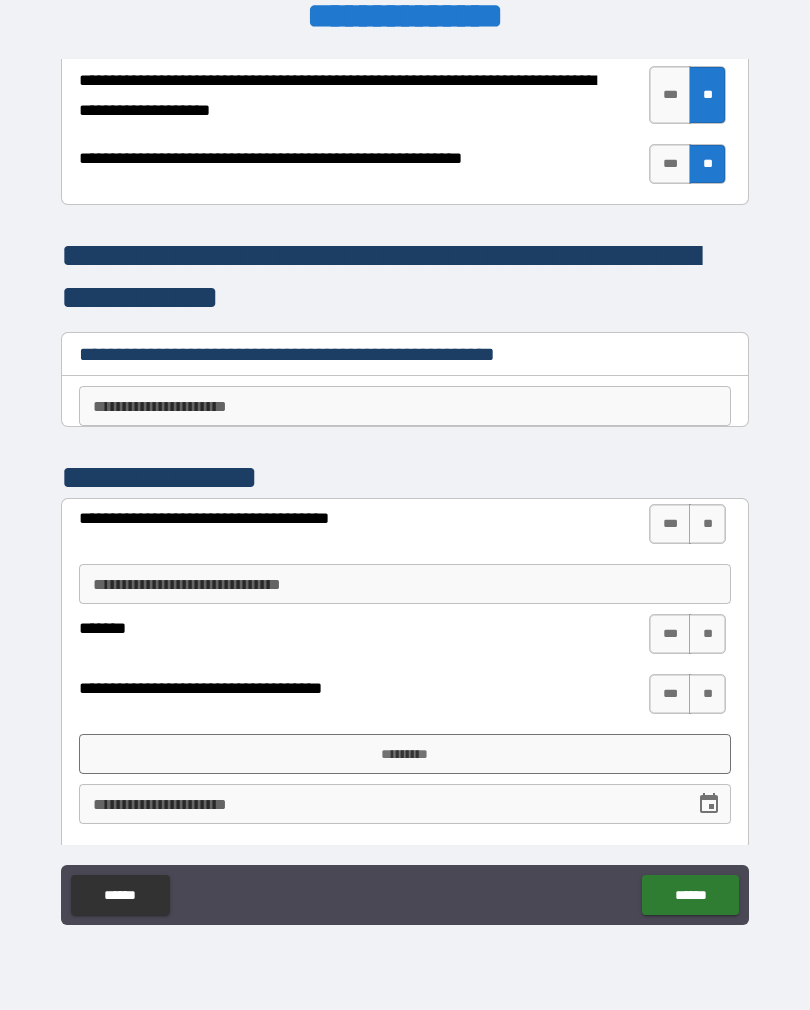 click on "**********" at bounding box center (405, 406) 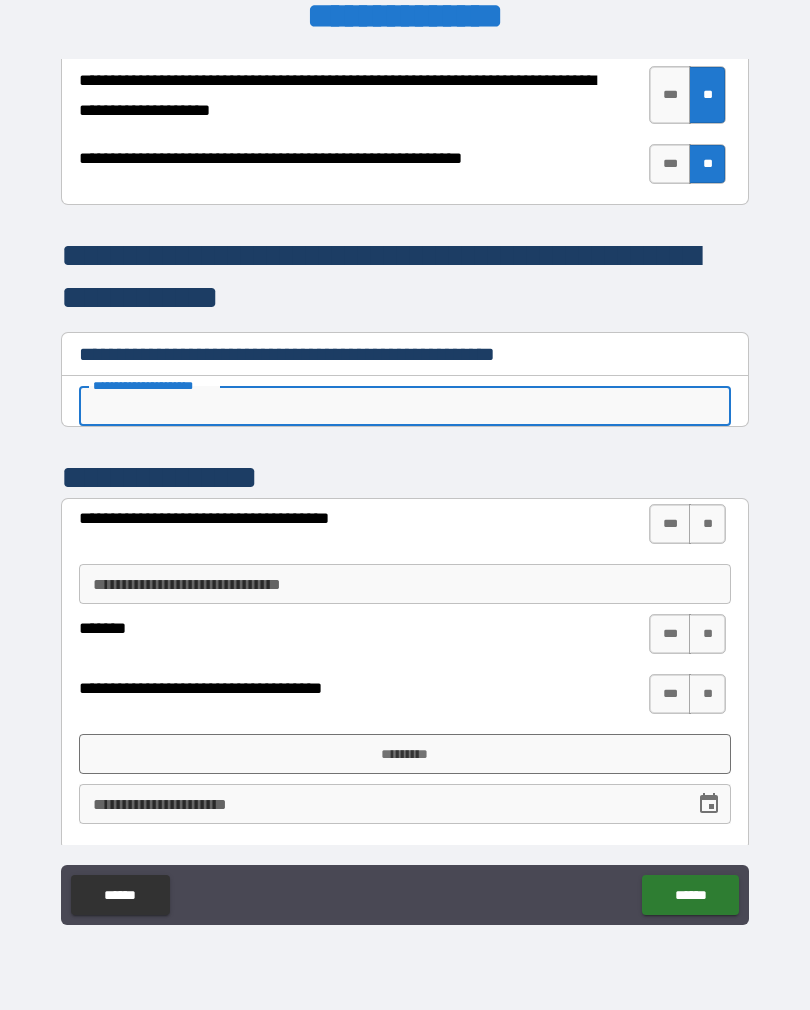 type on "*" 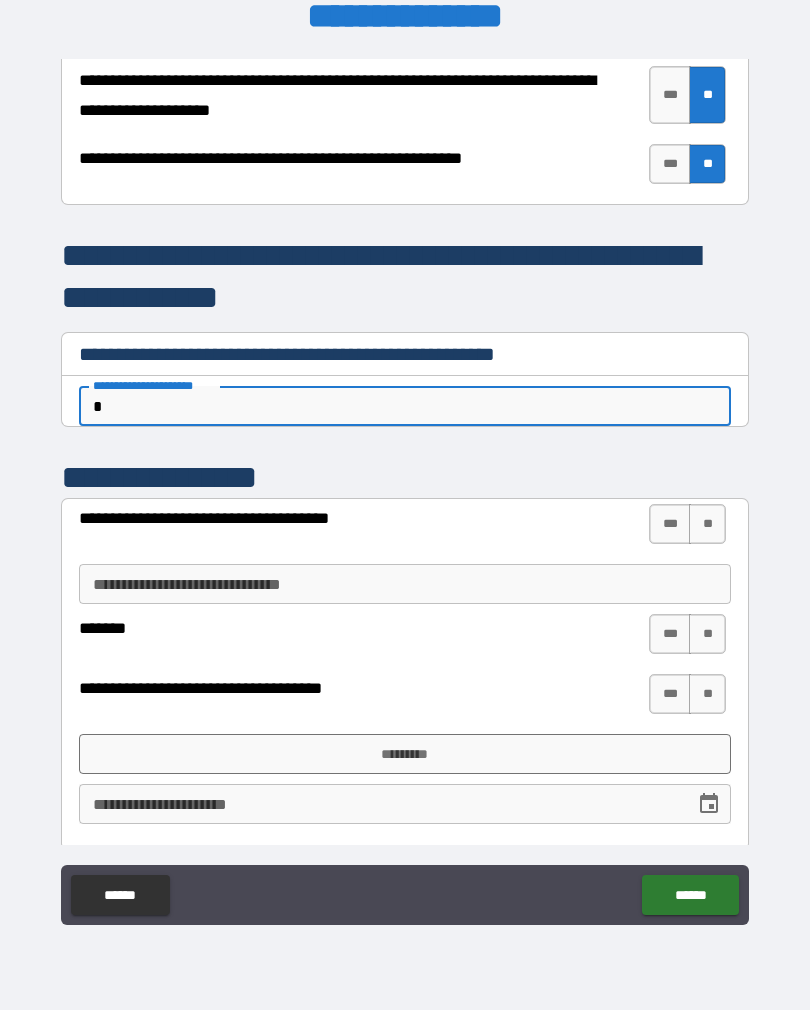 type on "*" 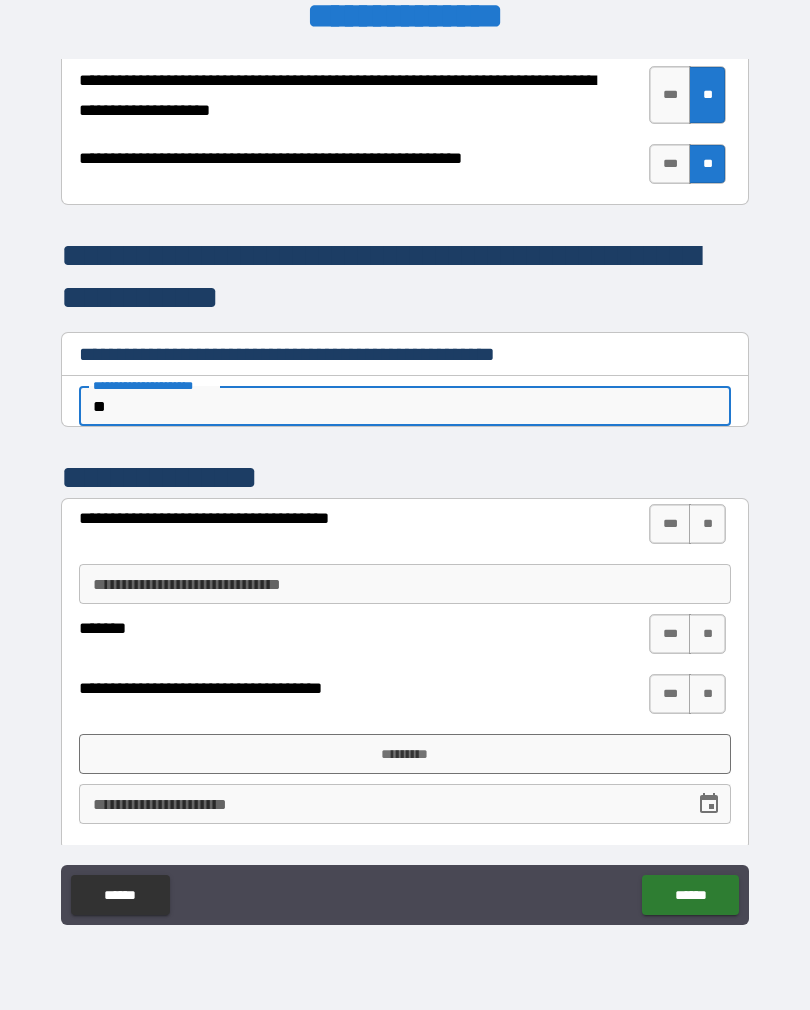 type on "*" 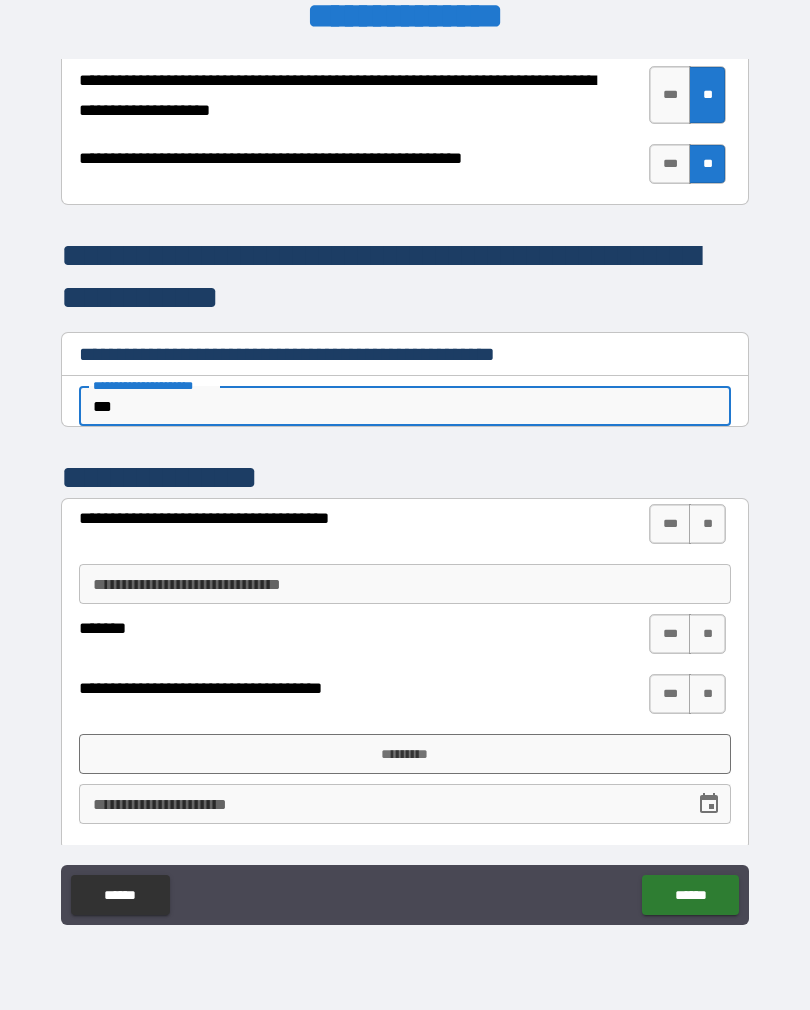type on "*" 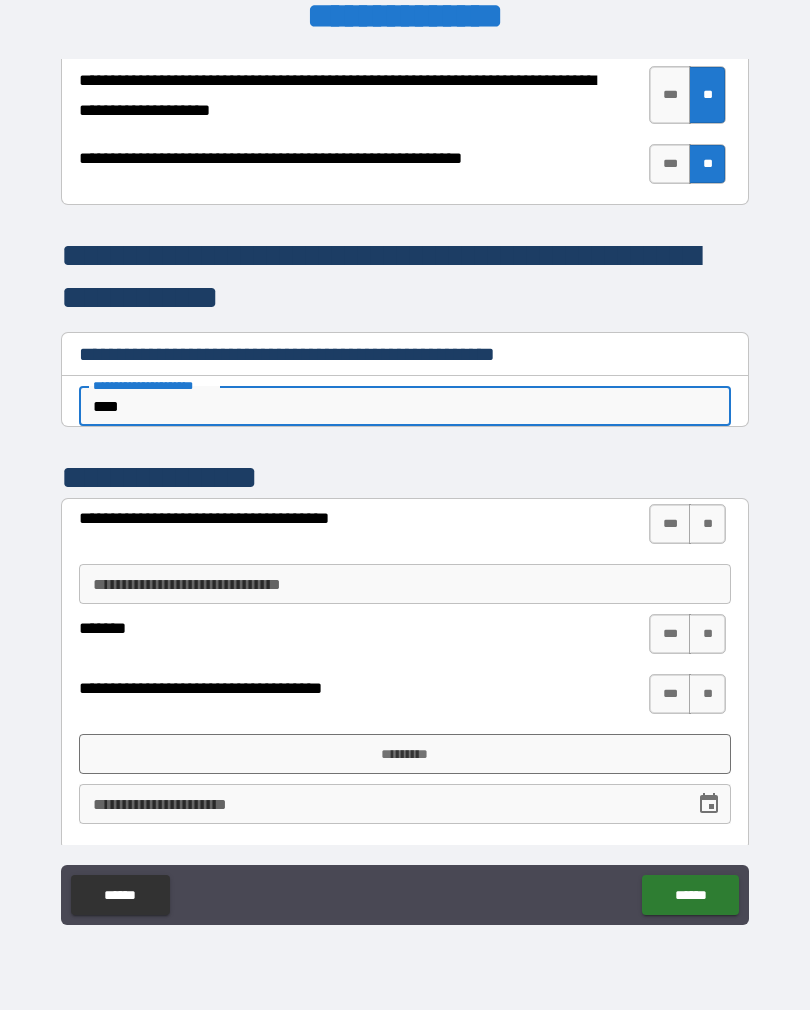 type on "*" 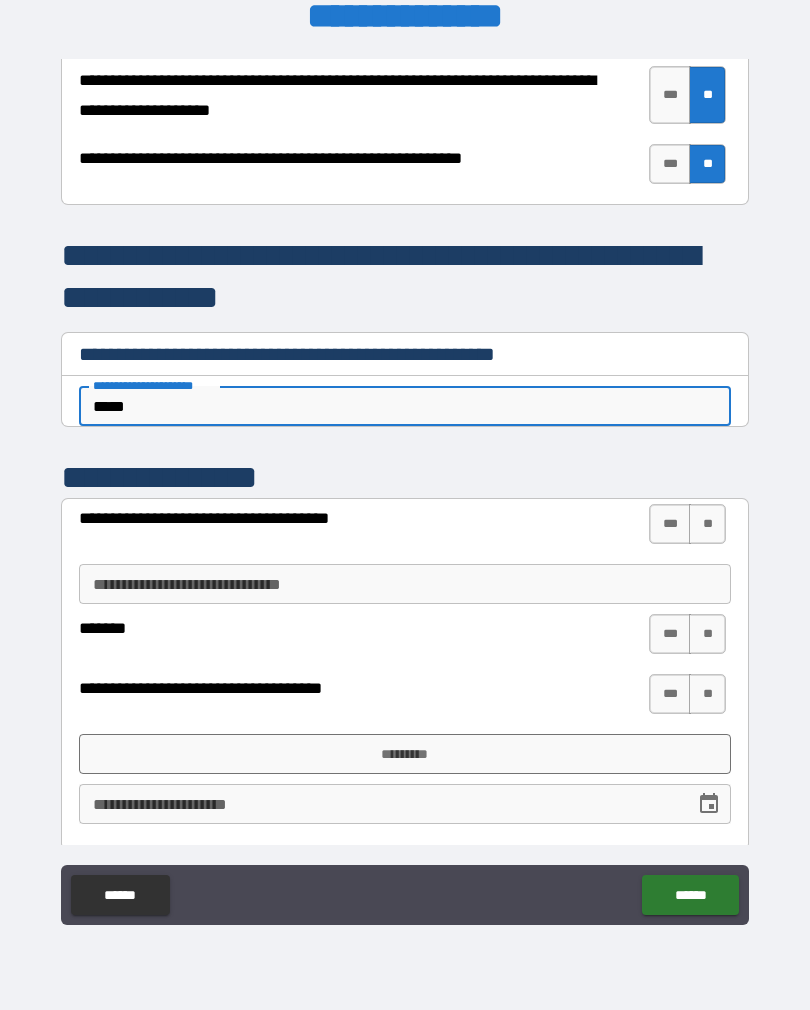 type on "*" 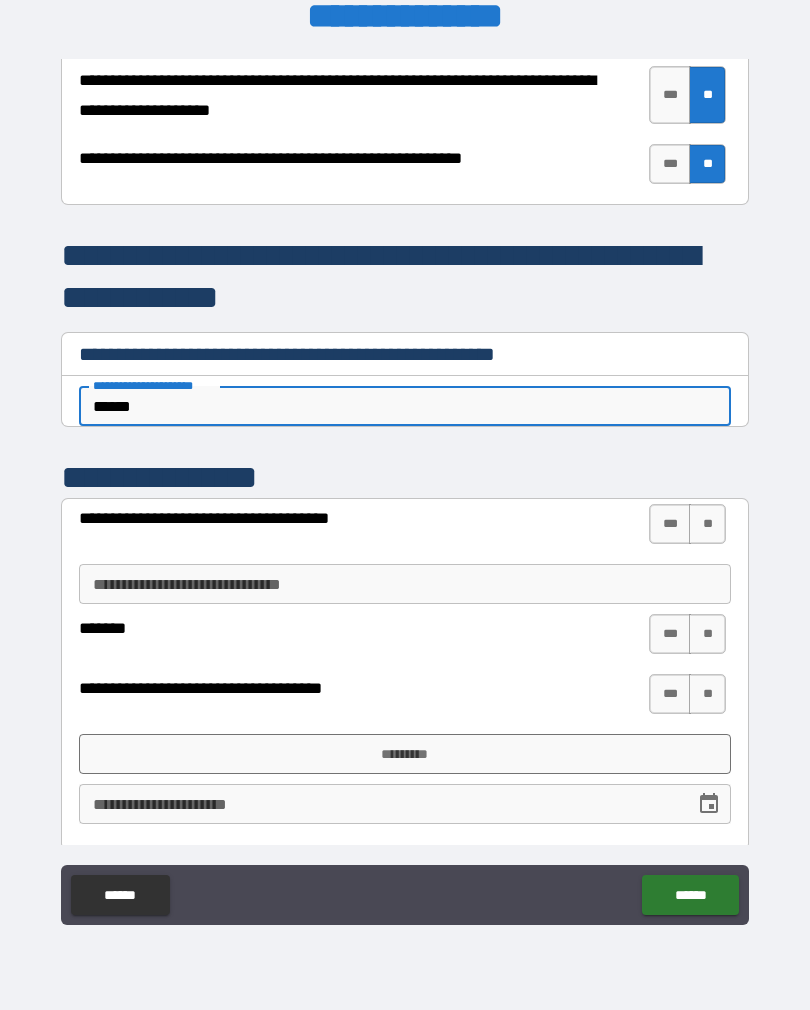 type on "*" 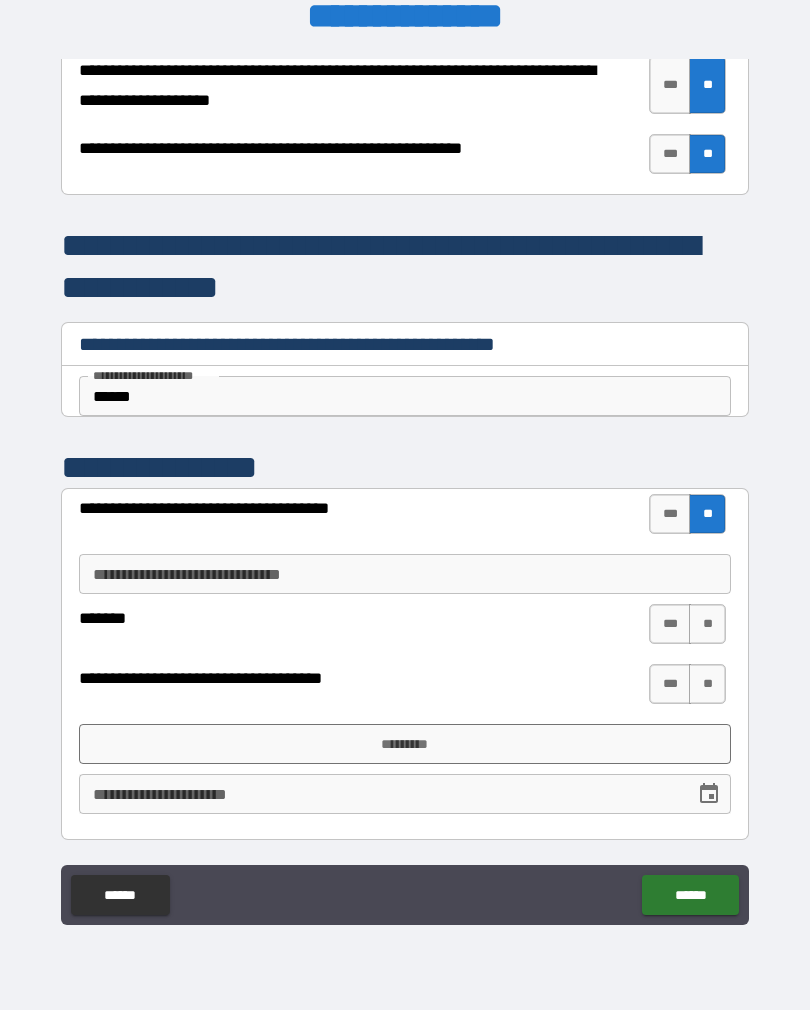 scroll, scrollTop: 4214, scrollLeft: 0, axis: vertical 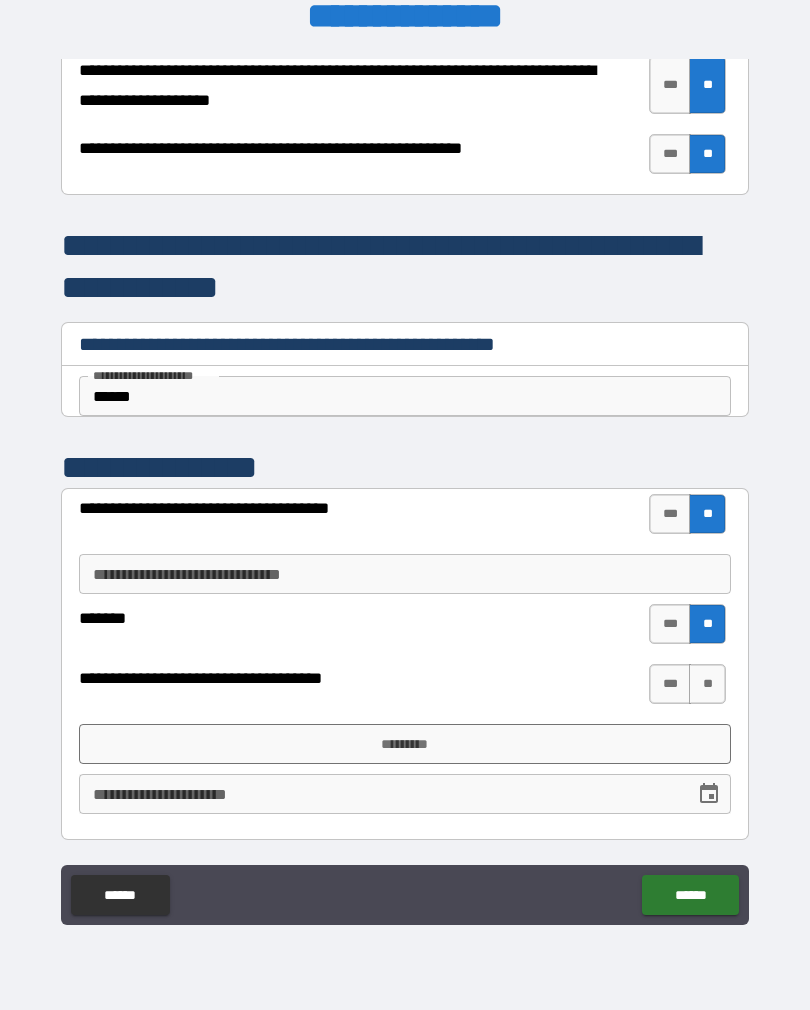 click on "**" at bounding box center (707, 684) 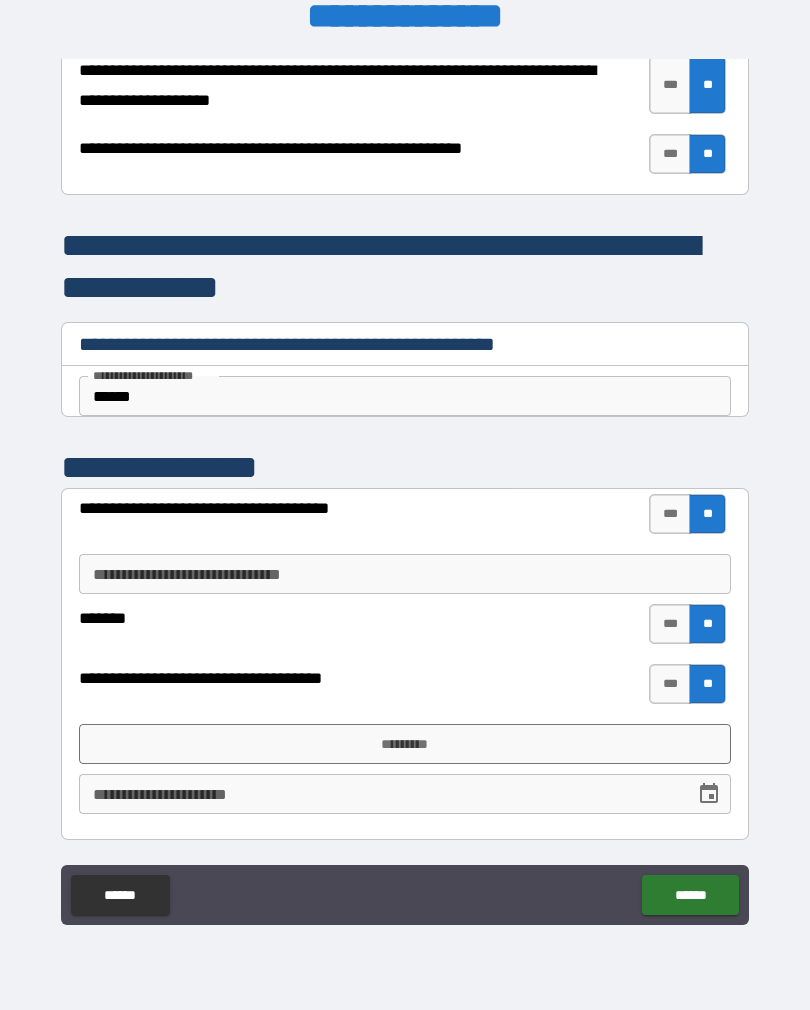 click on "*********" at bounding box center (405, 744) 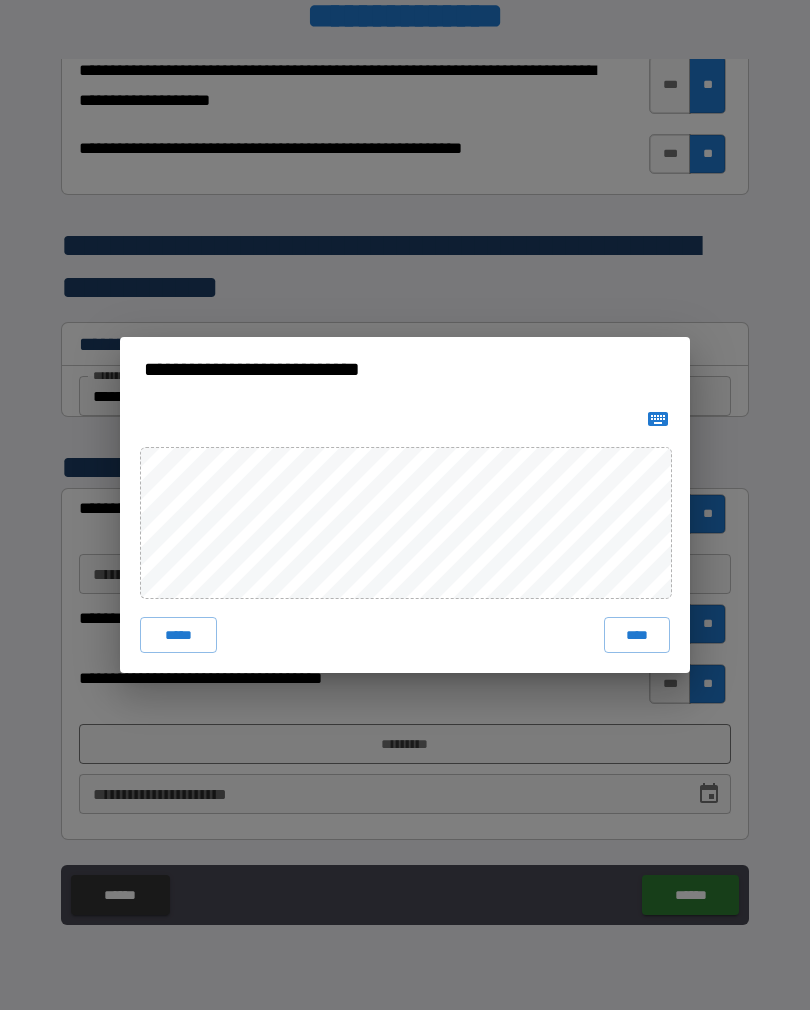 click on "****" at bounding box center [637, 635] 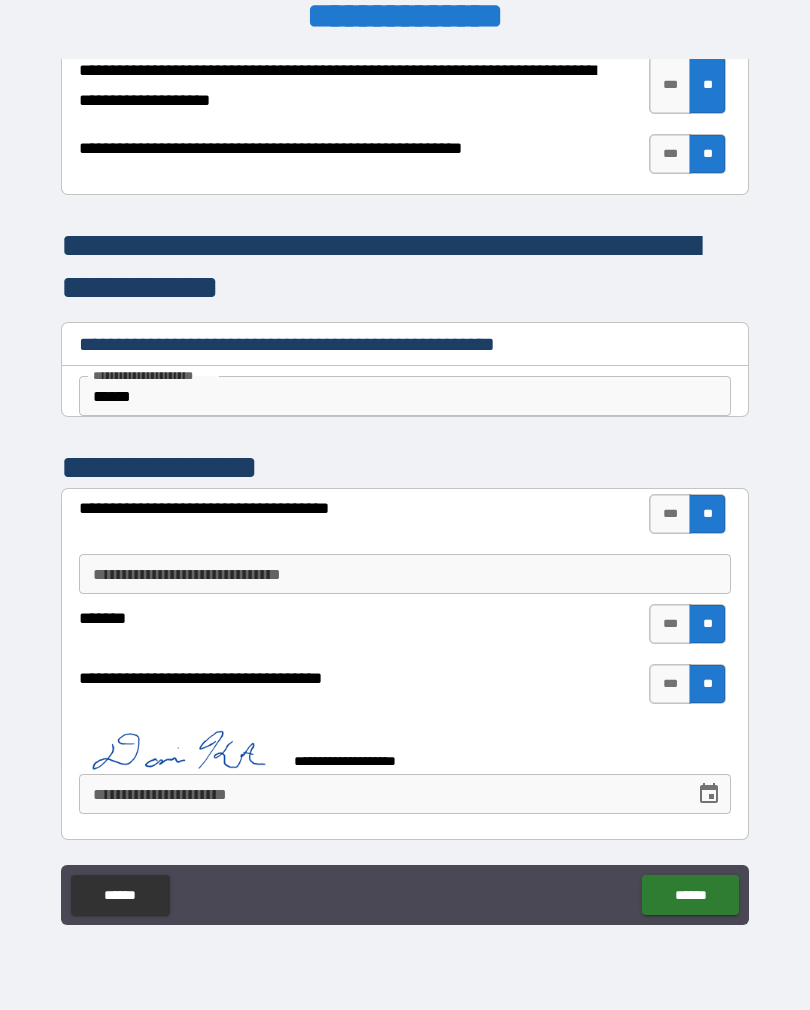 scroll, scrollTop: 4204, scrollLeft: 0, axis: vertical 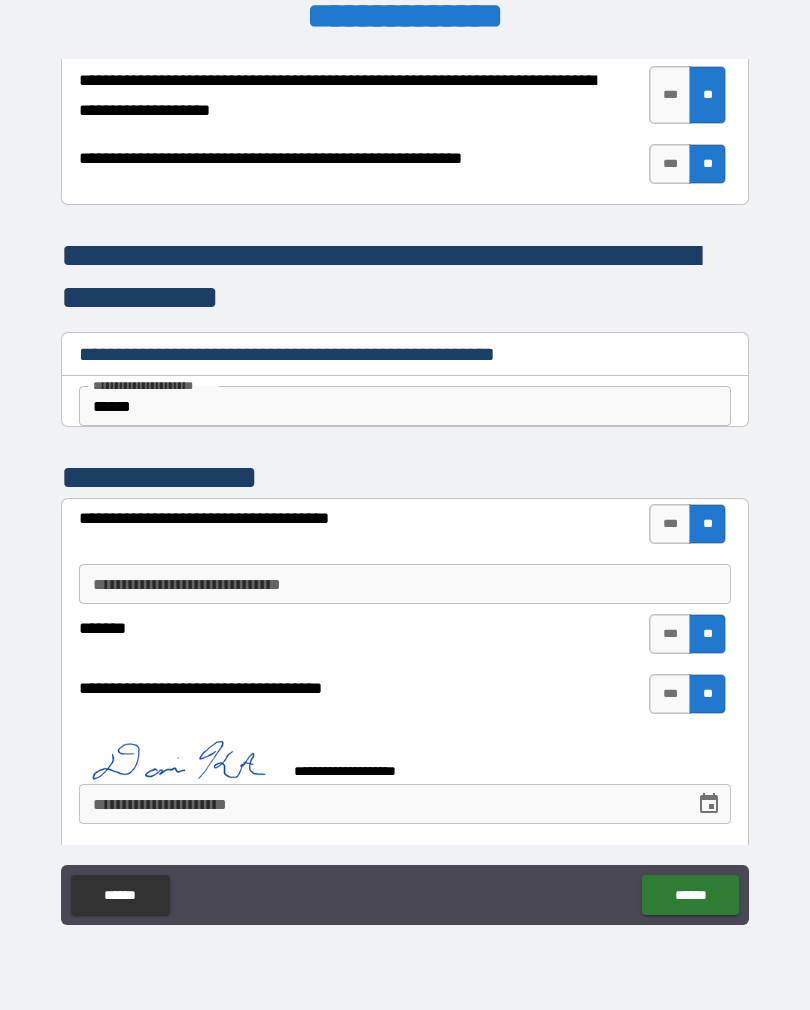 type on "*" 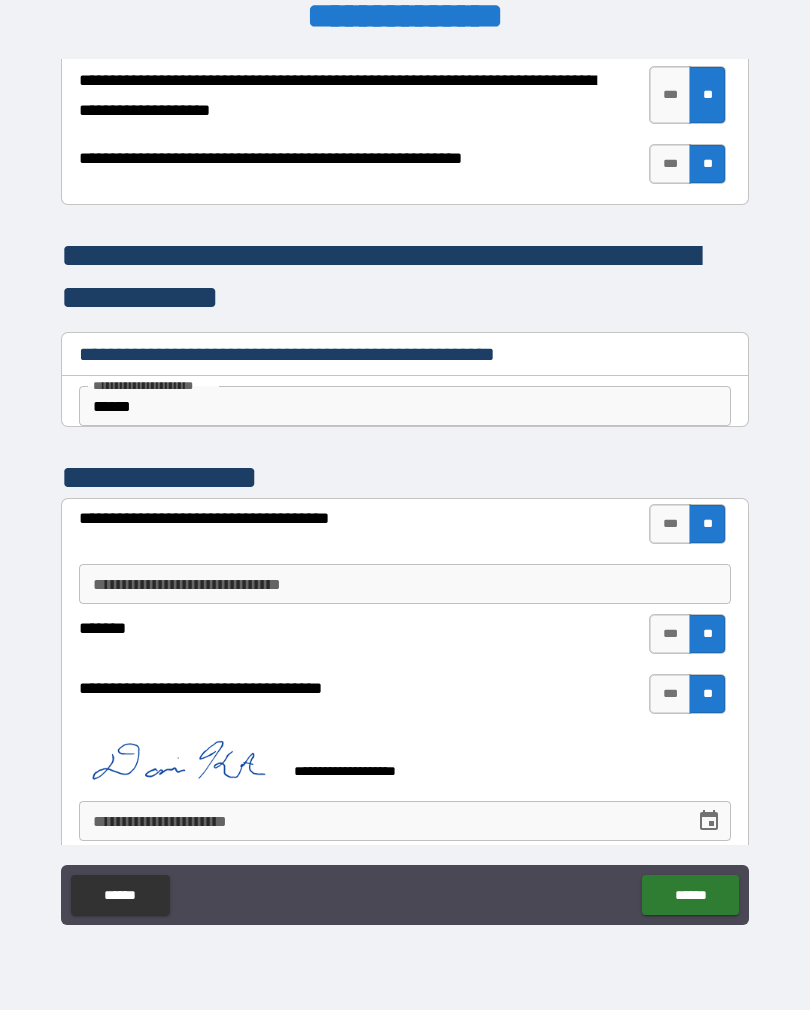 click on "**********" at bounding box center (380, 821) 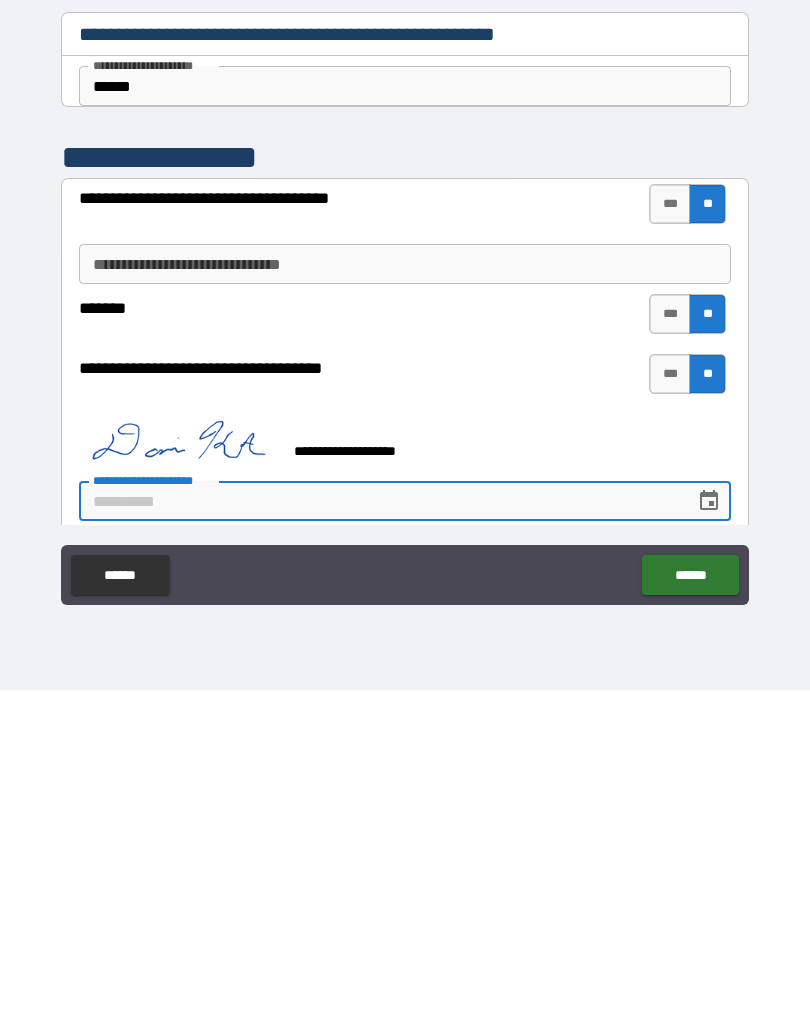 type on "*" 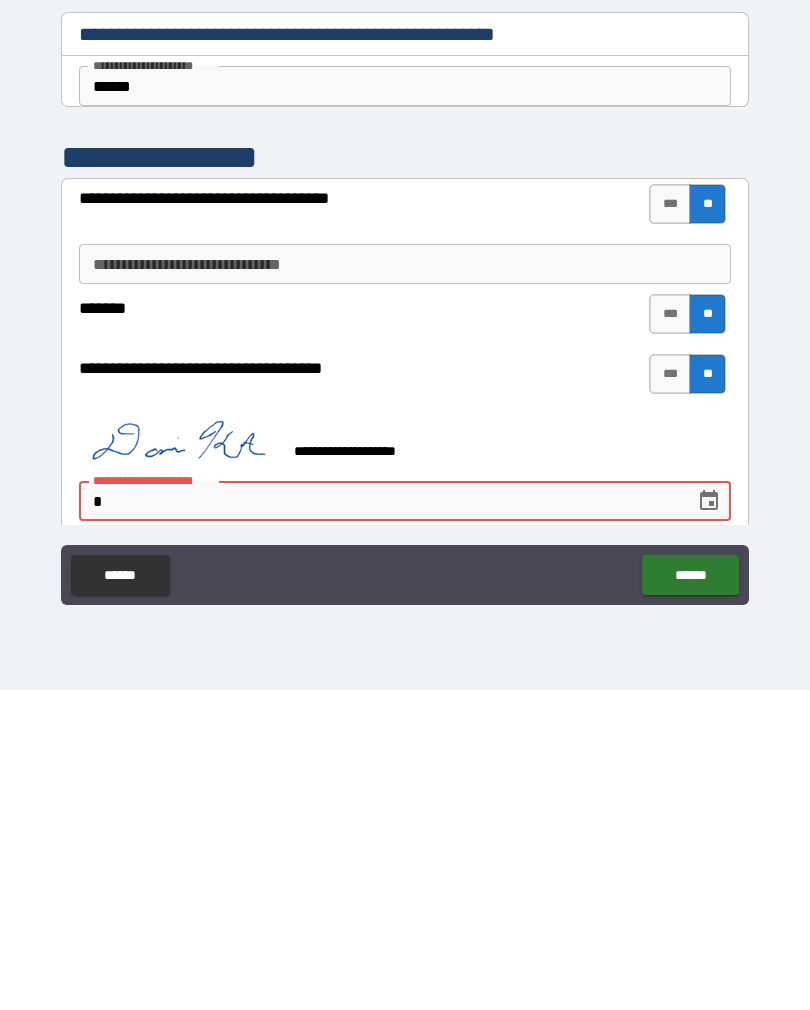type on "*" 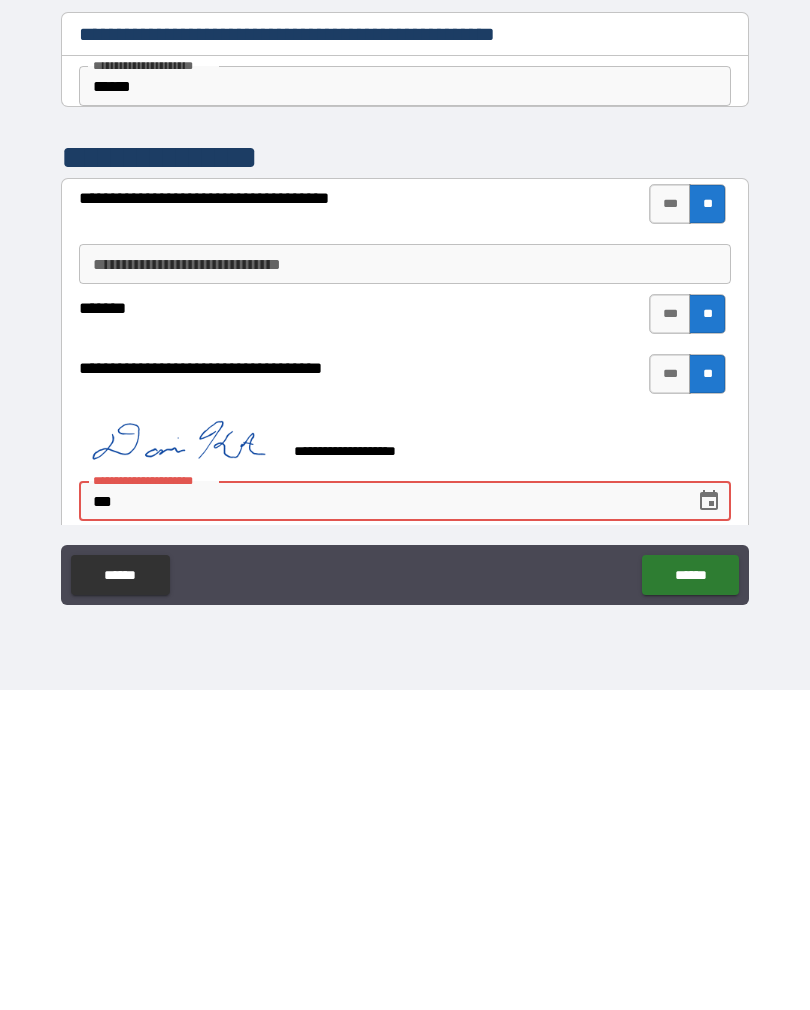 type on "*" 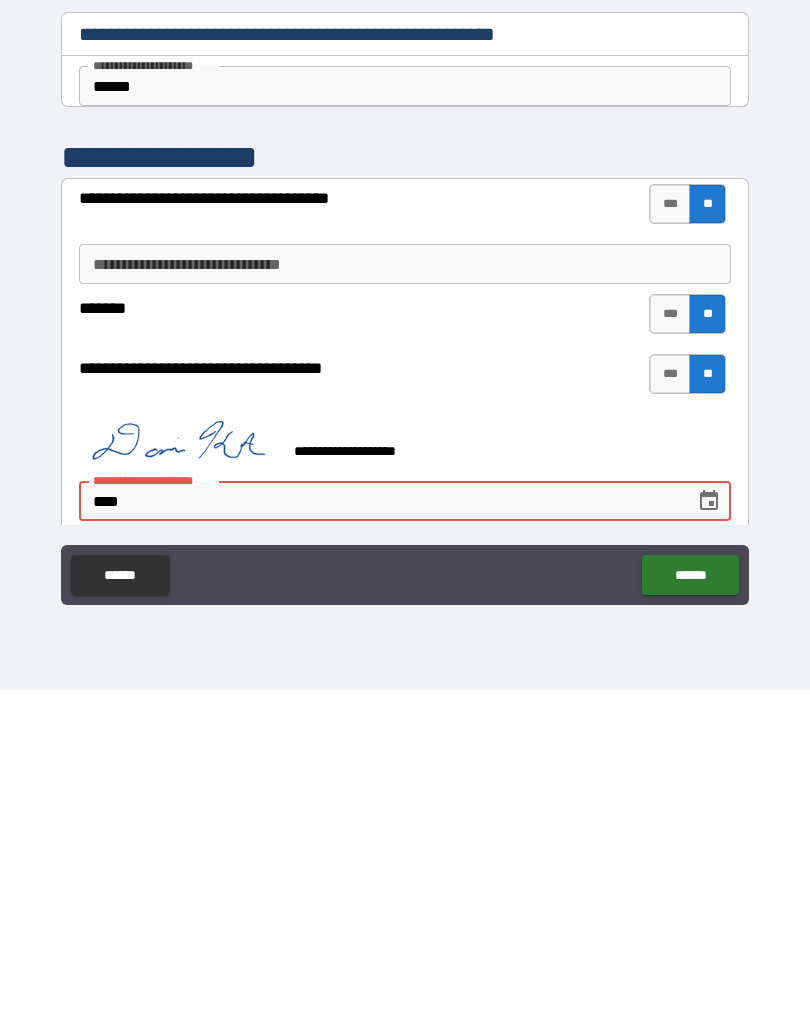 type on "*" 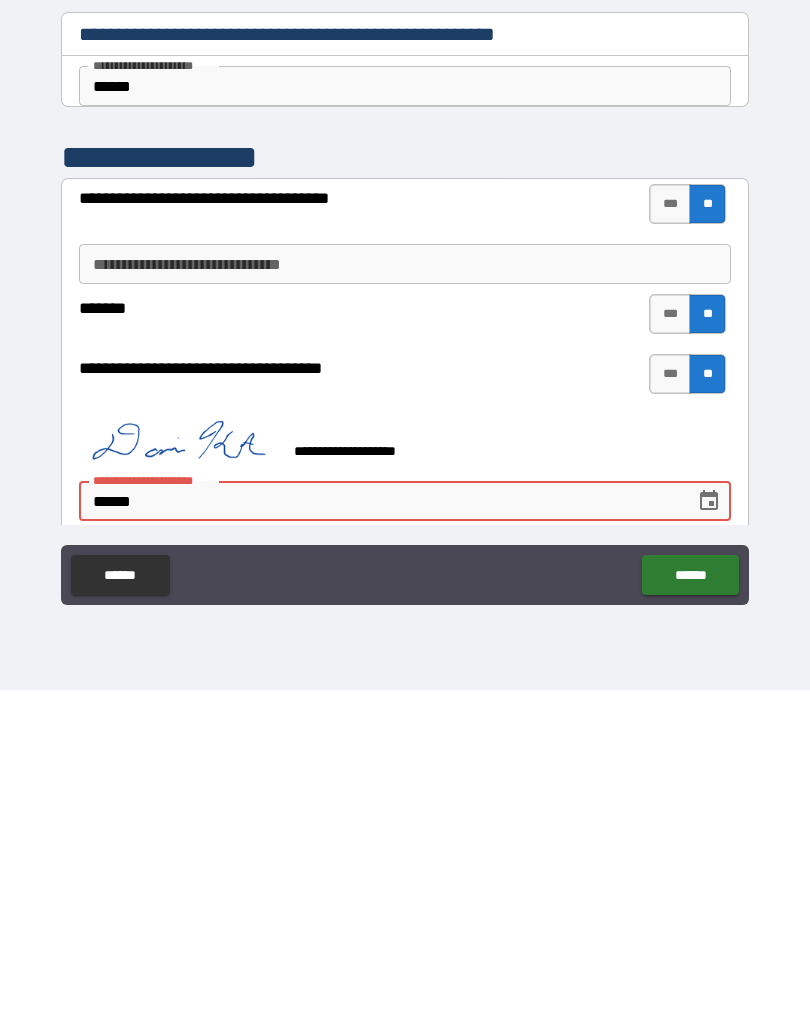 type on "*" 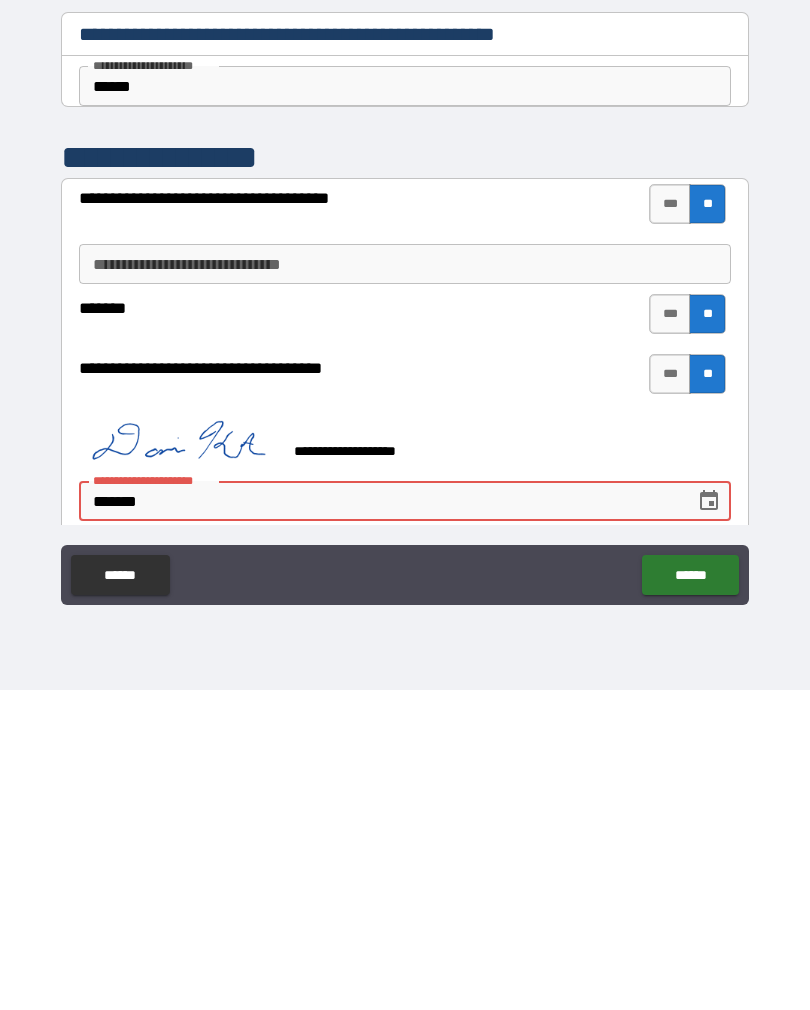 type on "*" 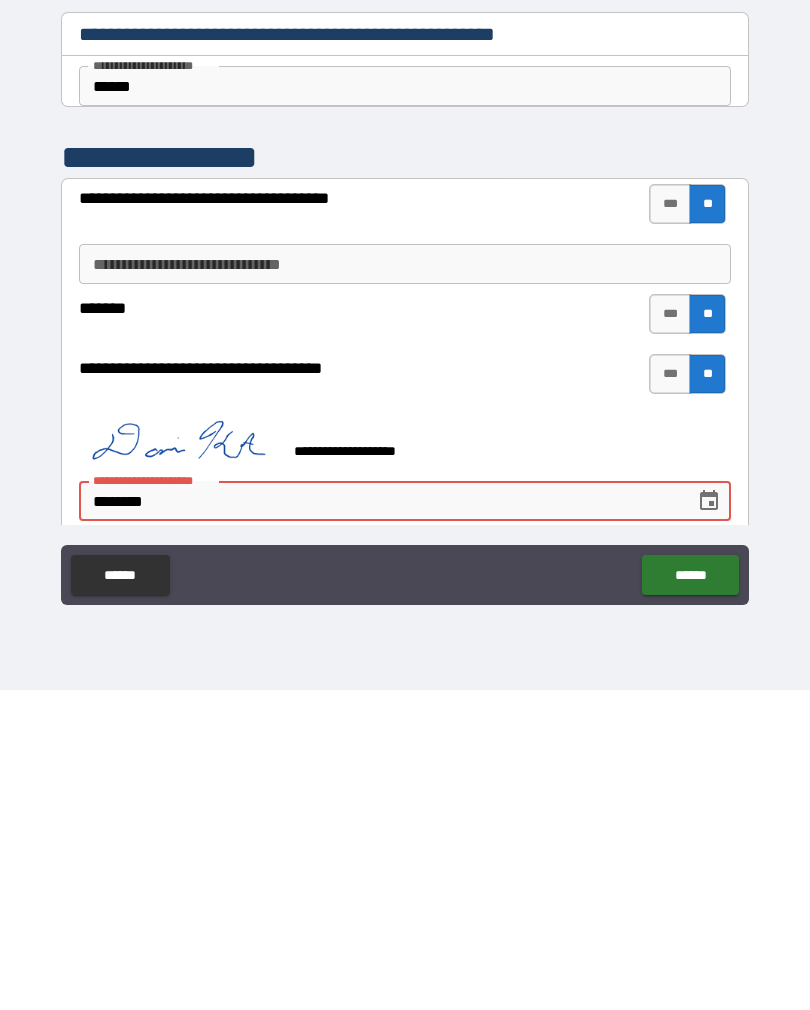 type on "*" 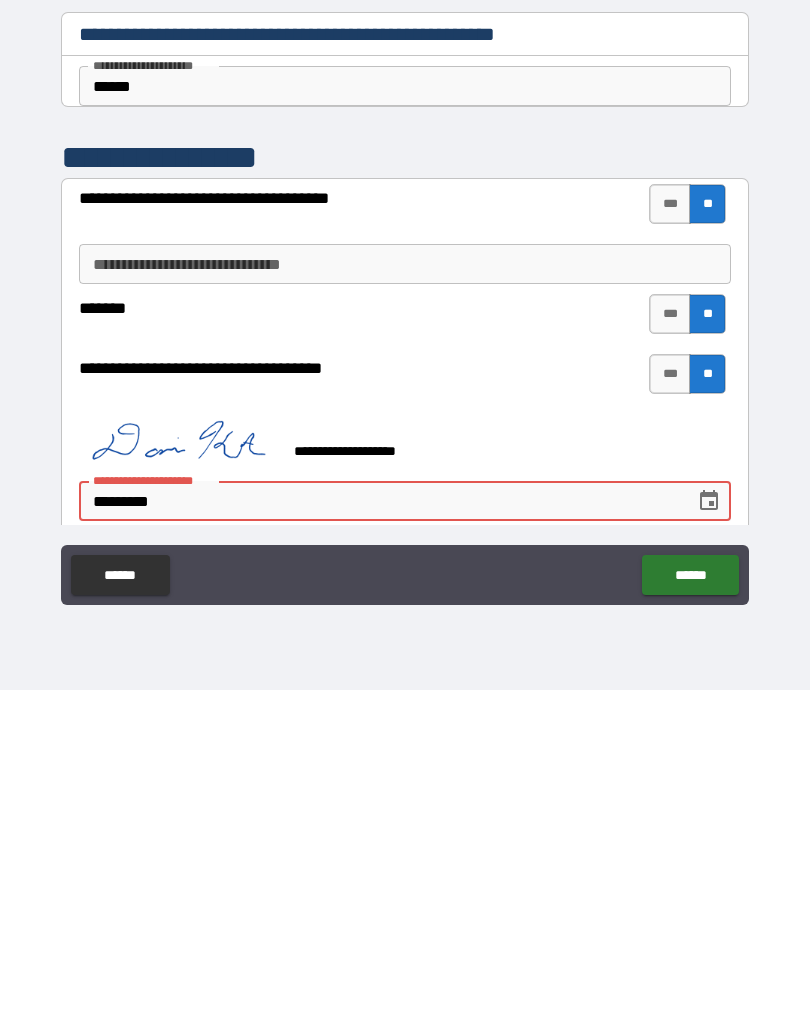type on "*" 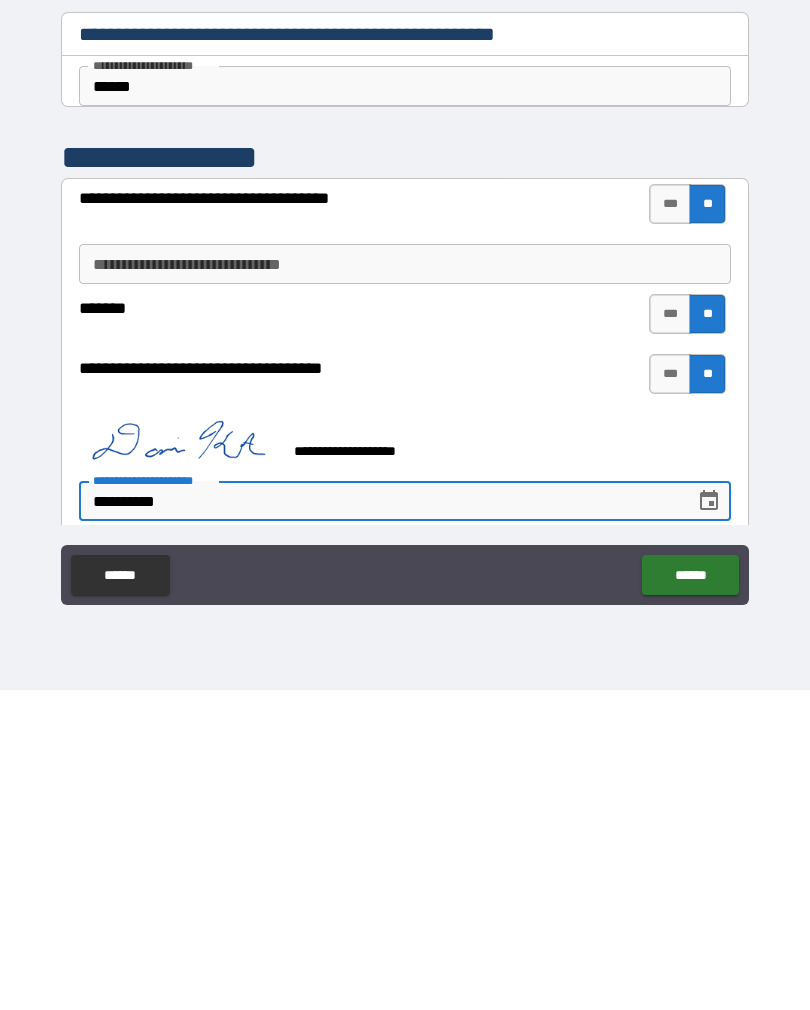 type on "*" 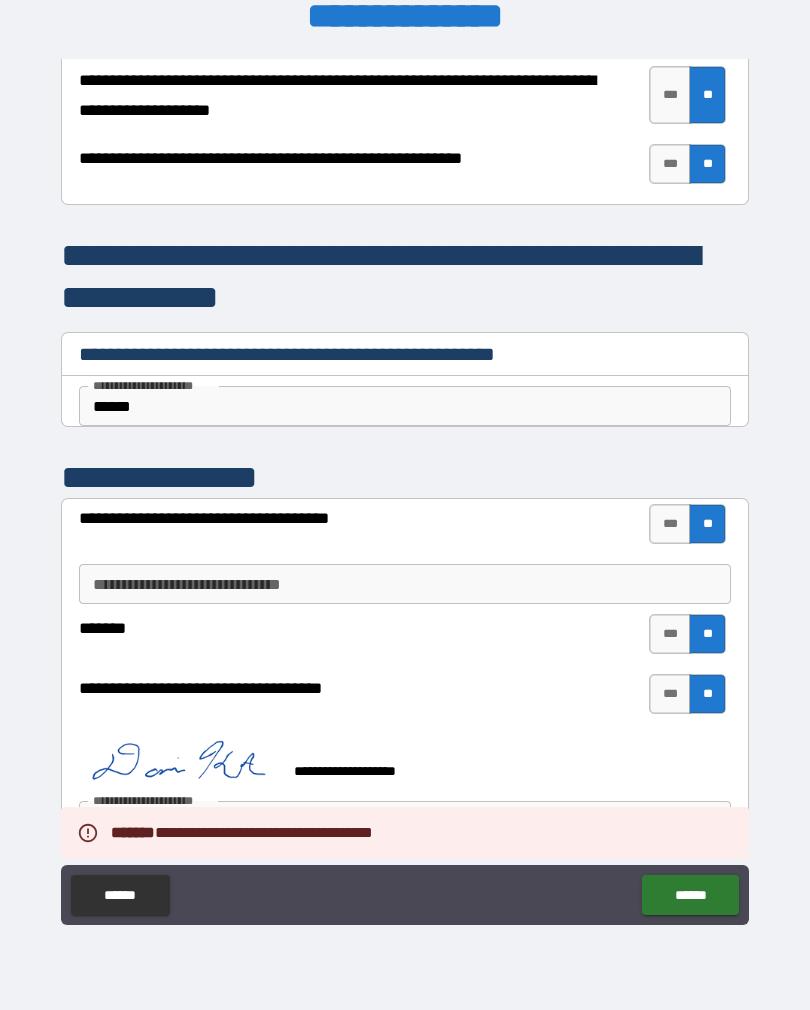 type on "*" 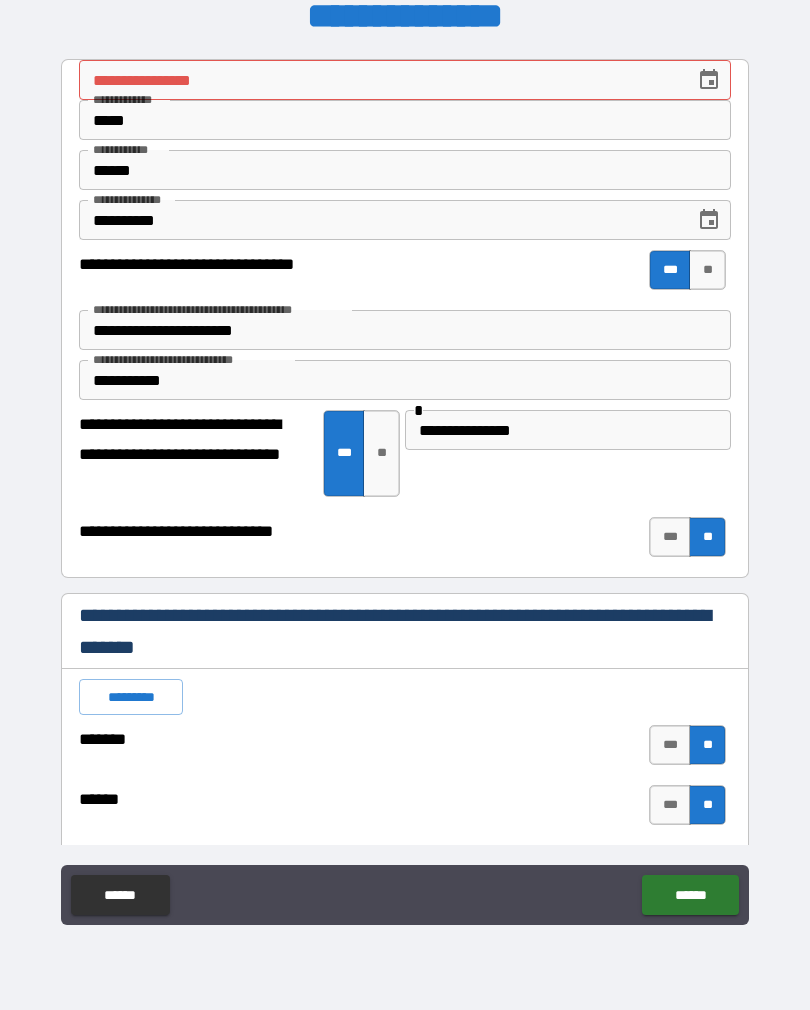 scroll, scrollTop: 0, scrollLeft: 0, axis: both 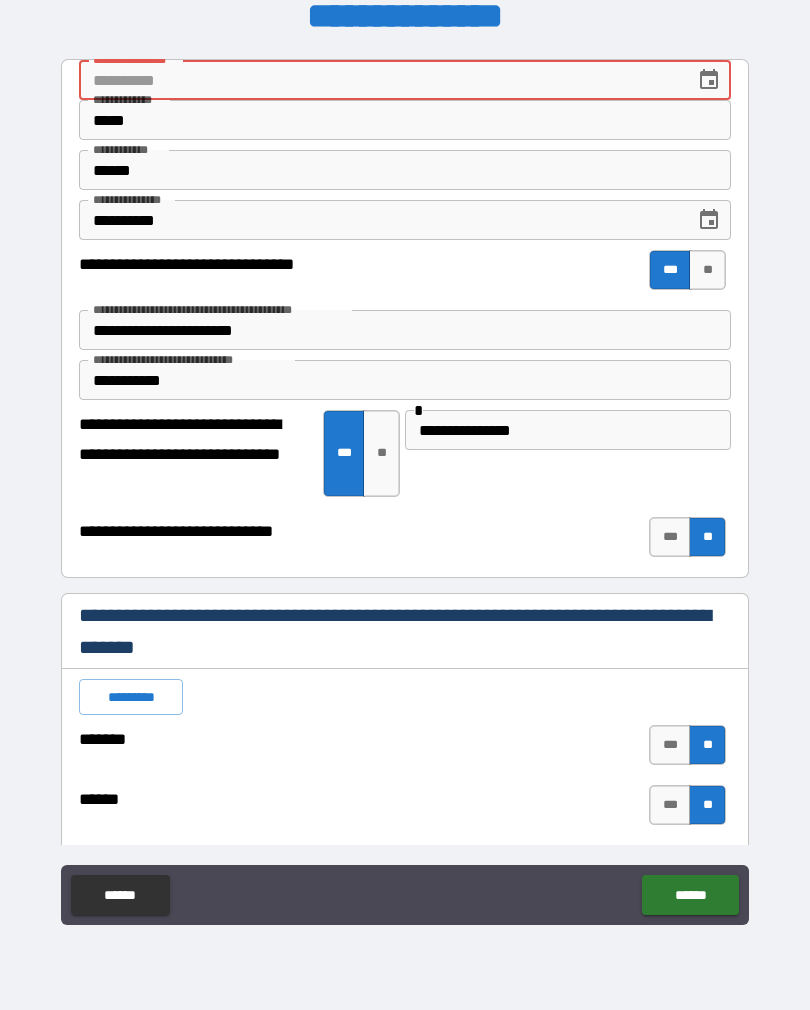 type on "*" 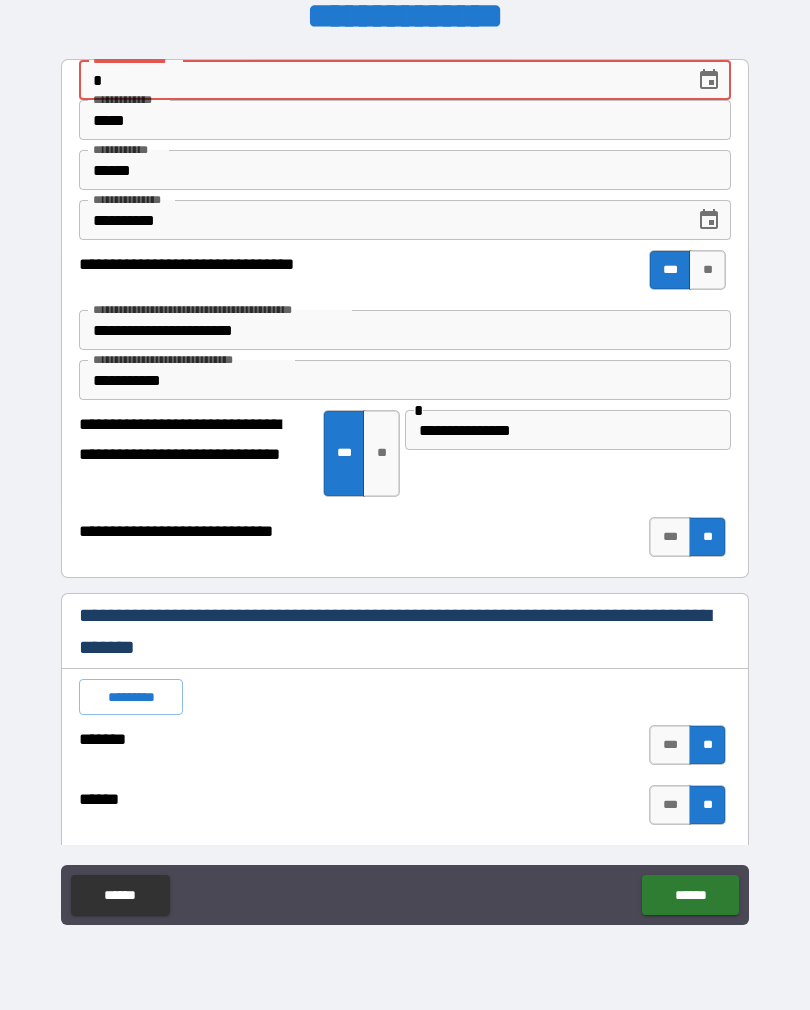 type on "*" 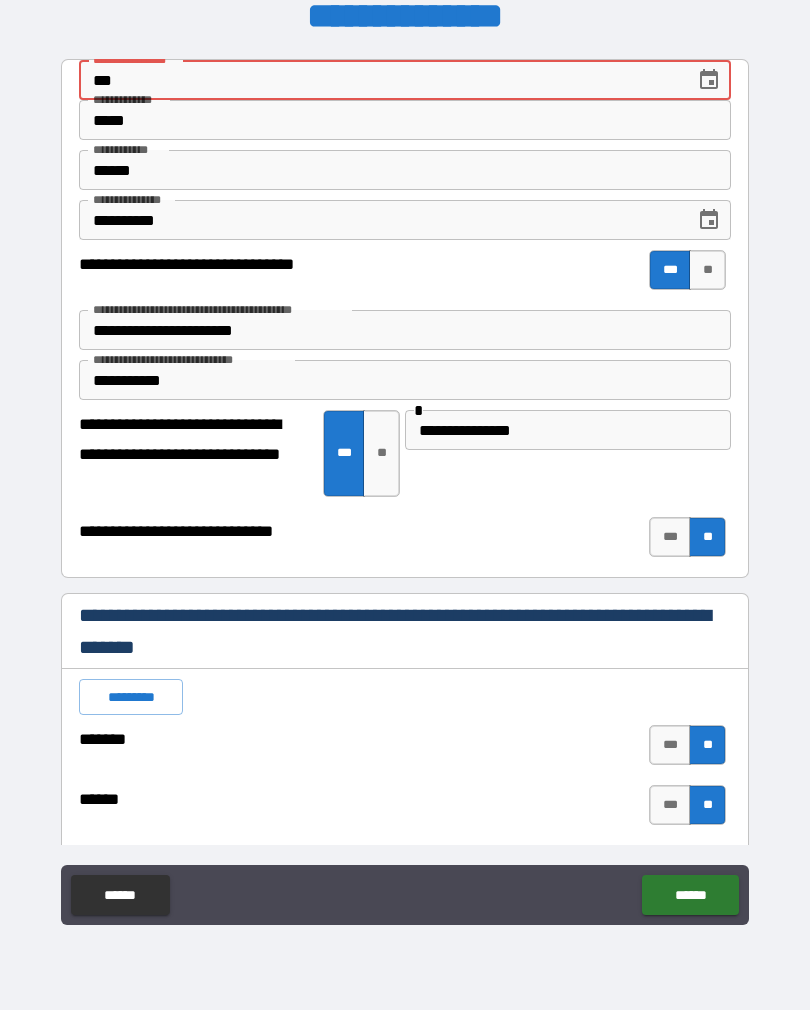 type on "*" 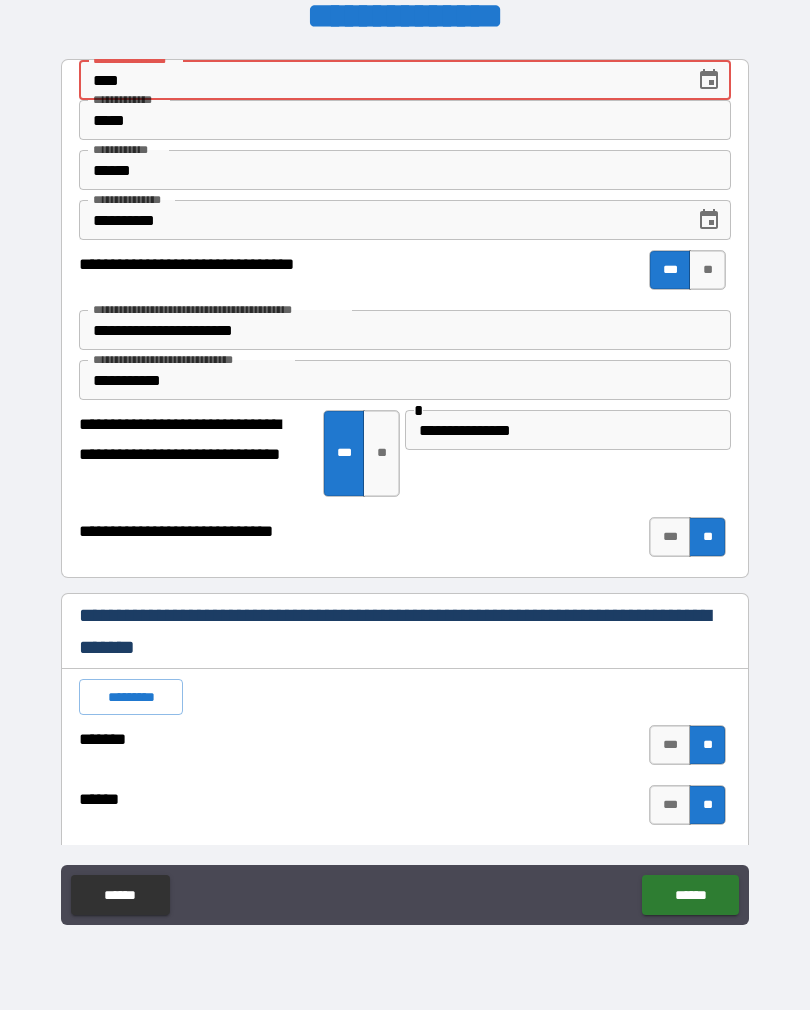 type on "*" 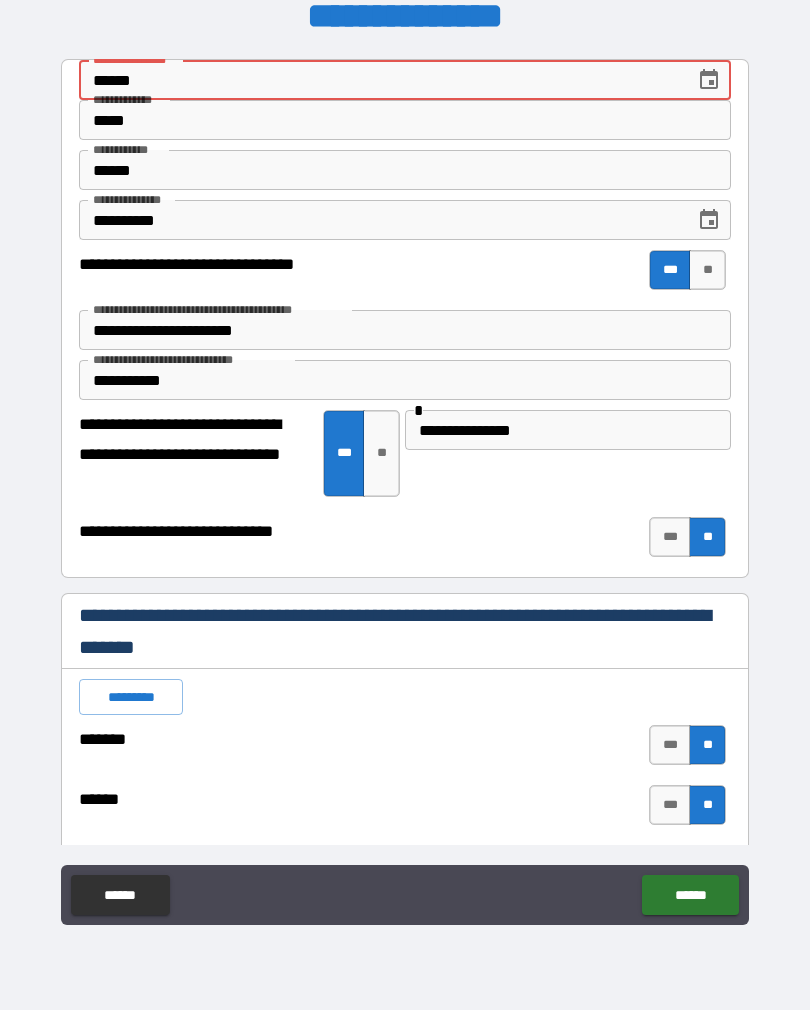 type on "*" 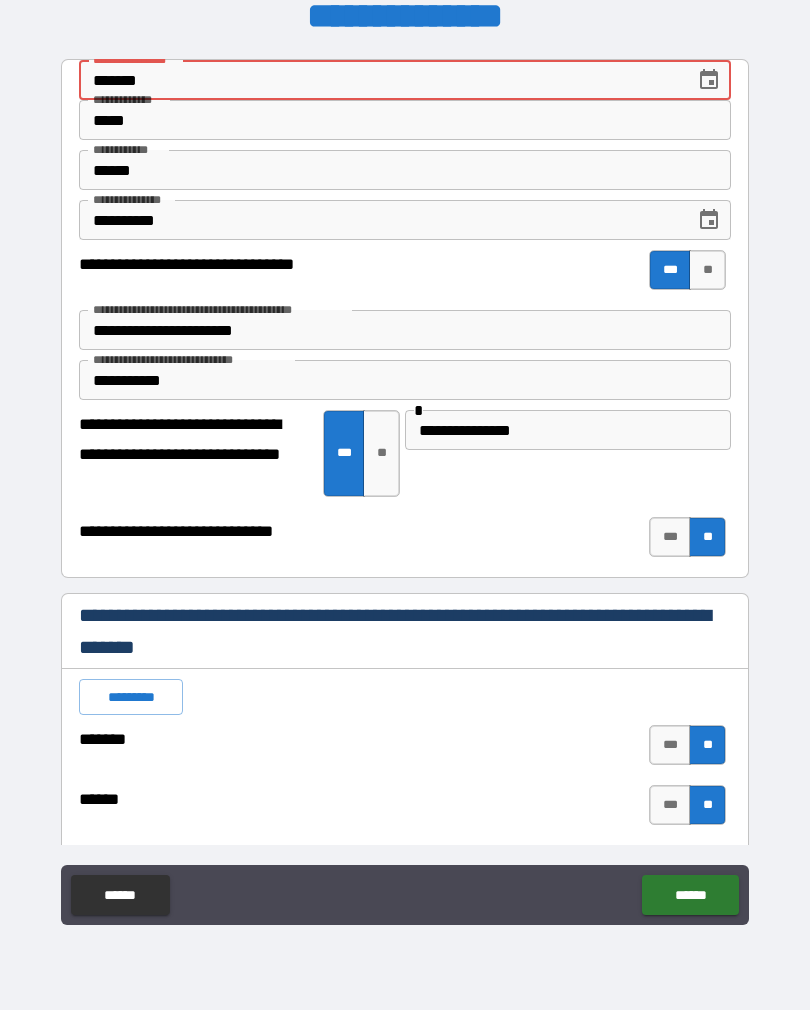 type on "*" 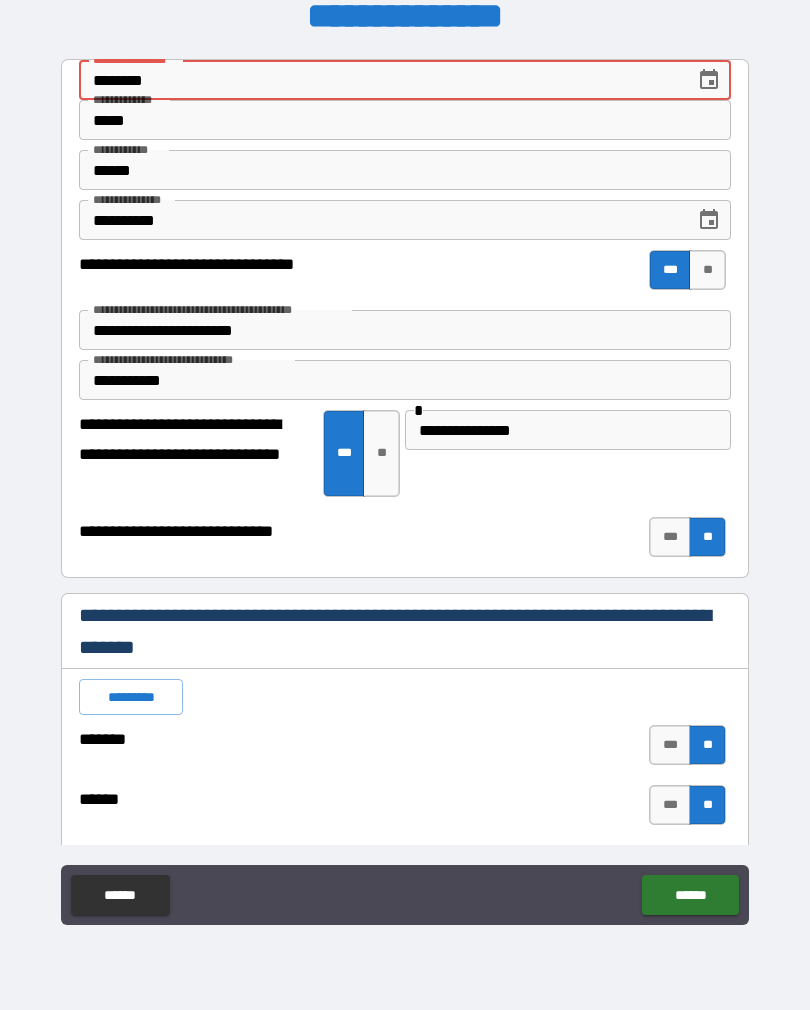 type on "*" 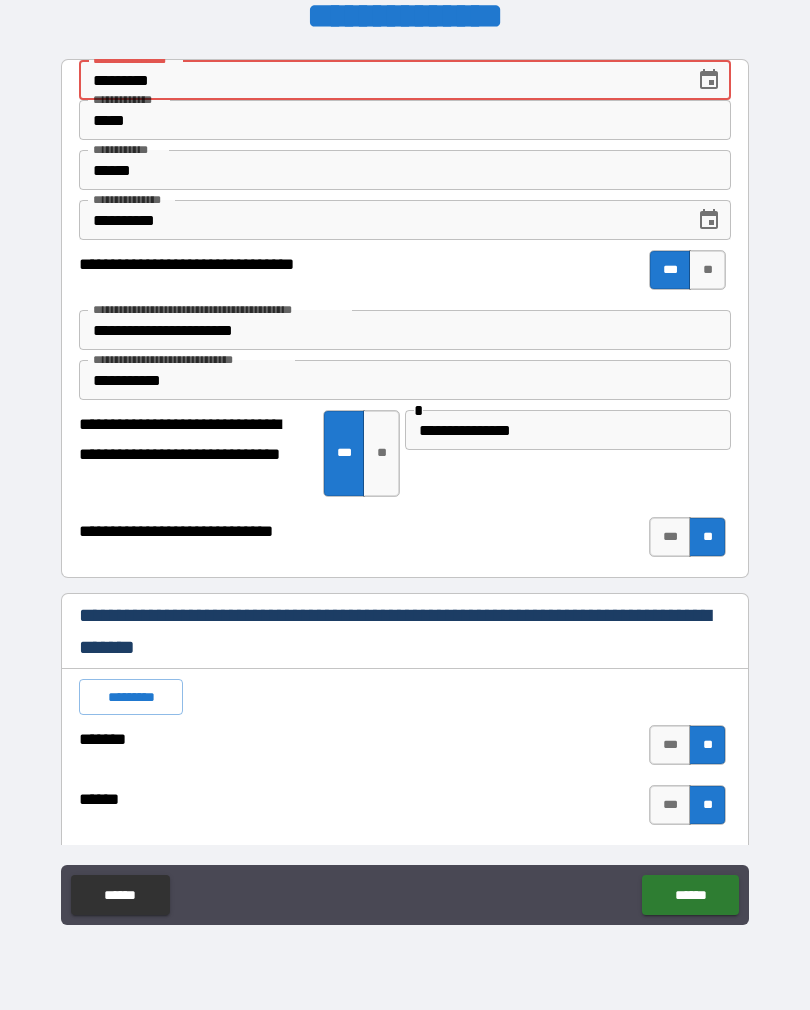 type on "*" 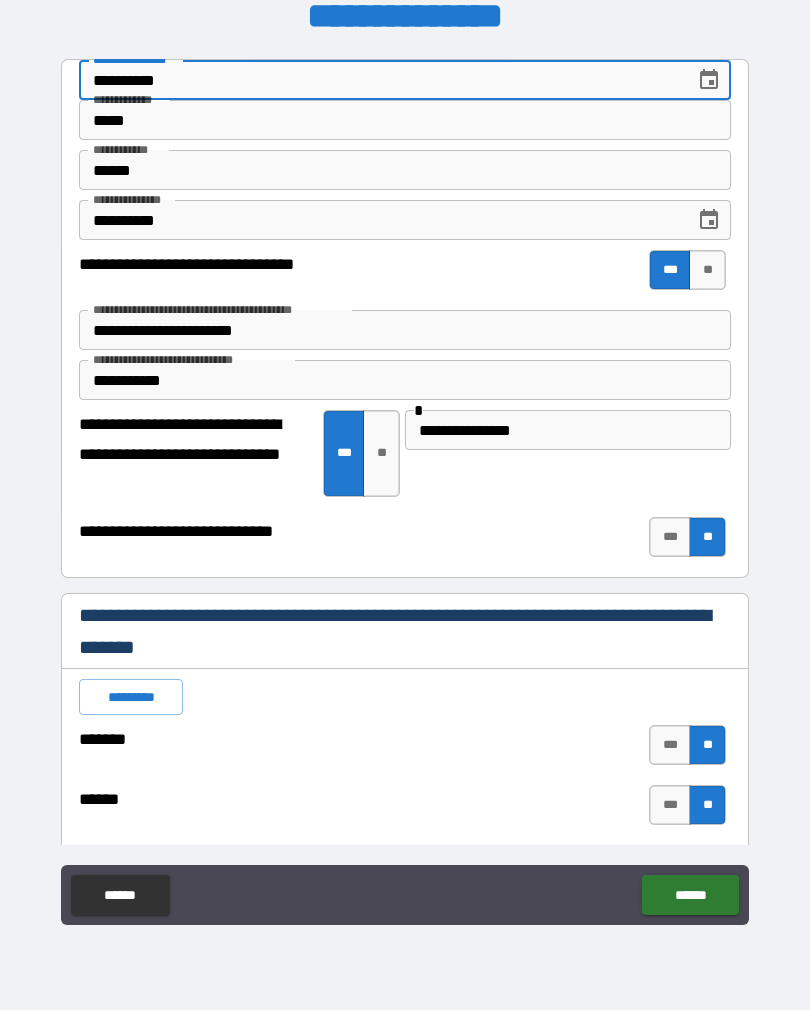type on "*" 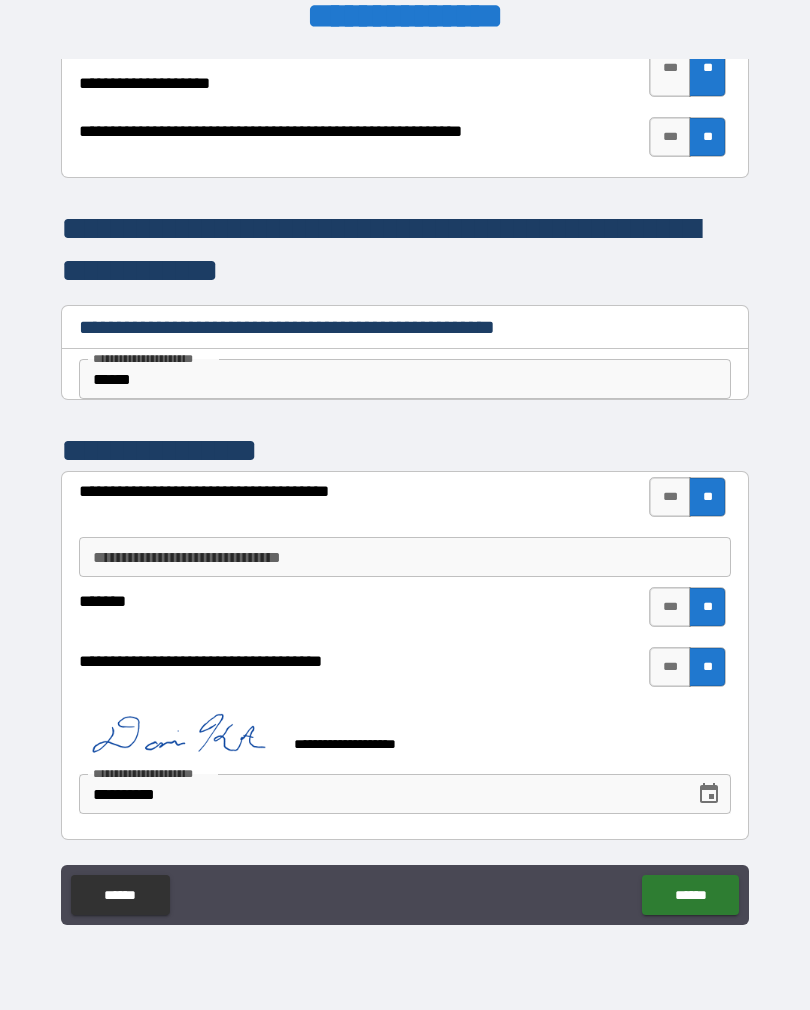 scroll, scrollTop: 4231, scrollLeft: 0, axis: vertical 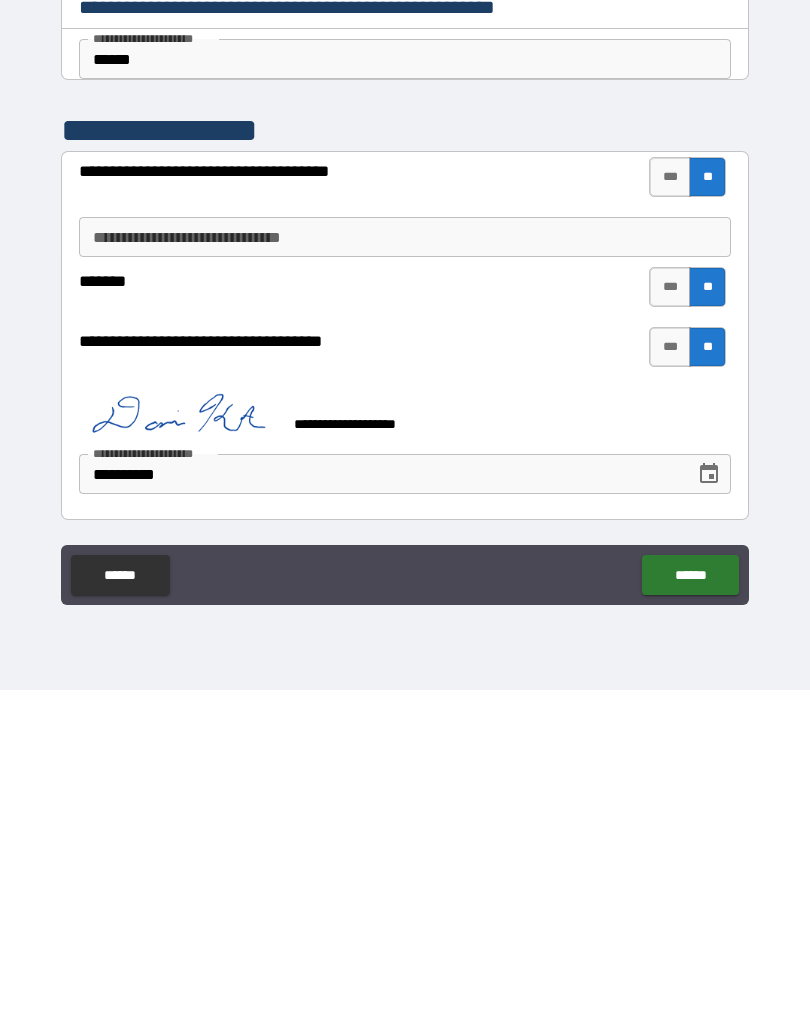 click on "******" at bounding box center [690, 895] 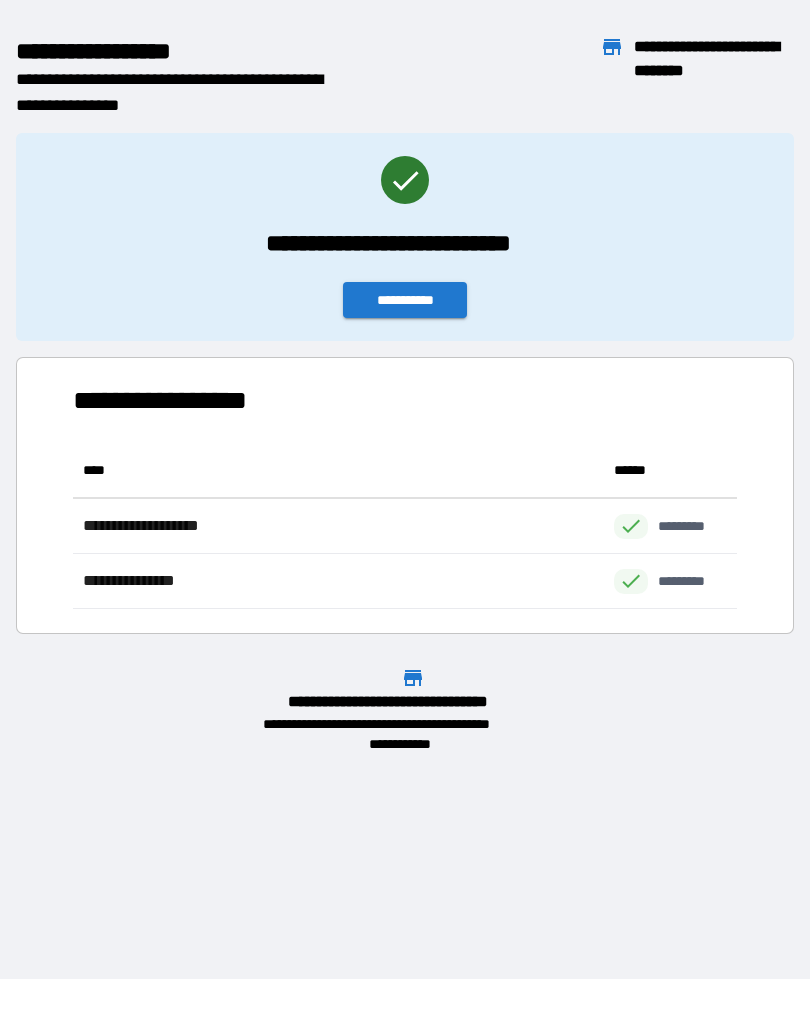 scroll, scrollTop: 166, scrollLeft: 664, axis: both 